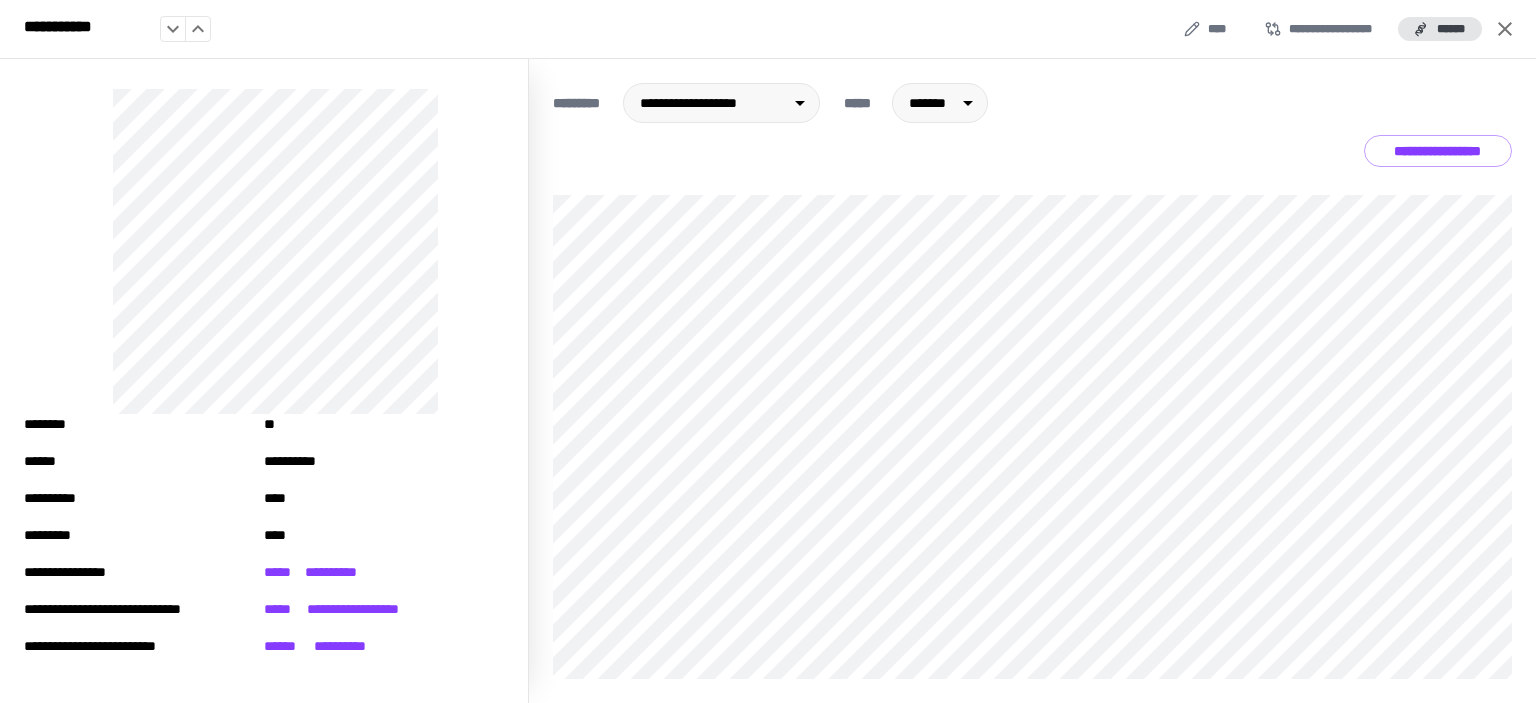scroll, scrollTop: 0, scrollLeft: 0, axis: both 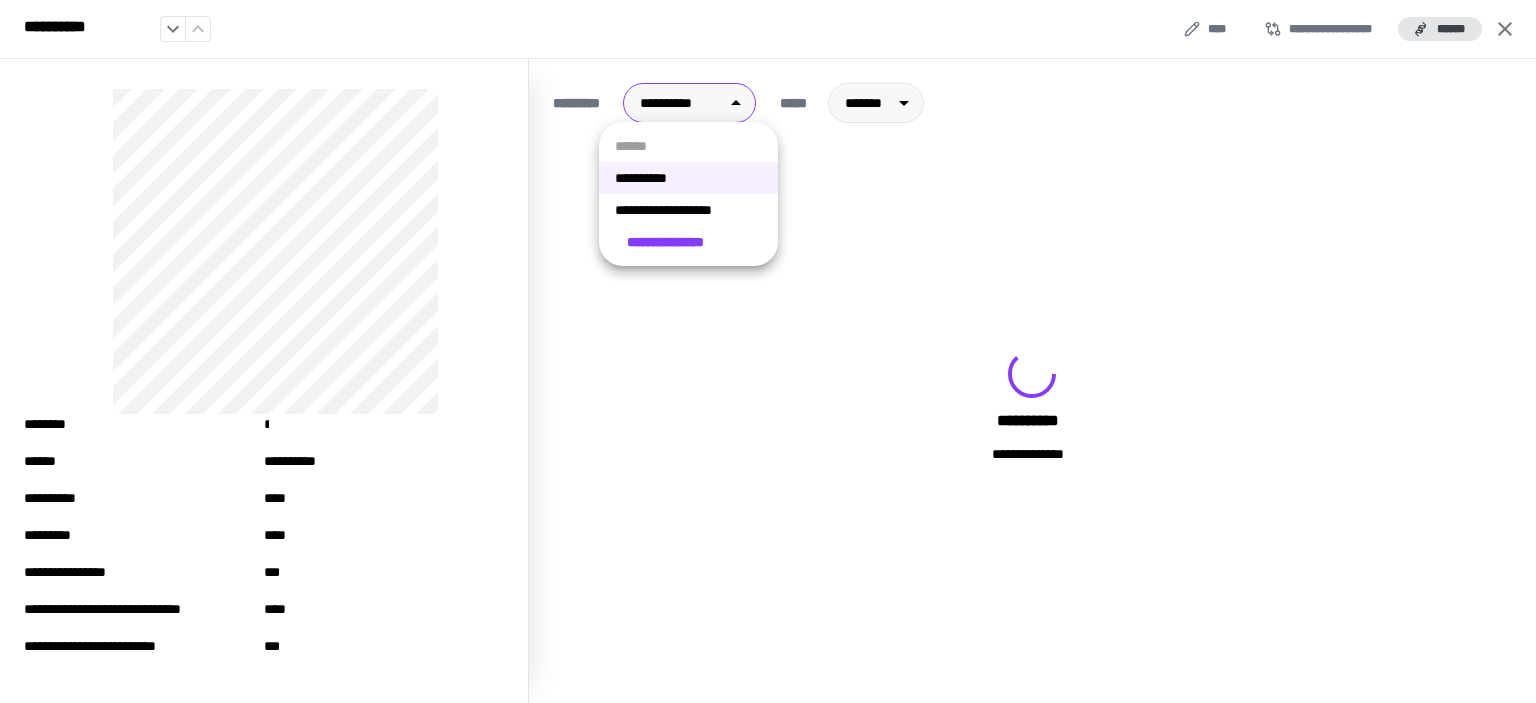 click on "[FIRST] [LAST] [STREET] [CITY] [STATE] [ZIP] [COUNTRY] [PHONE] [EMAIL]" at bounding box center (768, 351) 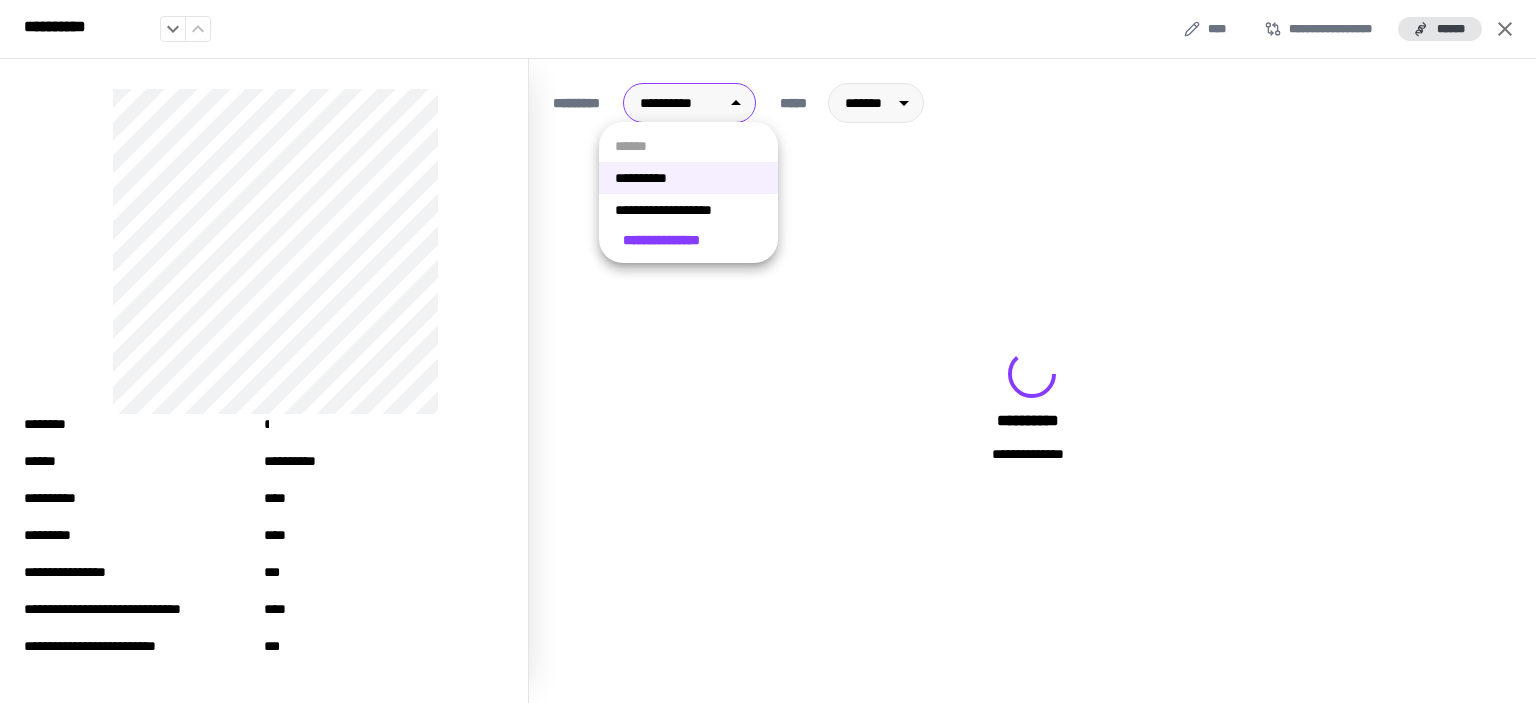 click at bounding box center [768, 351] 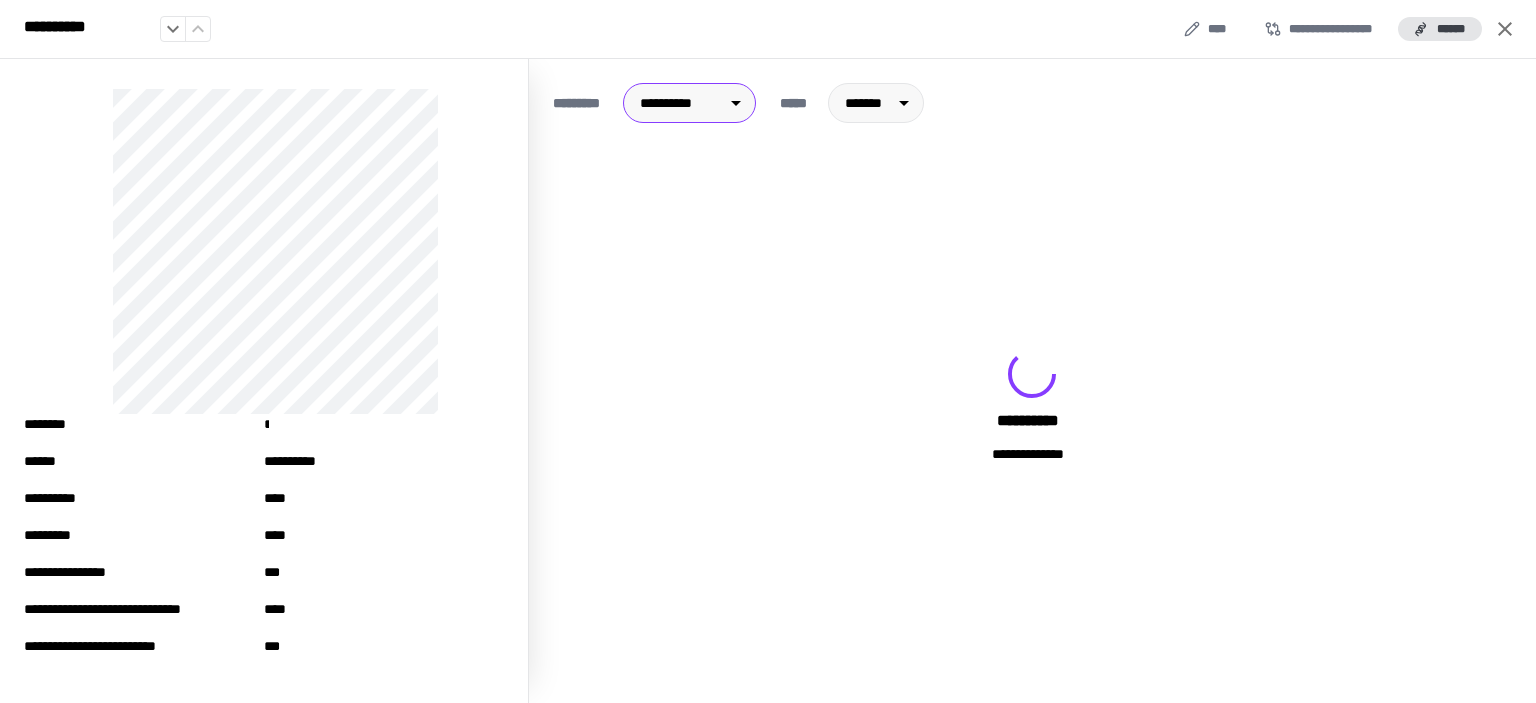 click 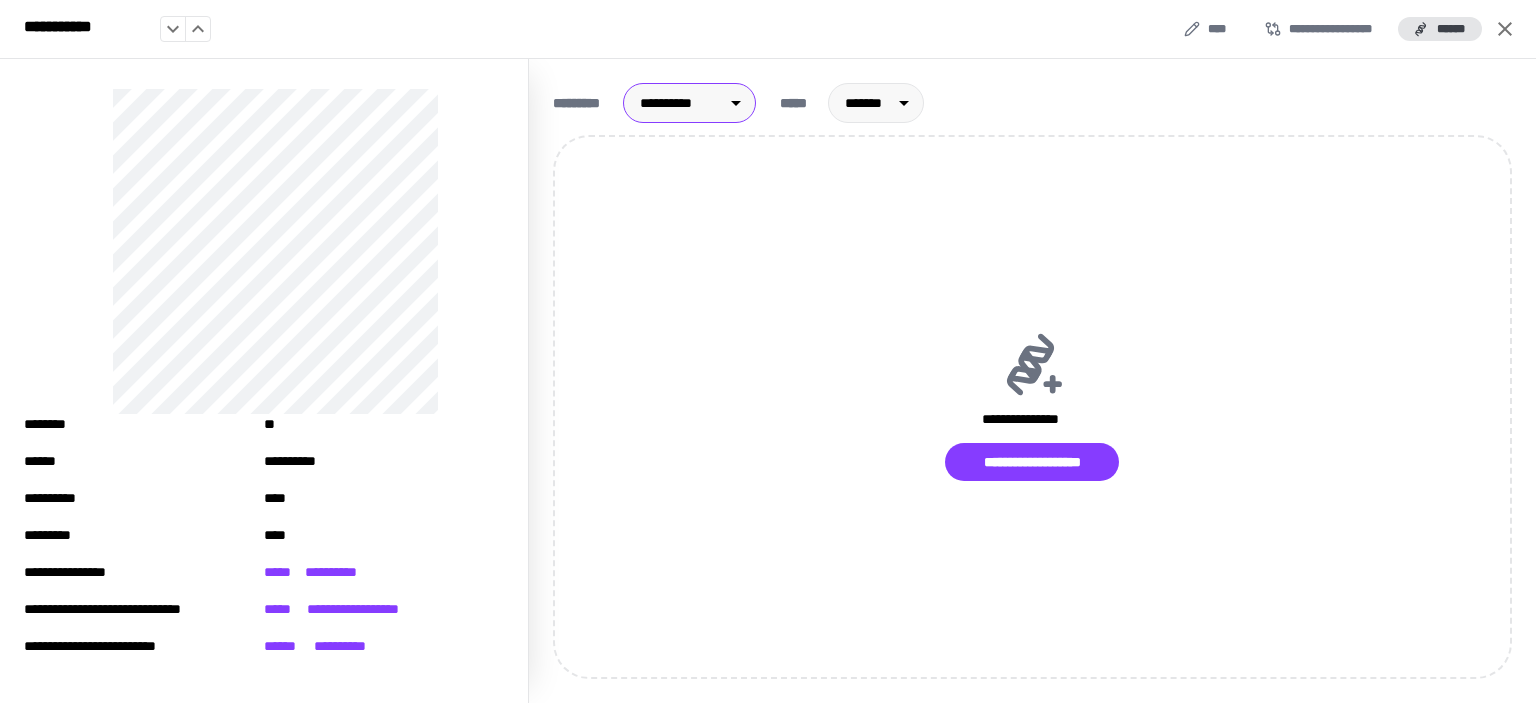click on "[FIRST] [LAST] [STREET] [CITY] [STATE] [ZIP] [COUNTRY] [PHONE] [EMAIL]" at bounding box center (768, 351) 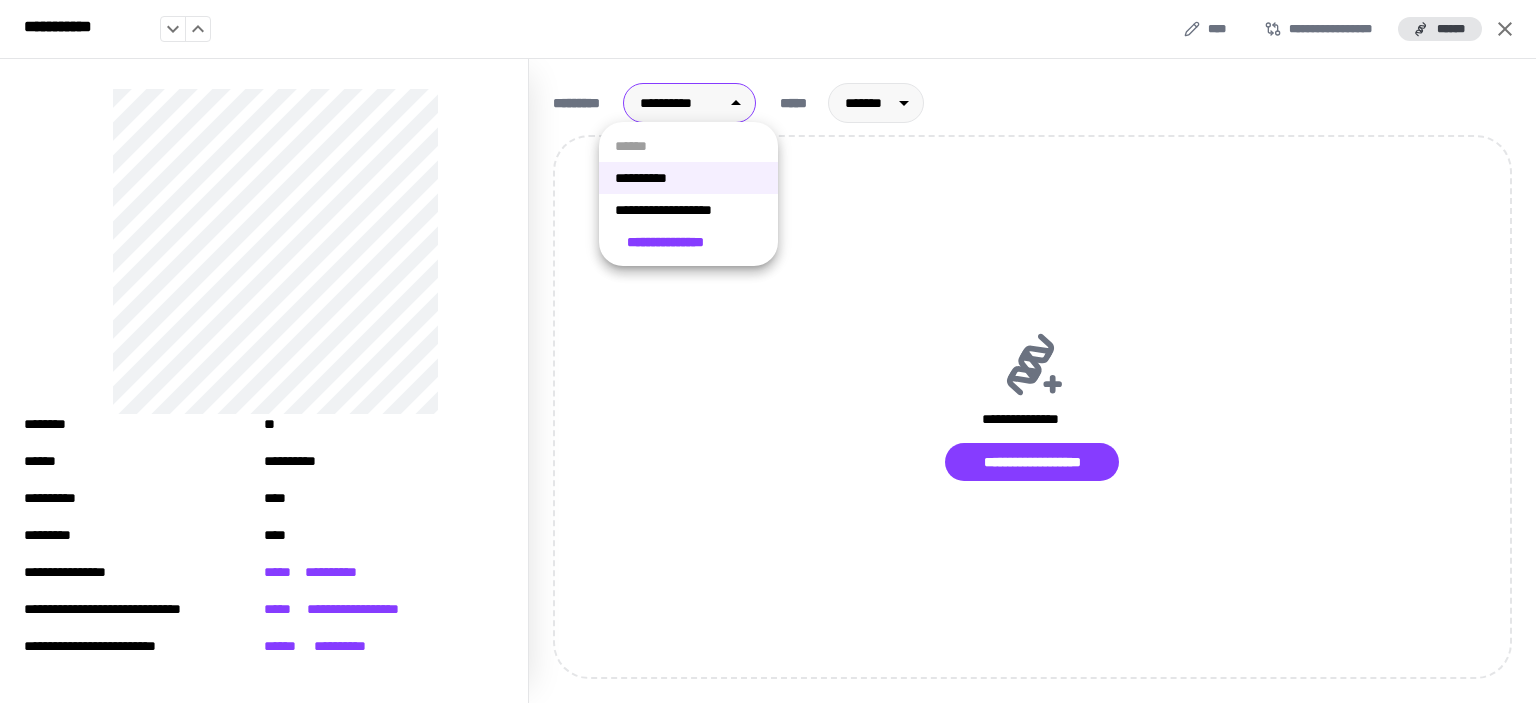 click on "**********" at bounding box center (688, 210) 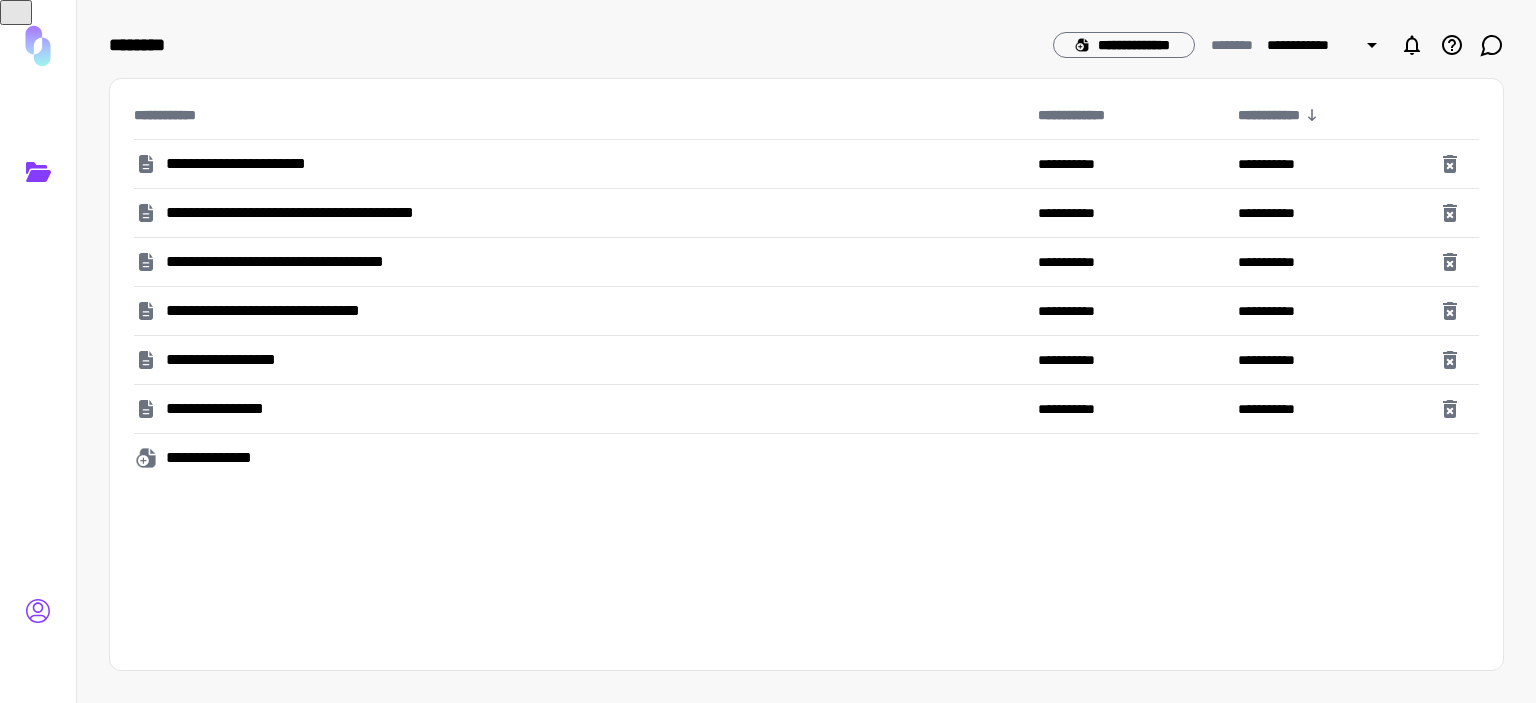 click 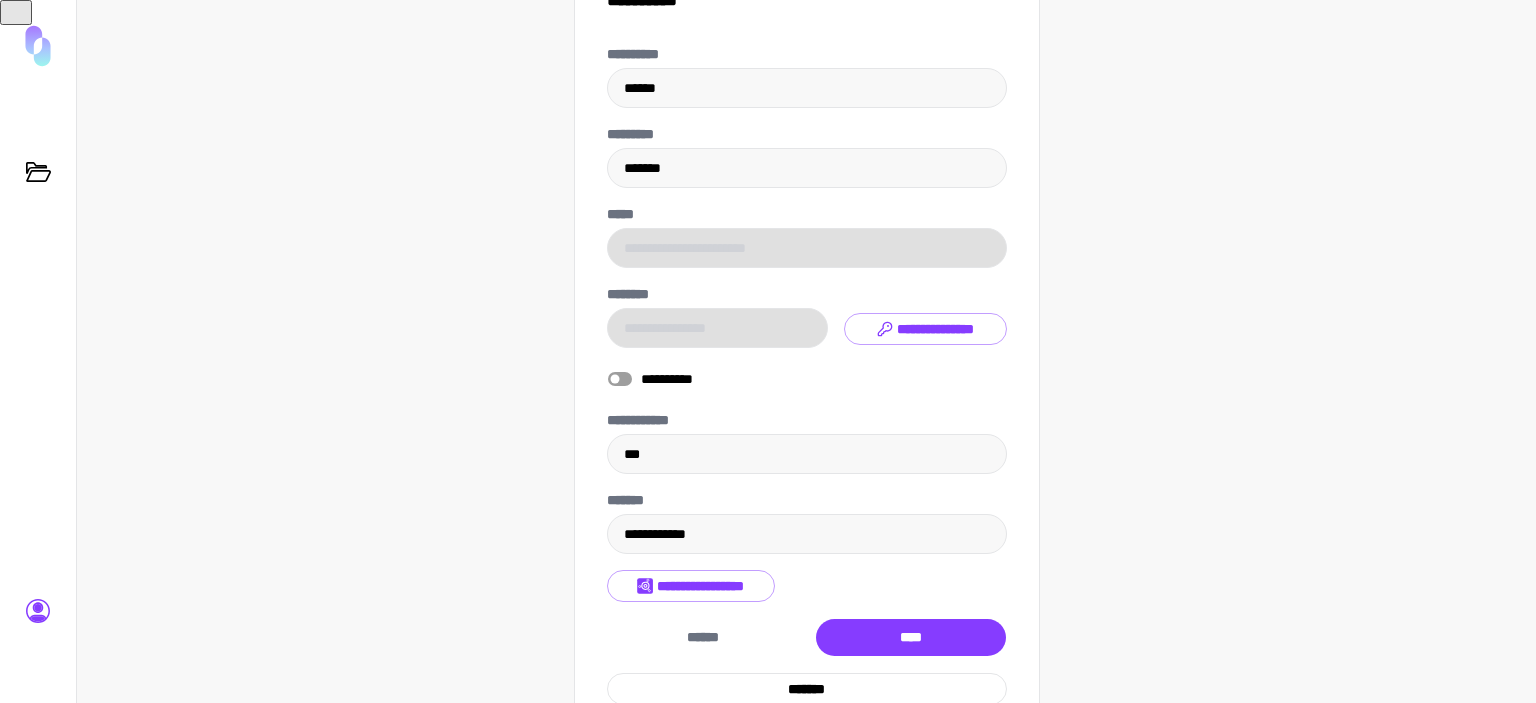 scroll, scrollTop: 141, scrollLeft: 0, axis: vertical 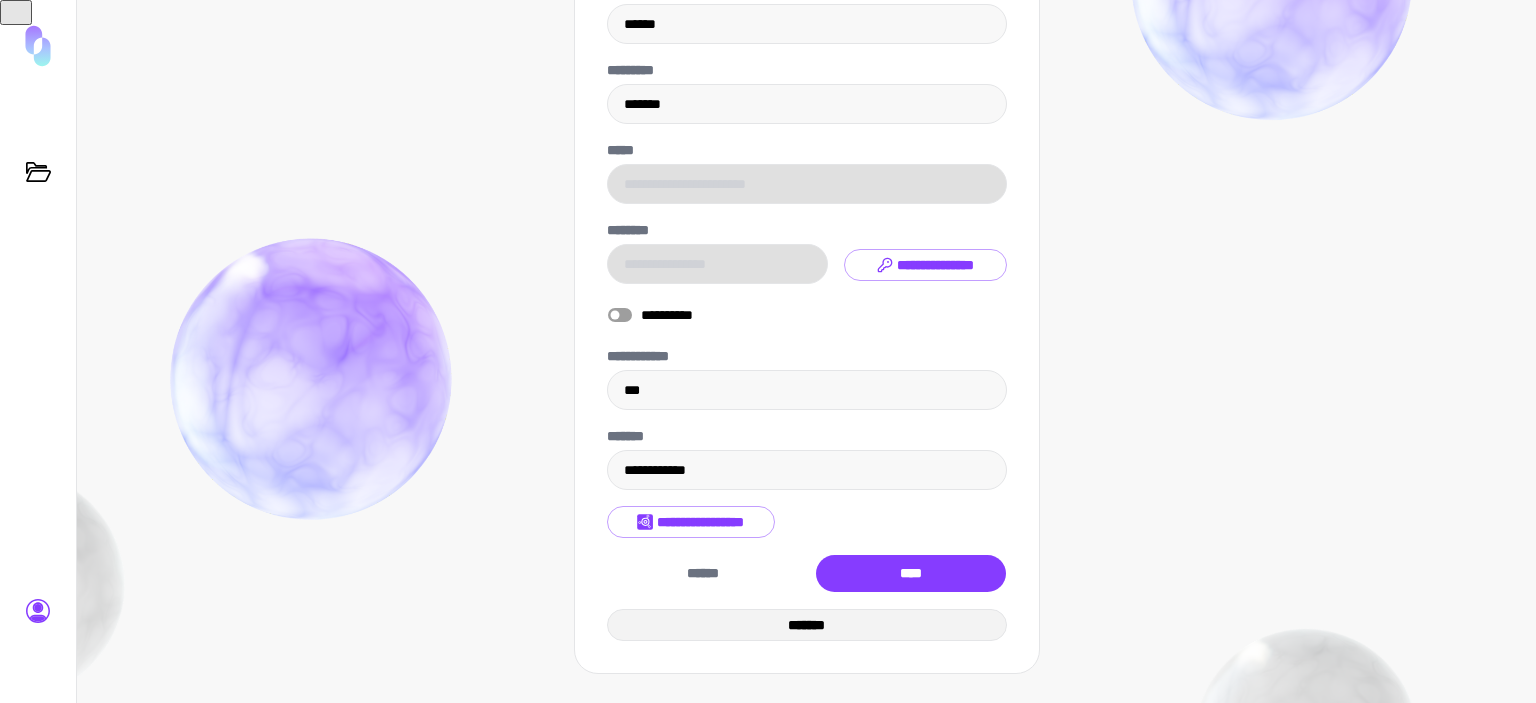 click on "*******" at bounding box center (807, 625) 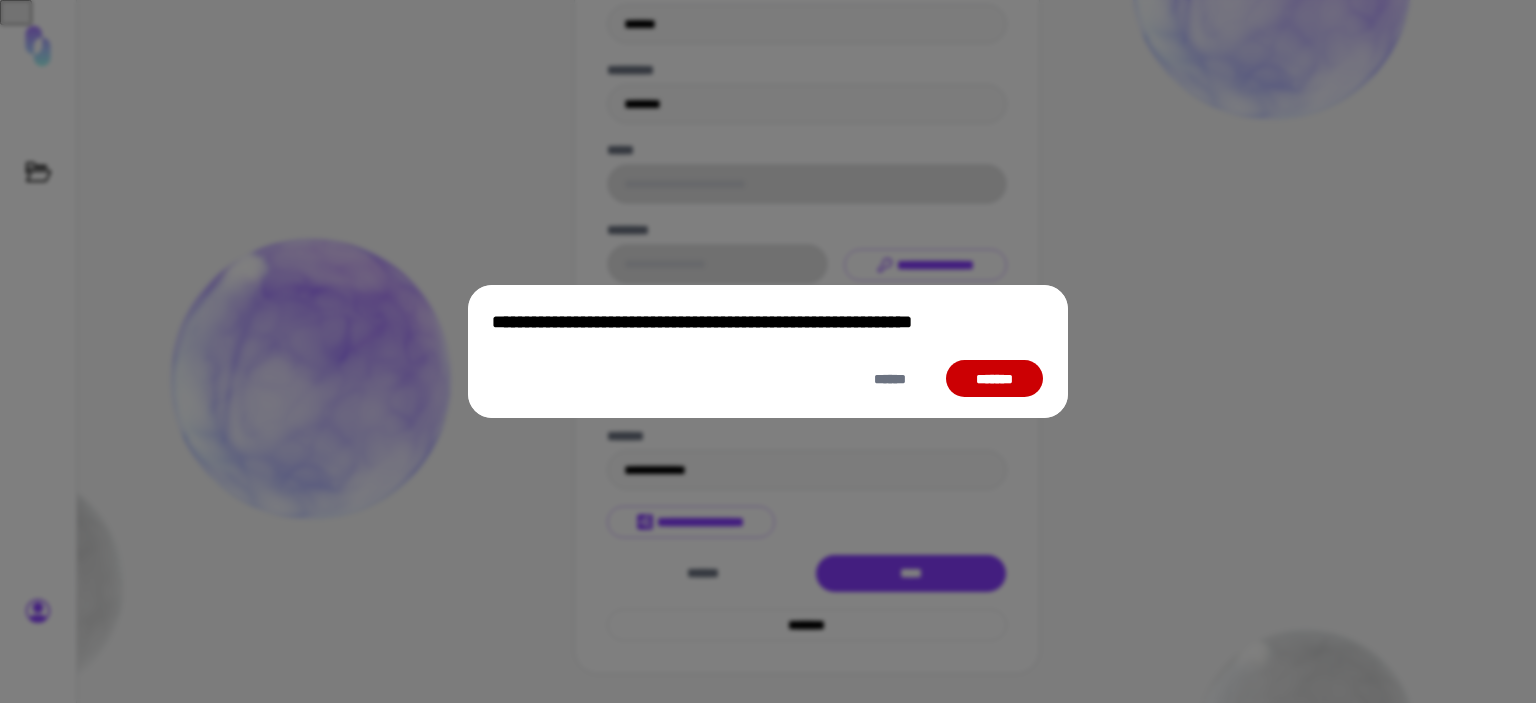 click on "*******" at bounding box center (994, 379) 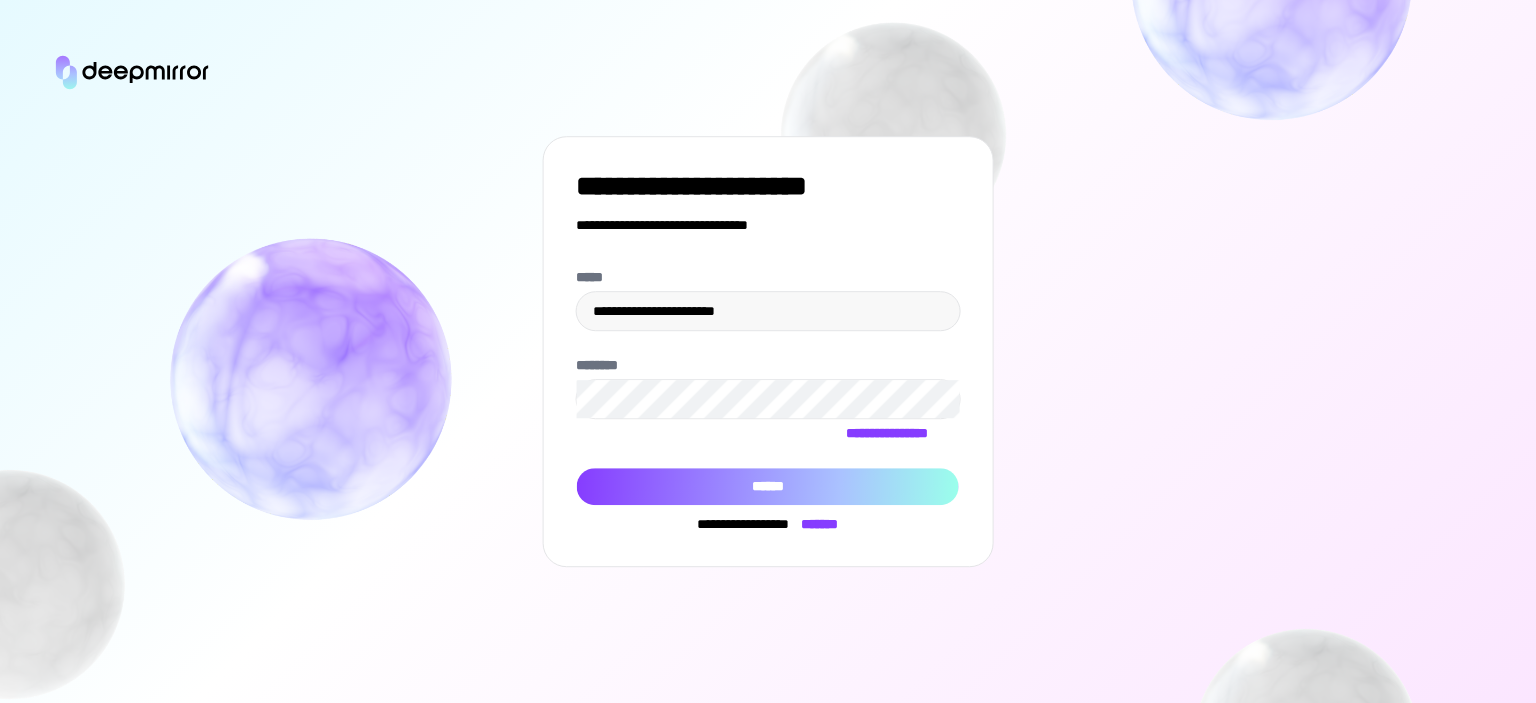 click on "******" at bounding box center (768, 487) 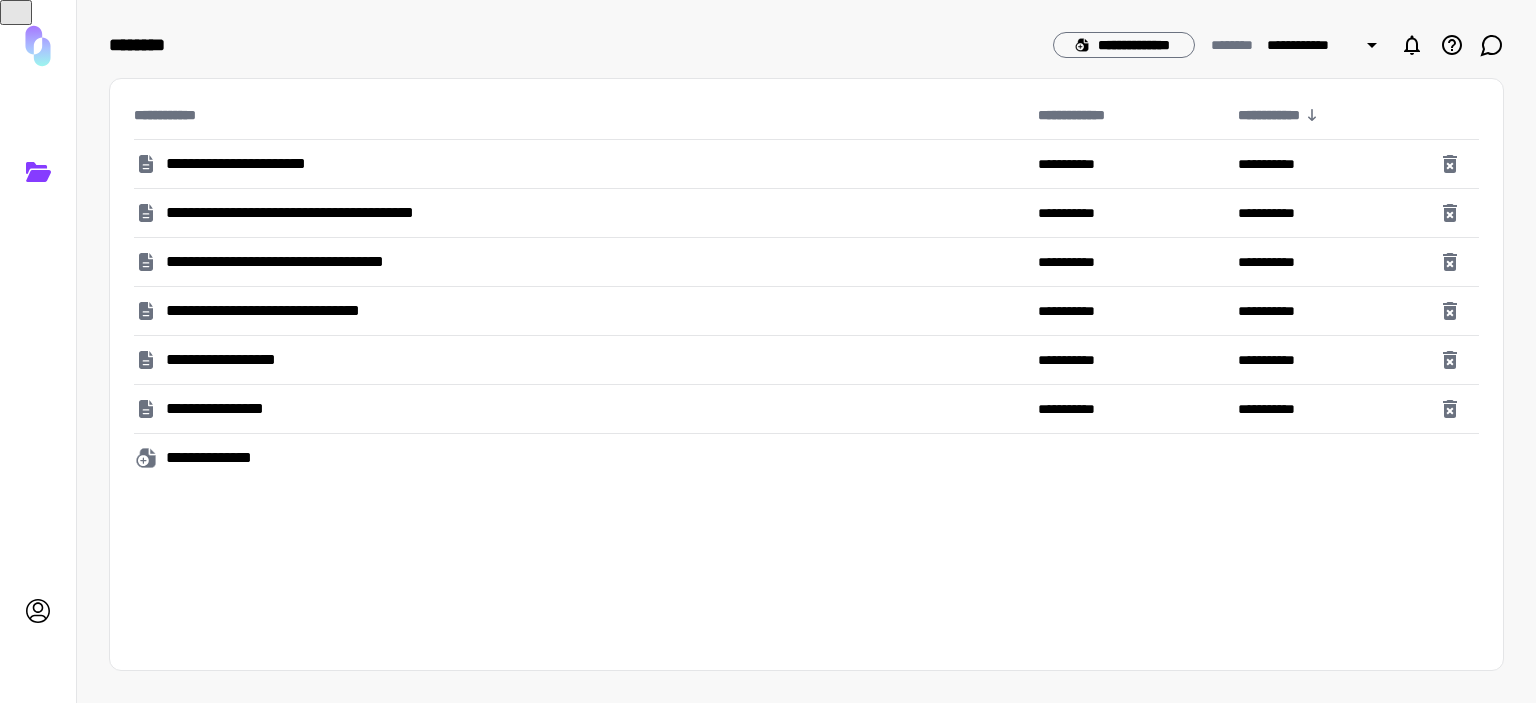 click on "**********" at bounding box center [264, 164] 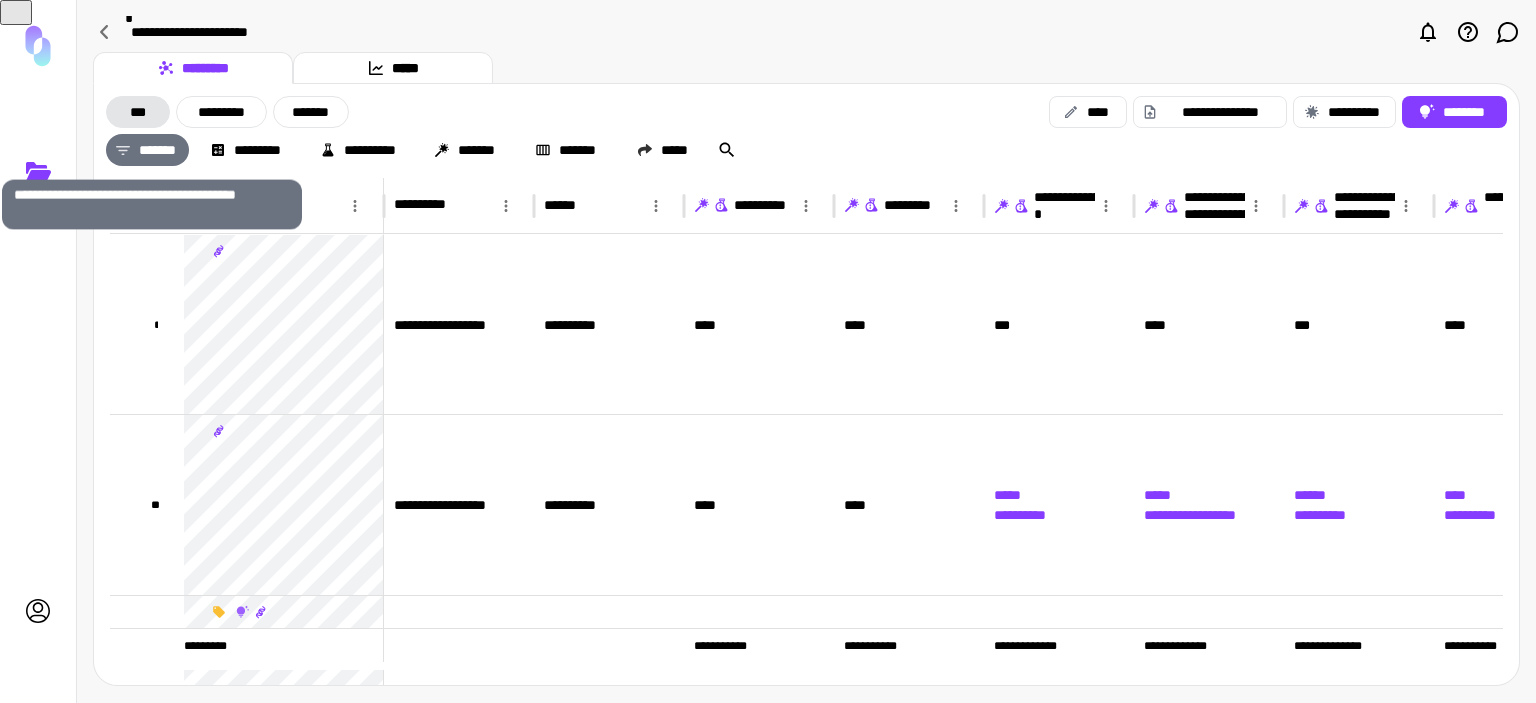 click on "*******" at bounding box center (147, 150) 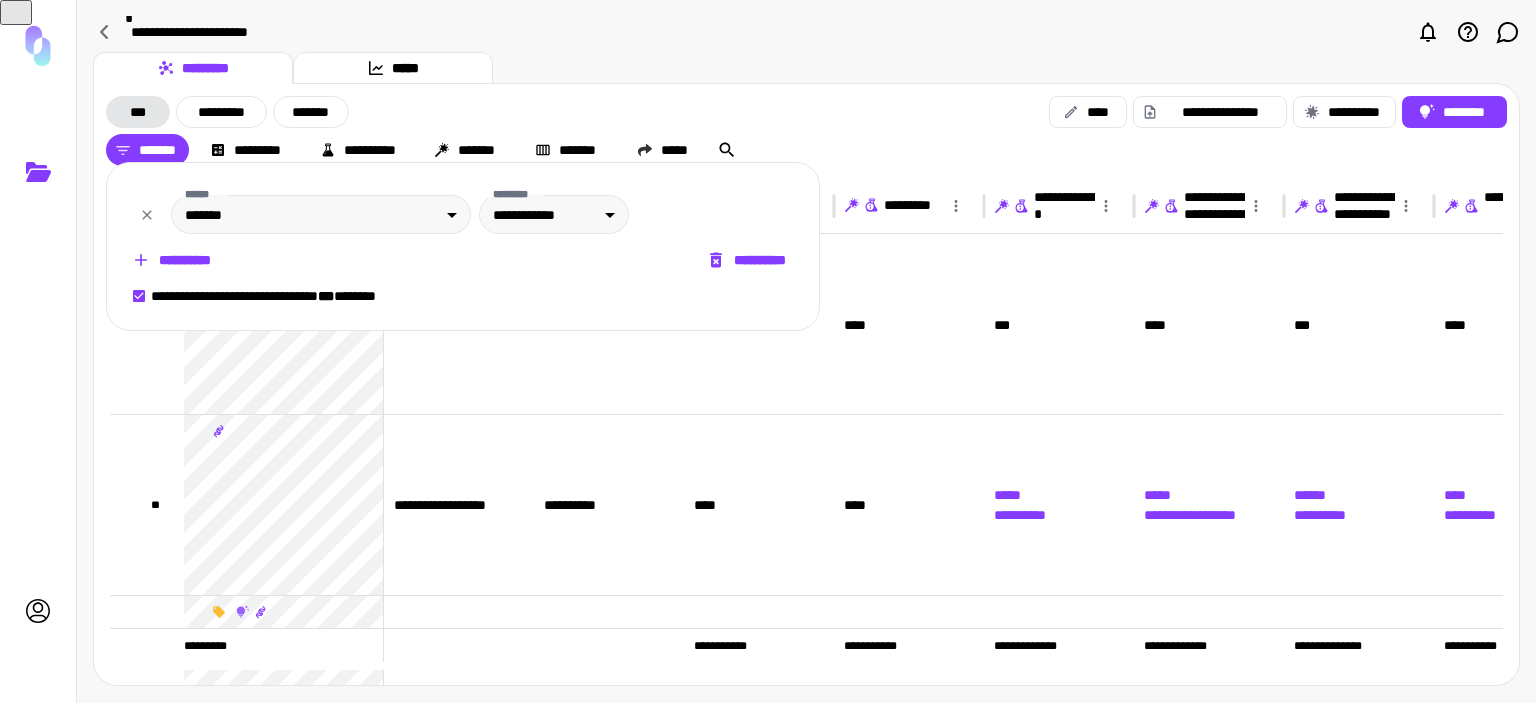 click at bounding box center [768, 351] 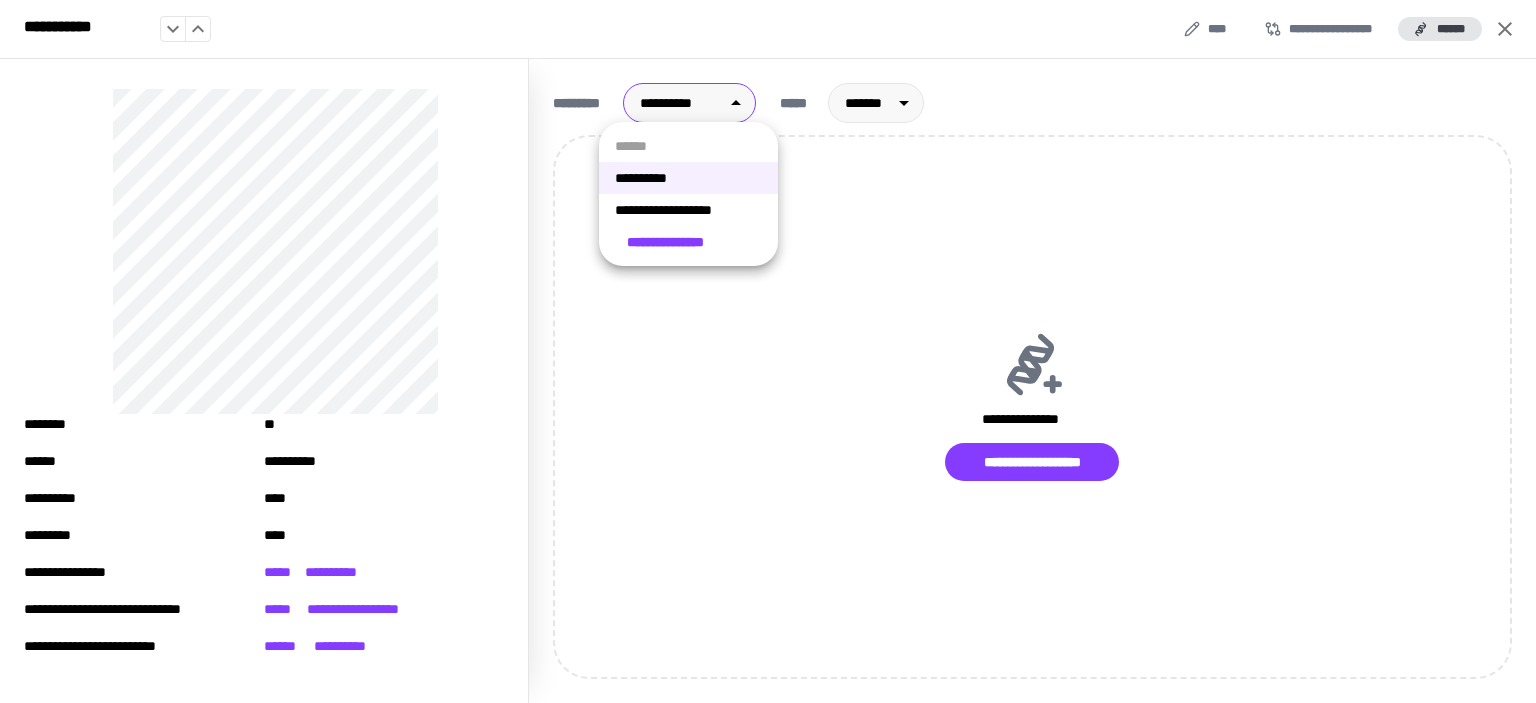 click on "[FIRST] [LAST] [STREET] [CITY] [STATE] [ZIP] [COUNTRY] [PHONE] [EMAIL]" at bounding box center (768, 351) 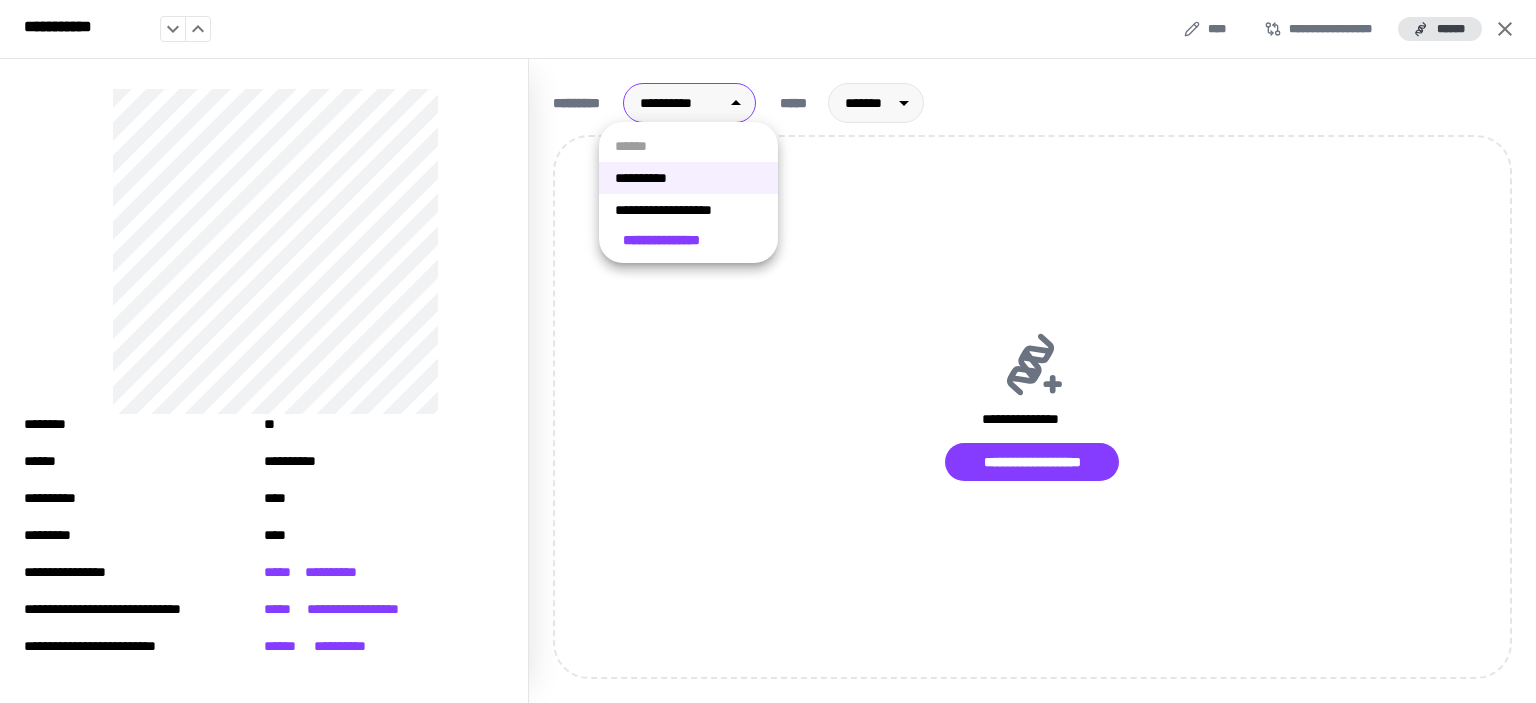 click on "**********" at bounding box center (688, 210) 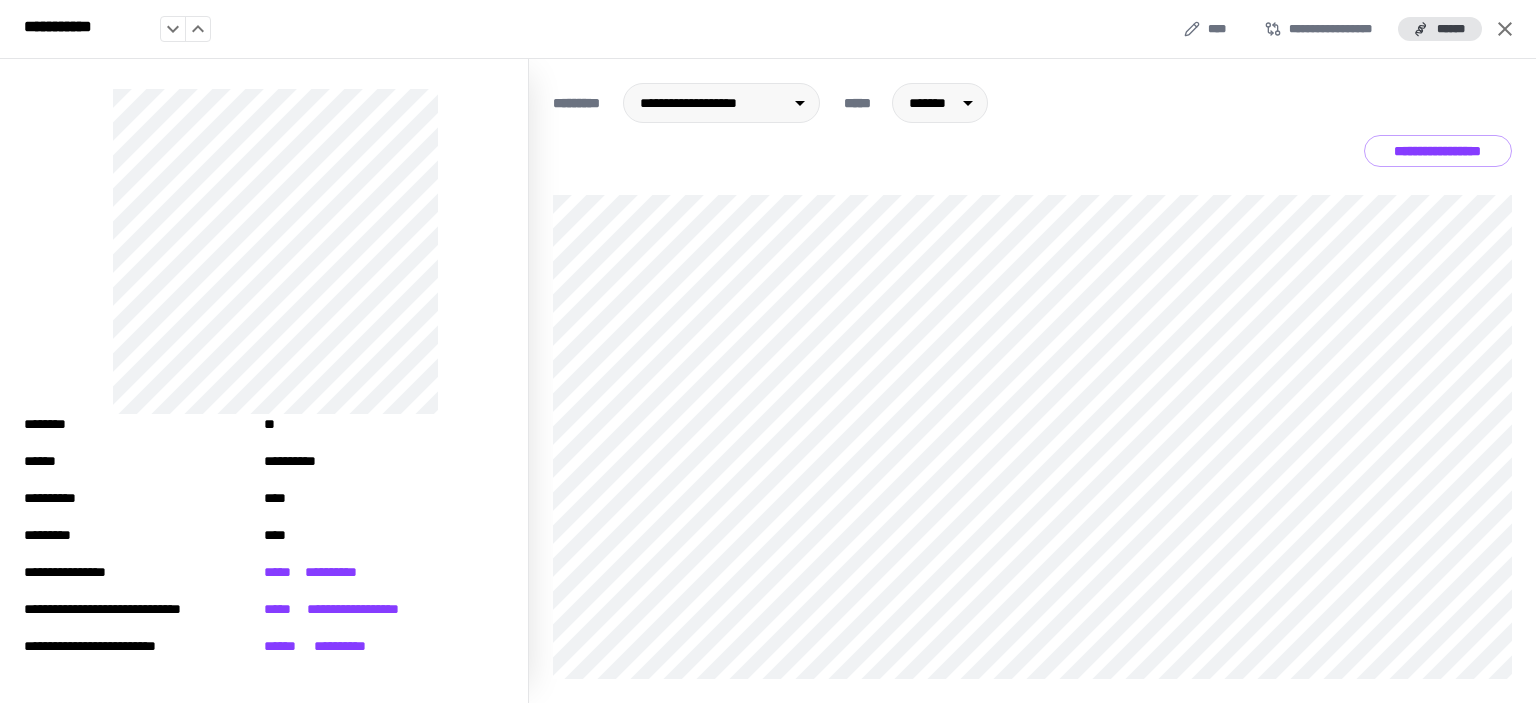 click 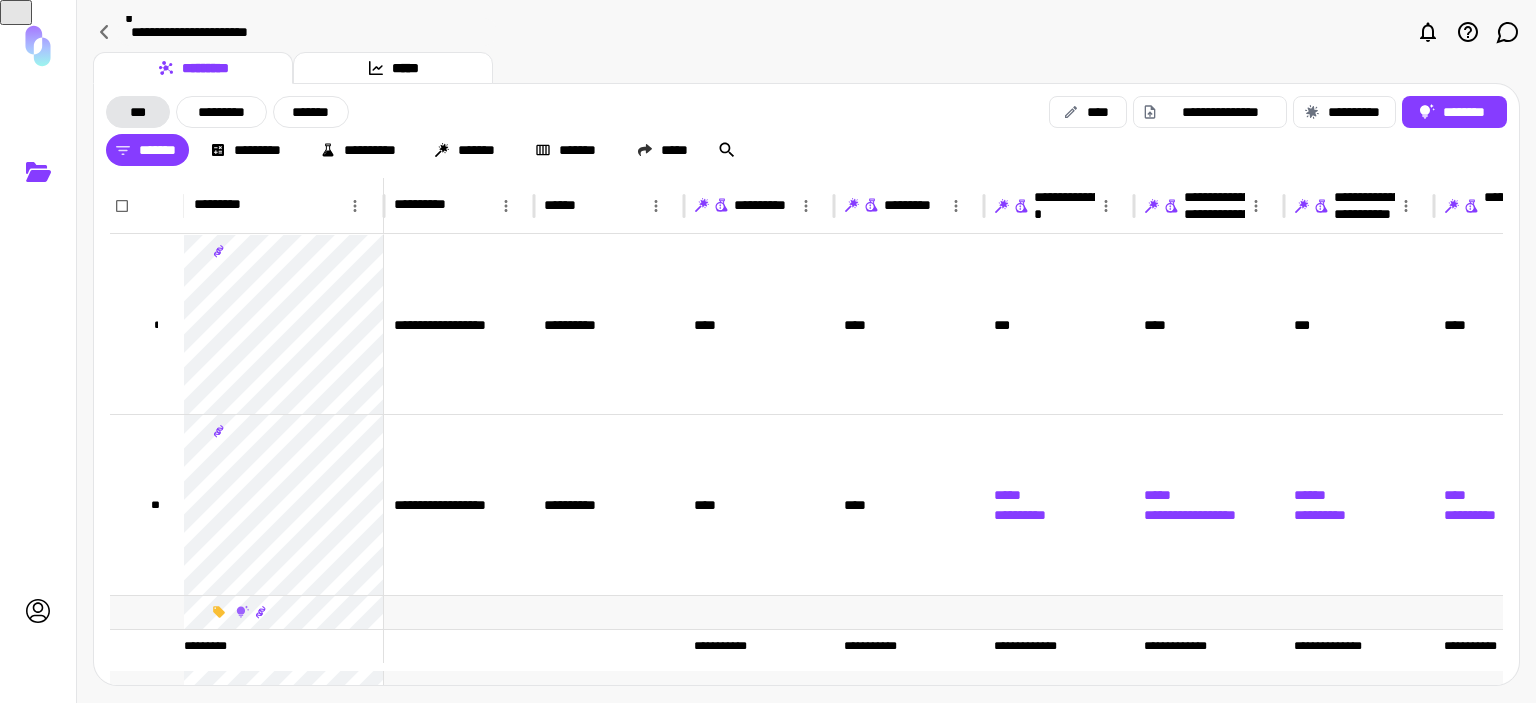 scroll, scrollTop: 381, scrollLeft: 0, axis: vertical 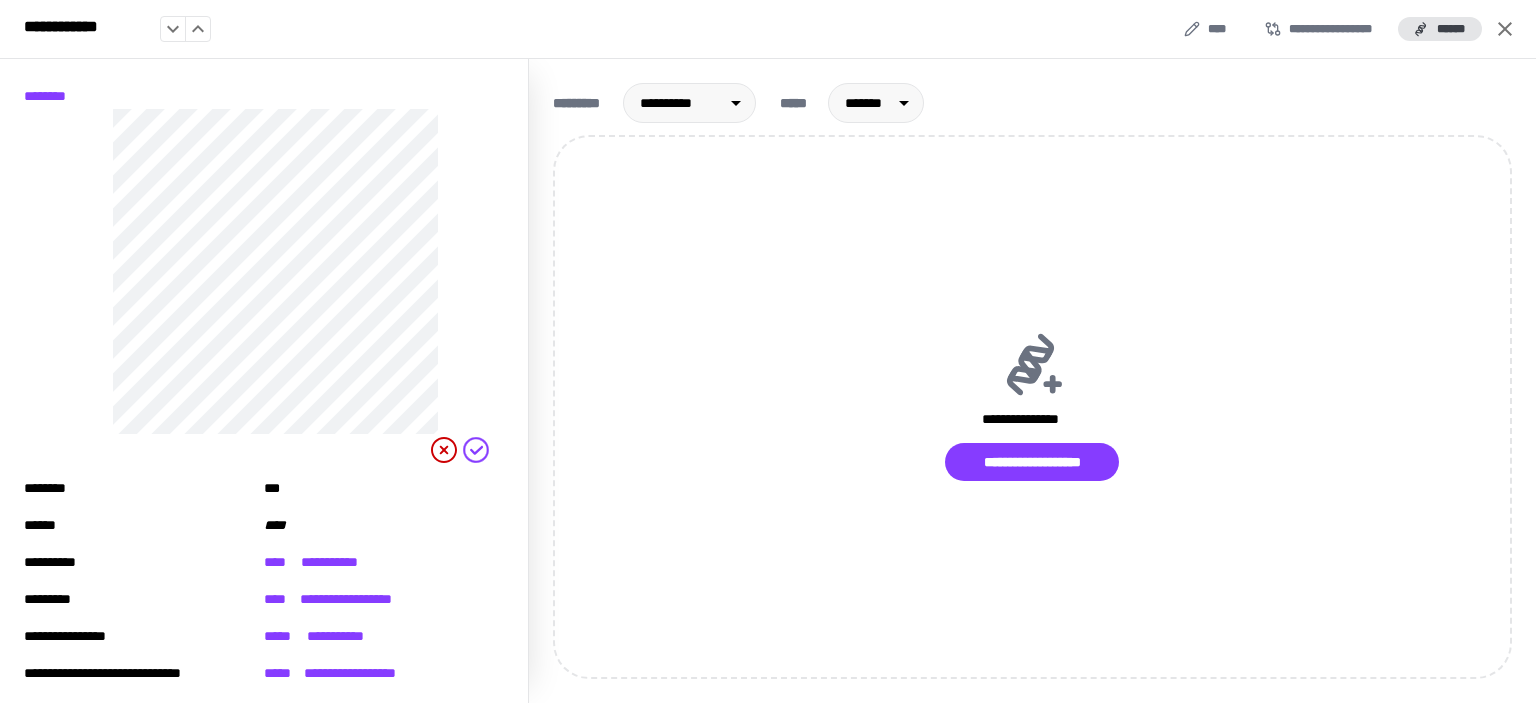 click at bounding box center (768, 351) 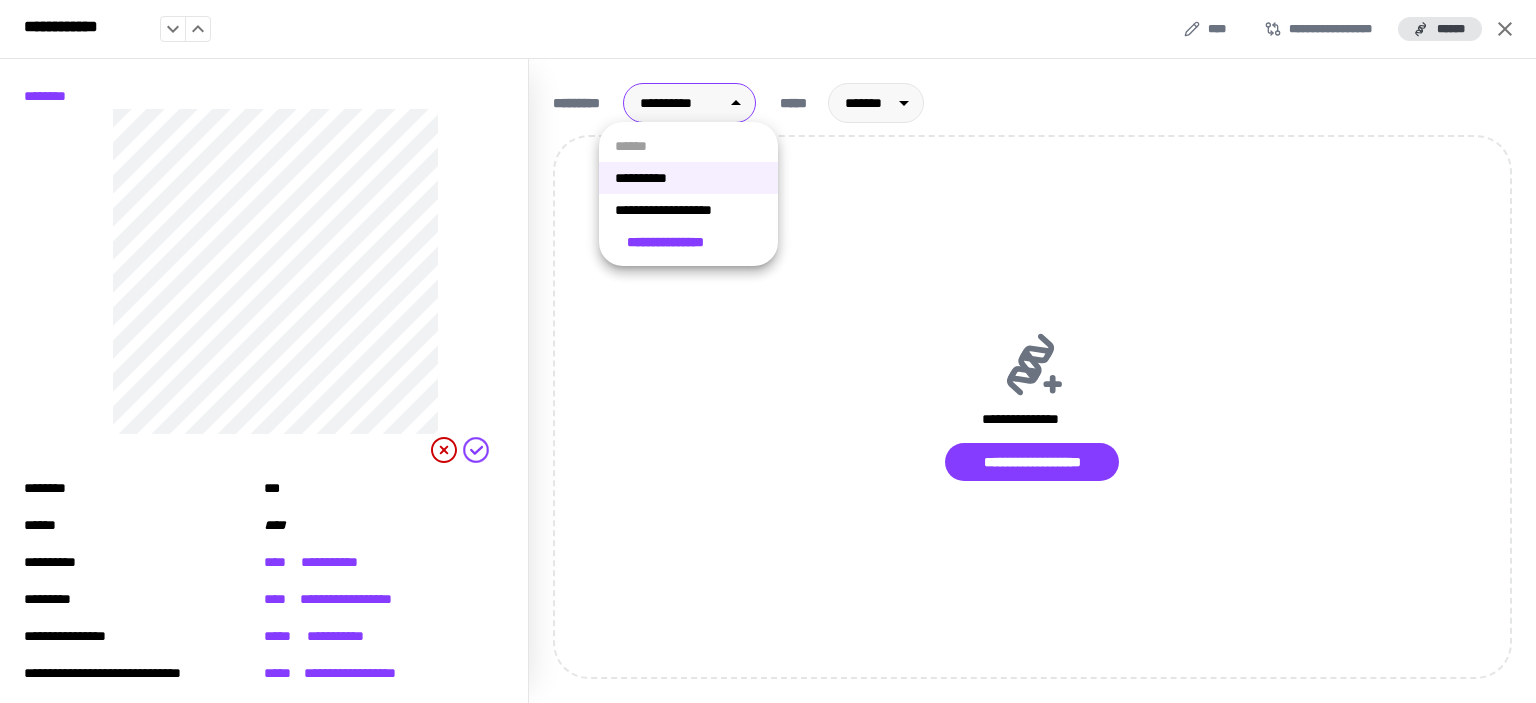 click on "[FIRST] [LAST] [STREET] [CITY] [STATE] [ZIP] [COUNTRY] [PHONE] [EMAIL]" at bounding box center [768, 351] 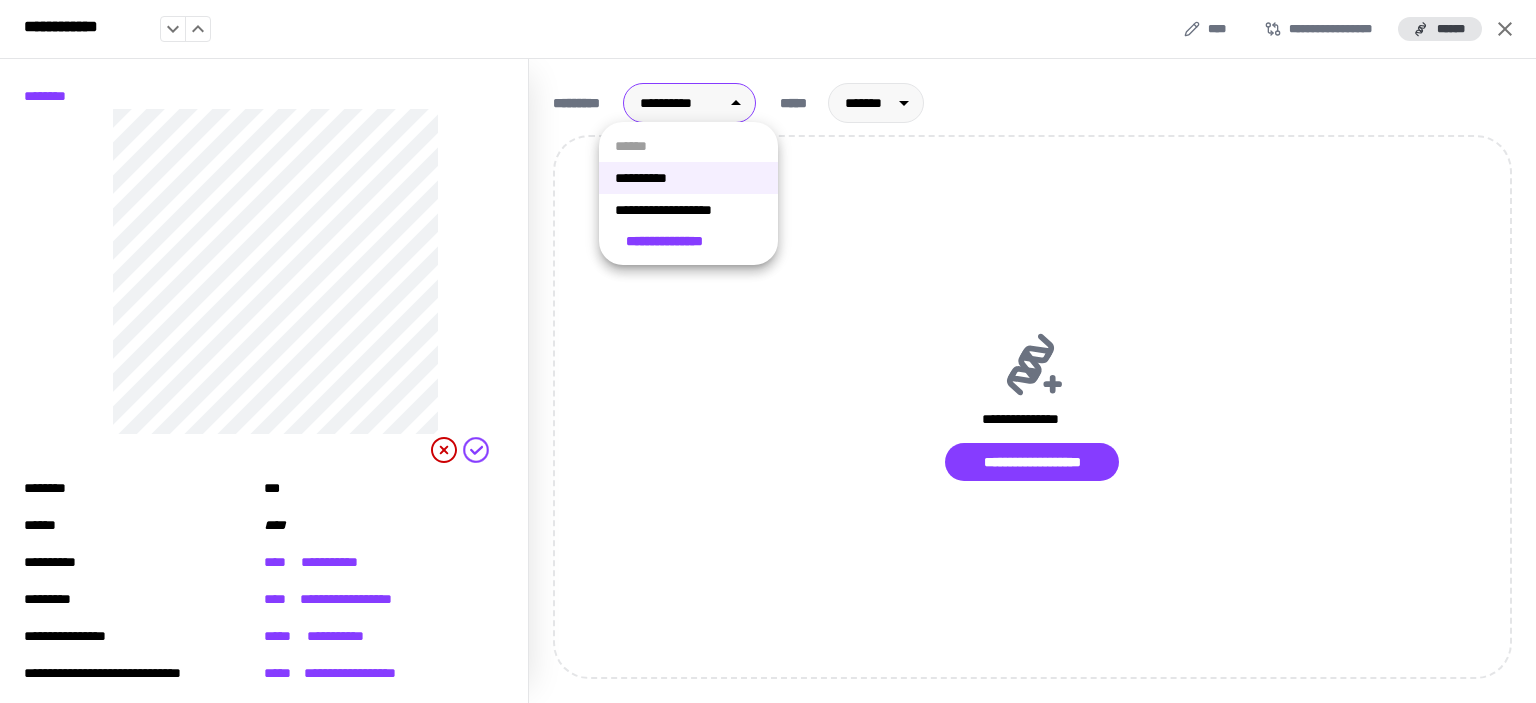 click on "**********" at bounding box center [688, 210] 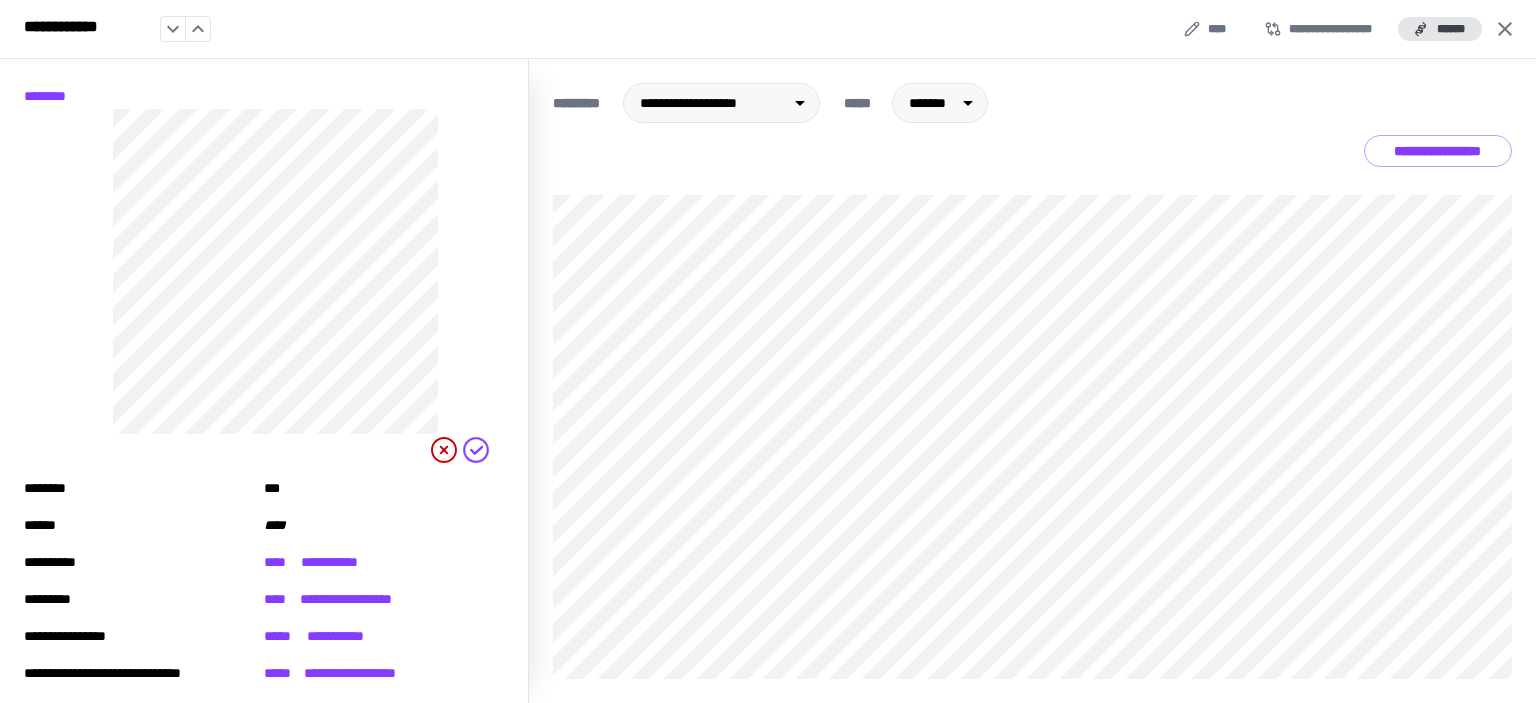 drag, startPoint x: 1504, startPoint y: 26, endPoint x: 1028, endPoint y: 299, distance: 548.73035 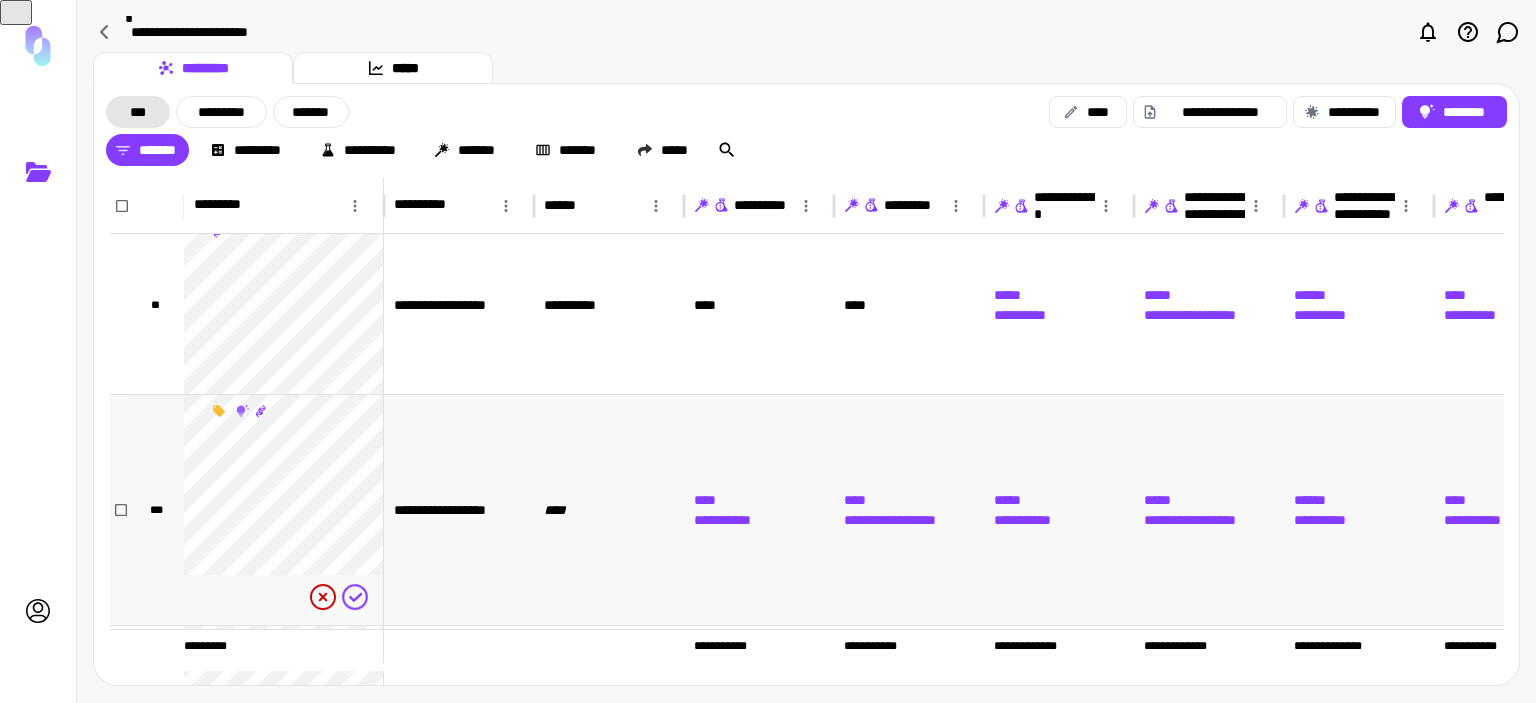 scroll, scrollTop: 300, scrollLeft: 0, axis: vertical 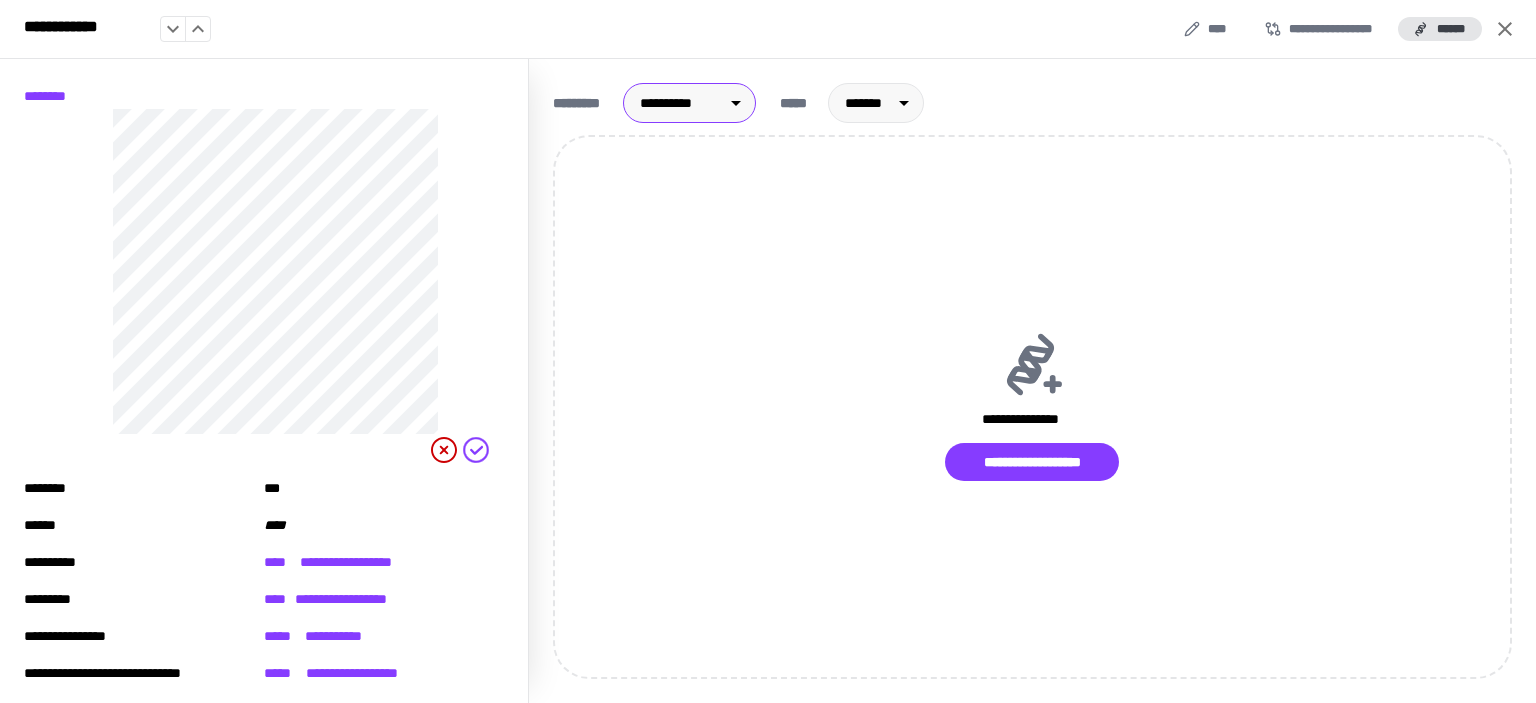 click on "[FIRST] [LAST] [STREET] [CITY] [STATE] [ZIP] [COUNTRY] [PHONE] [EMAIL]" at bounding box center (768, 351) 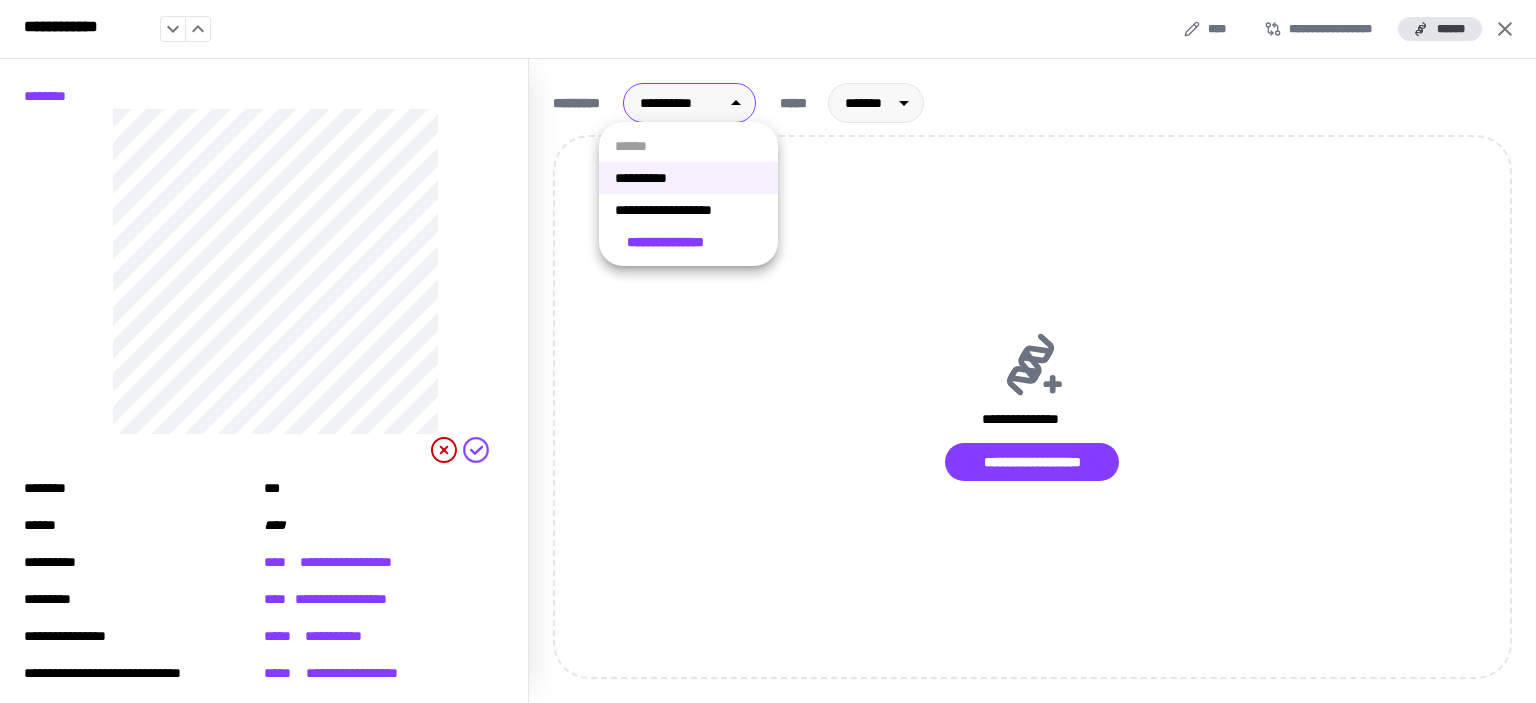 drag, startPoint x: 723, startPoint y: 203, endPoint x: 854, endPoint y: 211, distance: 131.24405 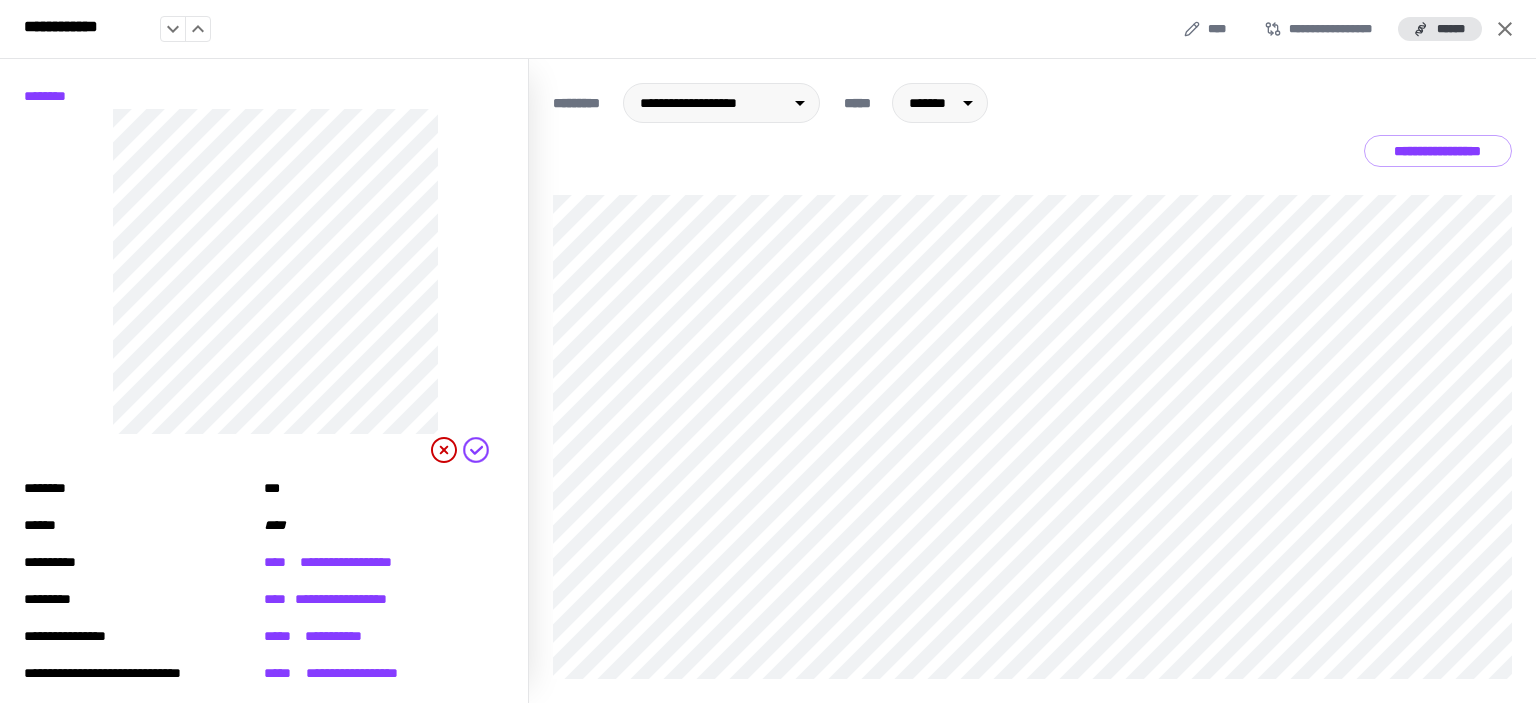 click on "[FIRST] [LAST] [STREET] [CITY] [STATE] [ZIP] [COUNTRY] [PHONE] [EMAIL]" at bounding box center (1032, 381) 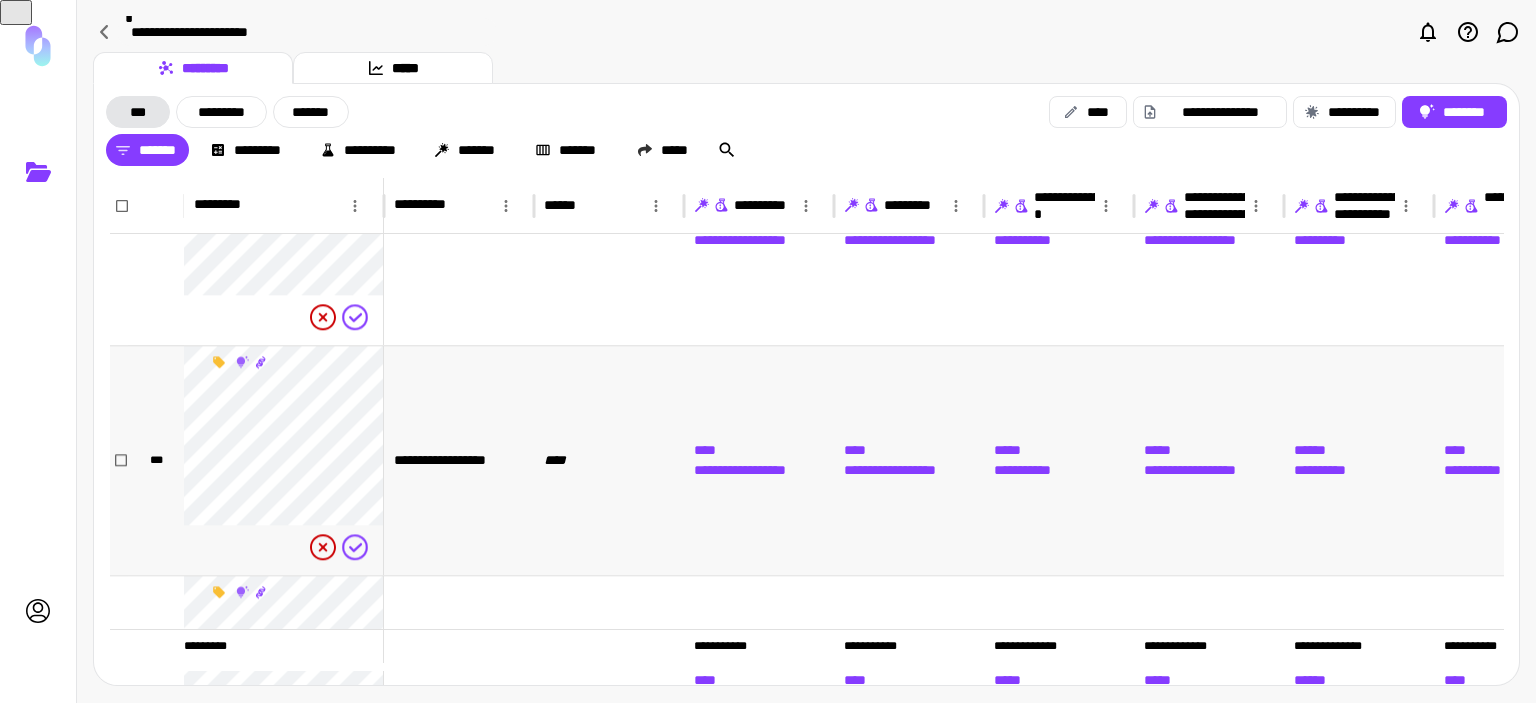 scroll, scrollTop: 1486, scrollLeft: 0, axis: vertical 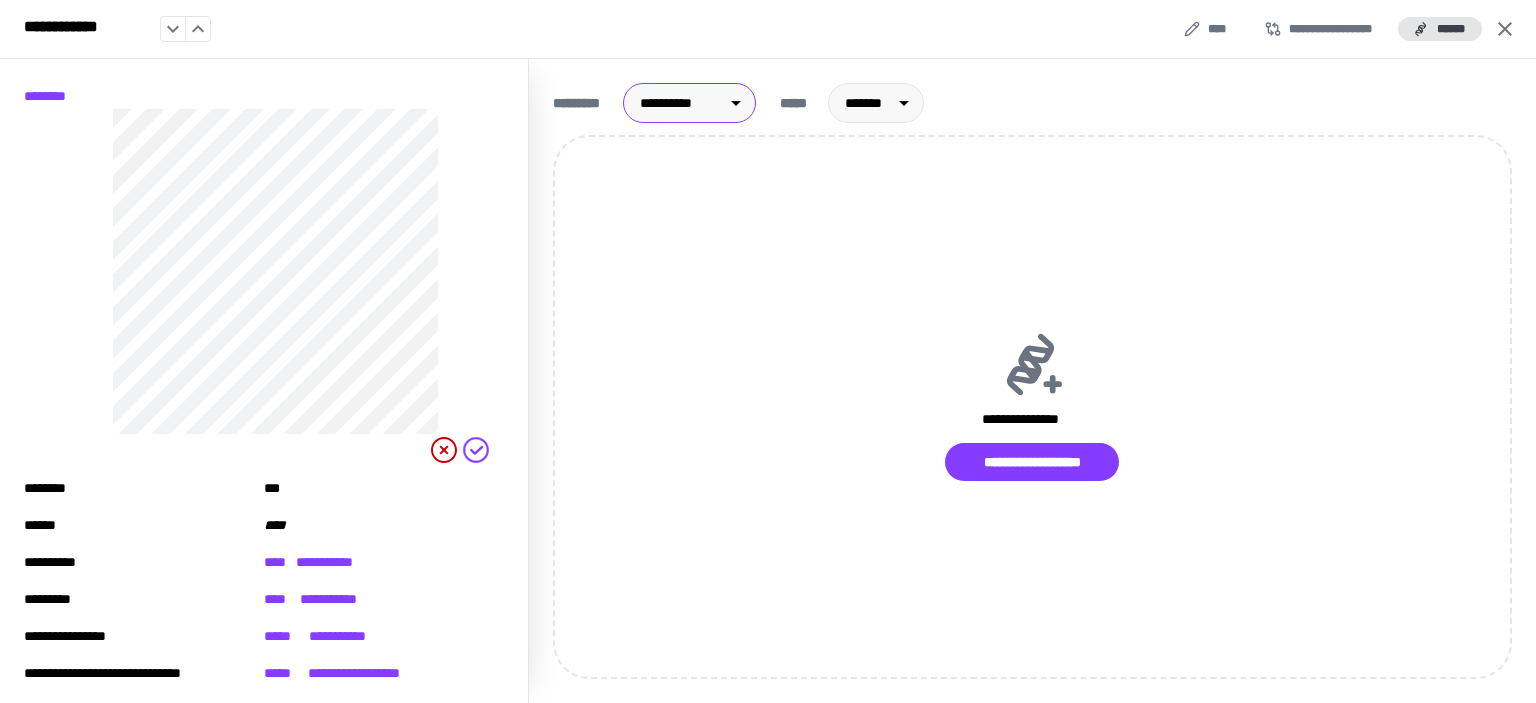 click on "[FIRST] [LAST] [STREET] [CITY] [STATE] [ZIP] [COUNTRY] [PHONE] [EMAIL]" at bounding box center [768, 351] 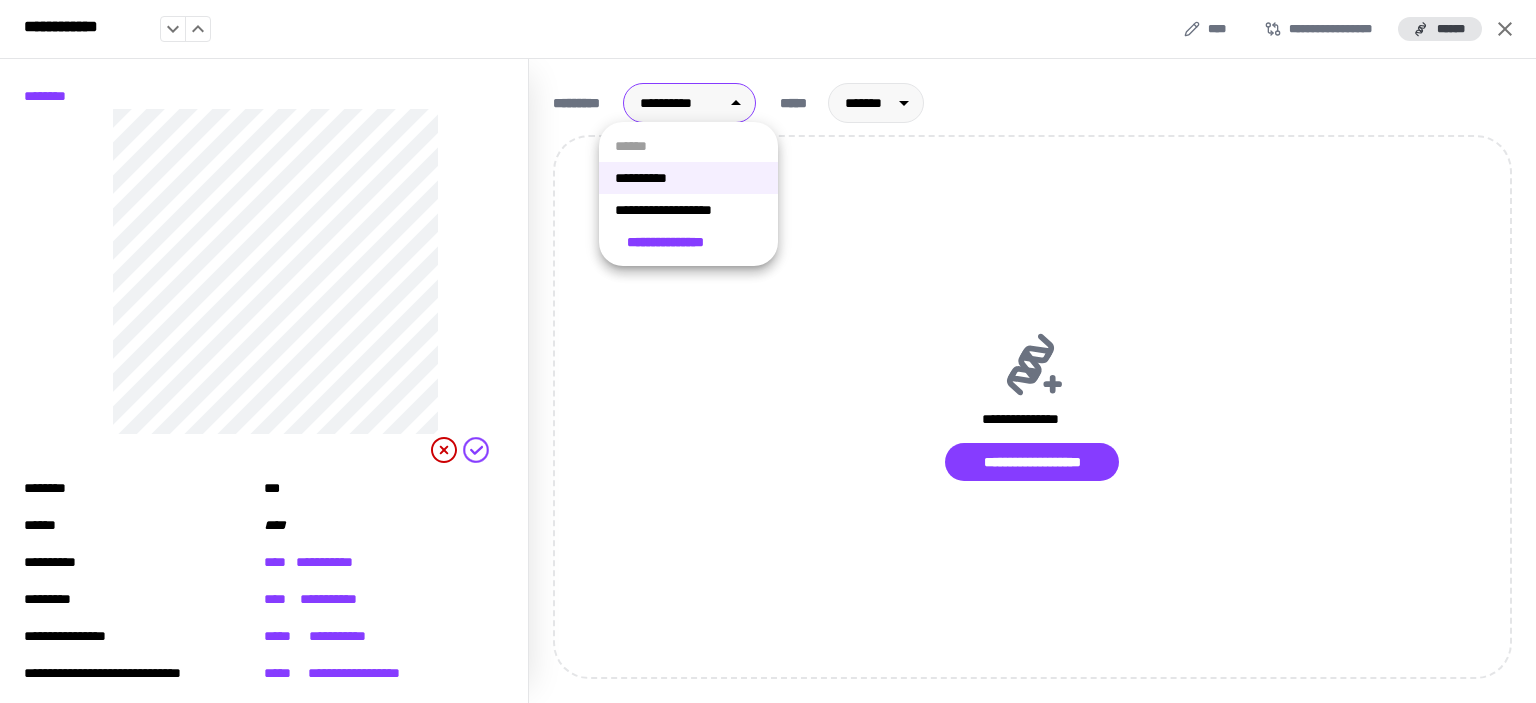 click on "**********" at bounding box center [688, 210] 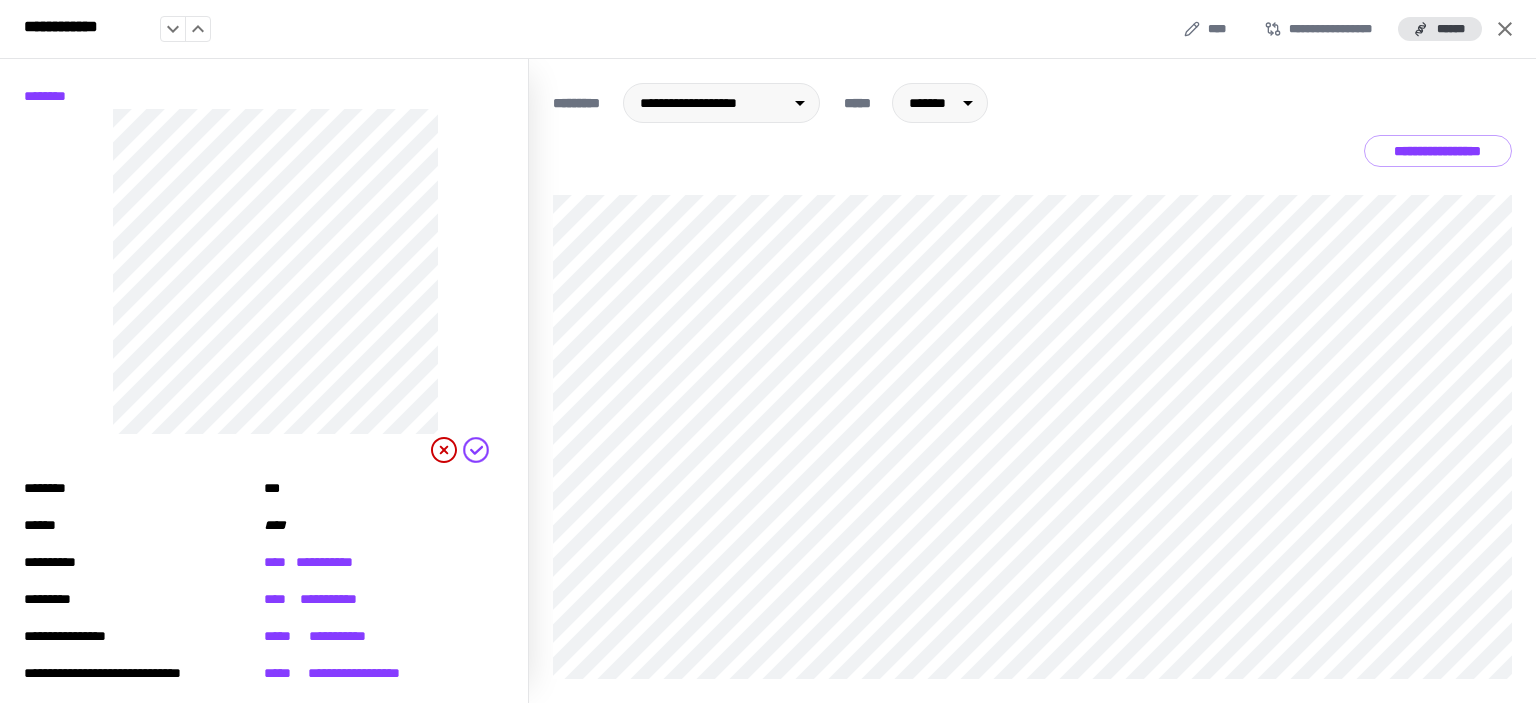 drag, startPoint x: 1510, startPoint y: 22, endPoint x: 1471, endPoint y: 79, distance: 69.065186 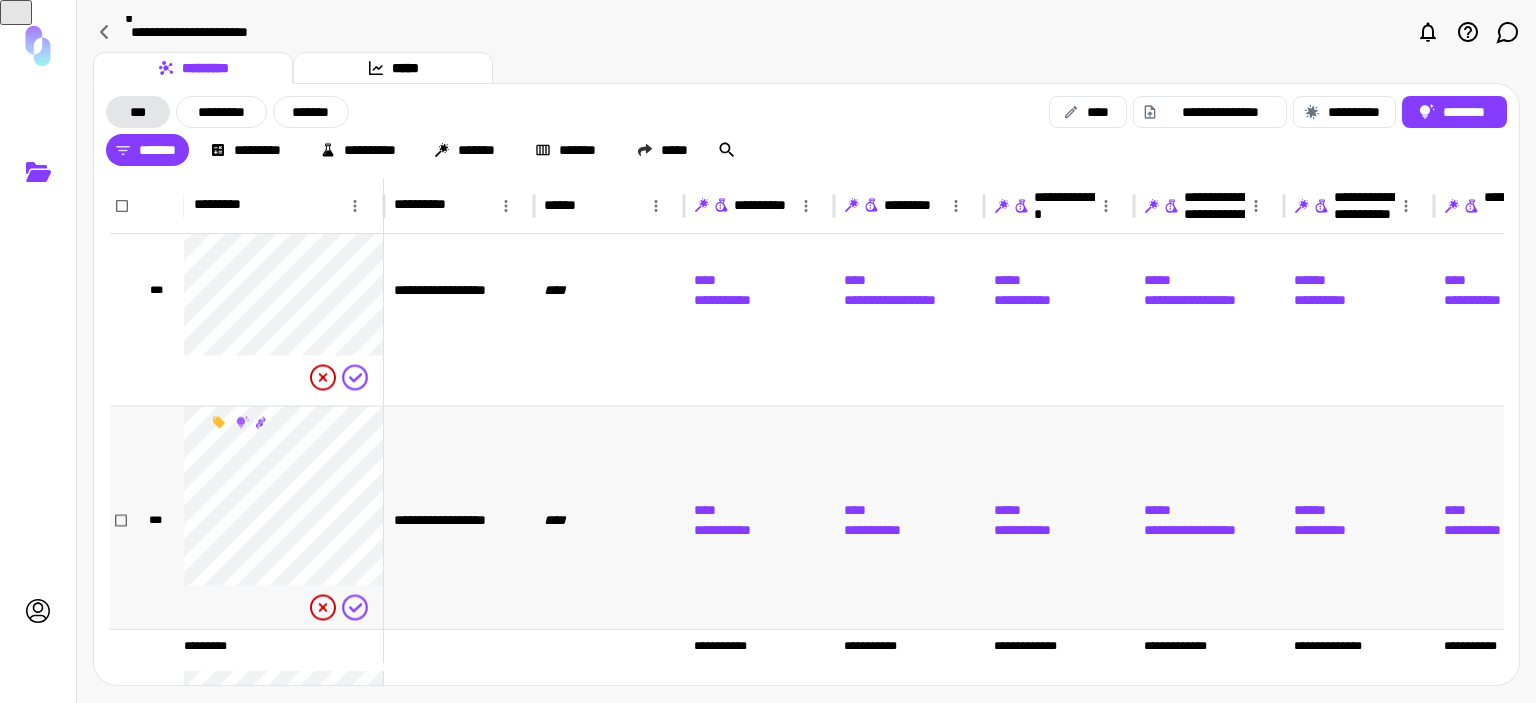 scroll, scrollTop: 1878, scrollLeft: 0, axis: vertical 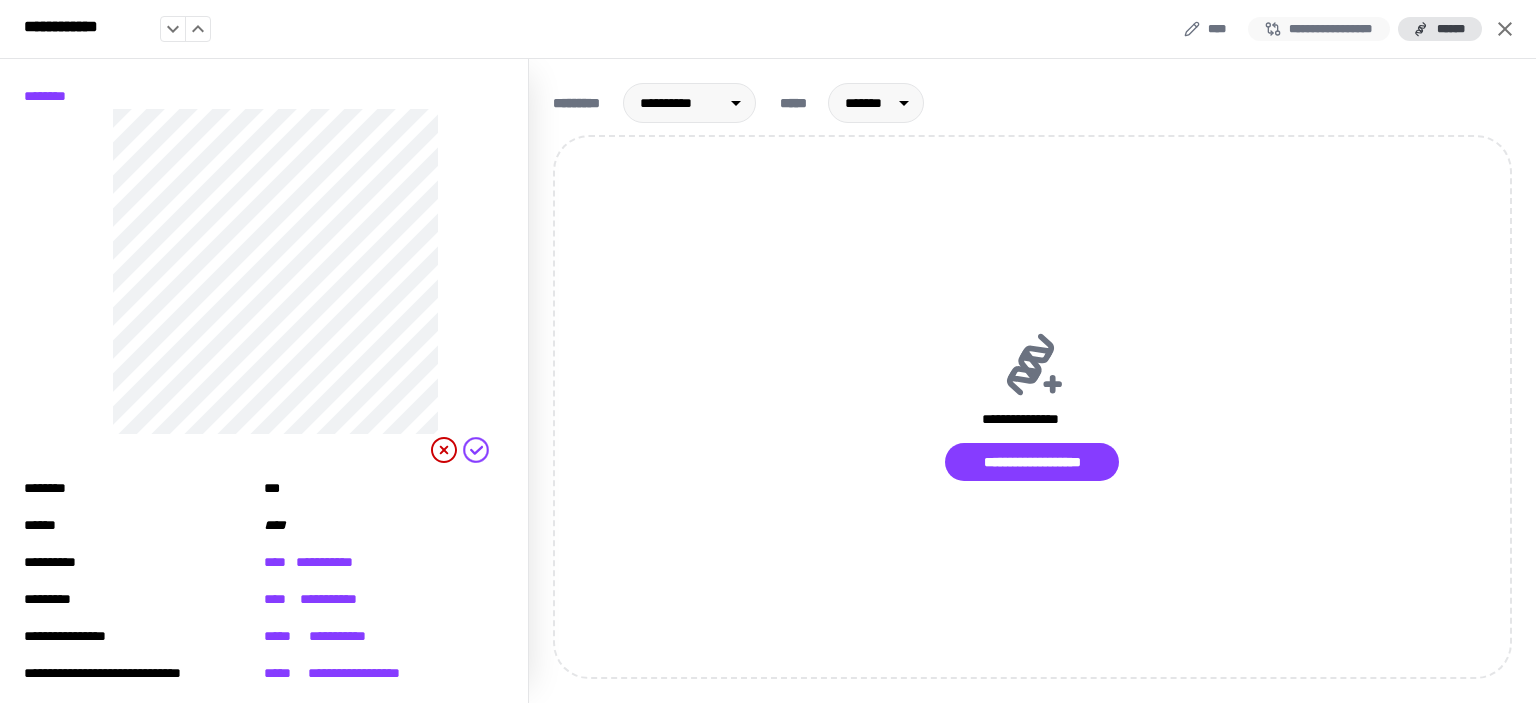 click on "**********" at bounding box center (1319, 29) 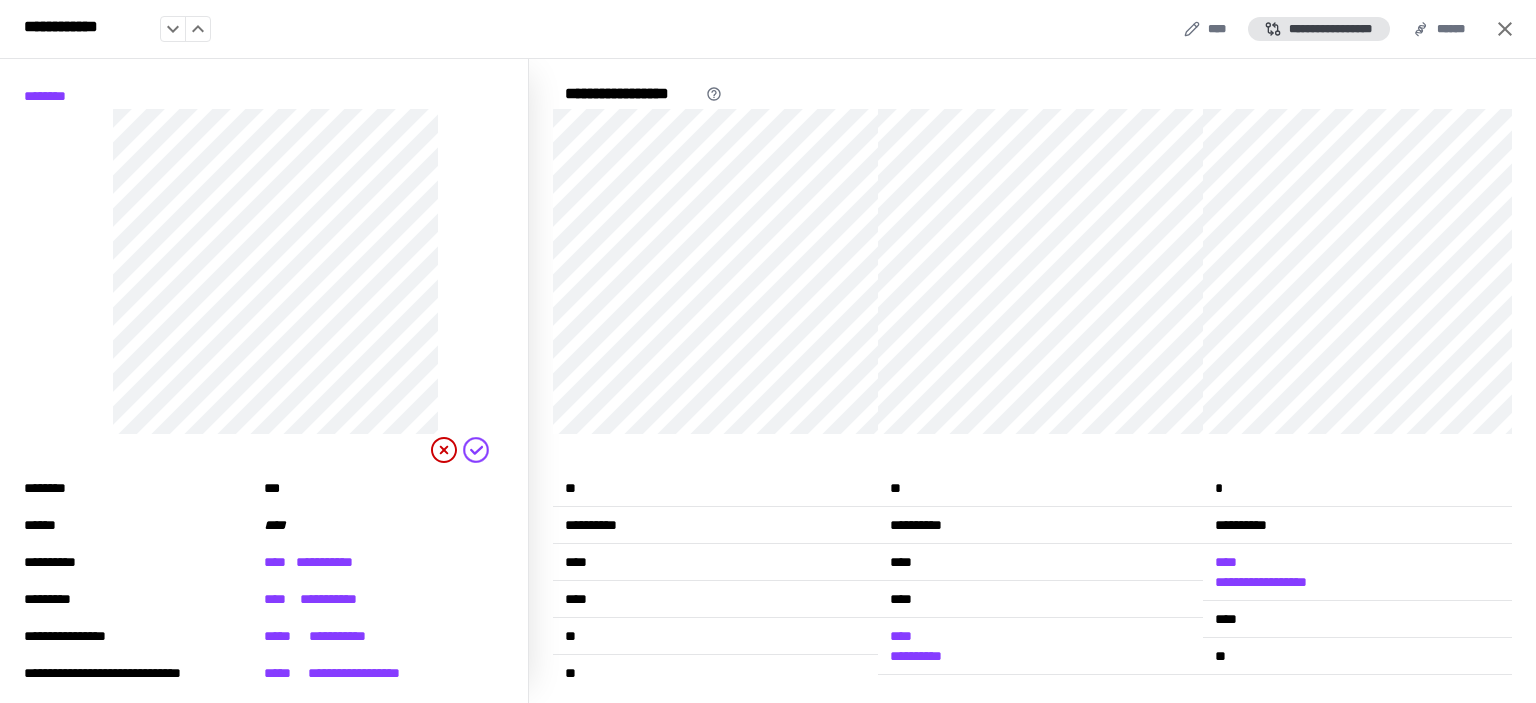click 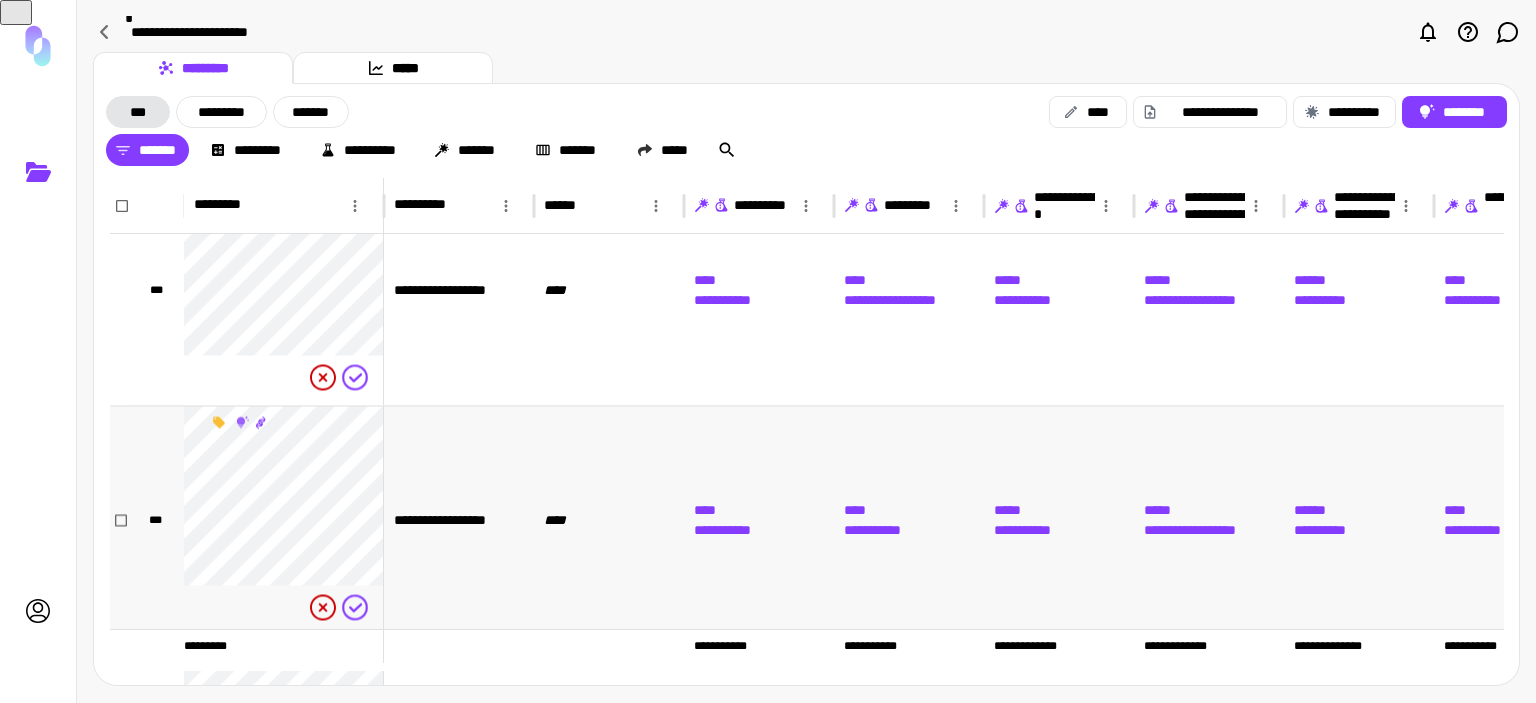 scroll, scrollTop: 1659, scrollLeft: 0, axis: vertical 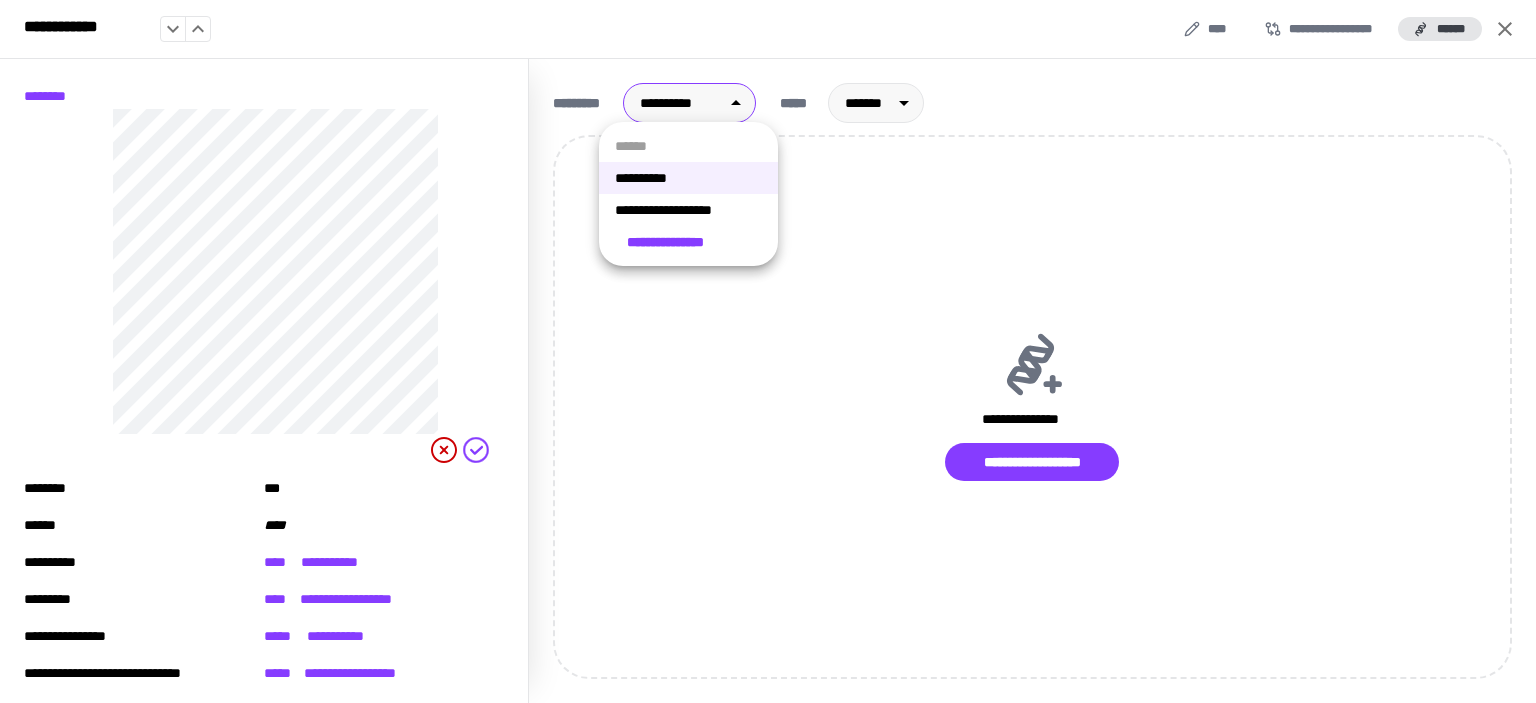 click on "[FIRST] [LAST] [STREET] [CITY] [STATE] [ZIP] [COUNTRY] [PHONE] [EMAIL]" at bounding box center (768, 351) 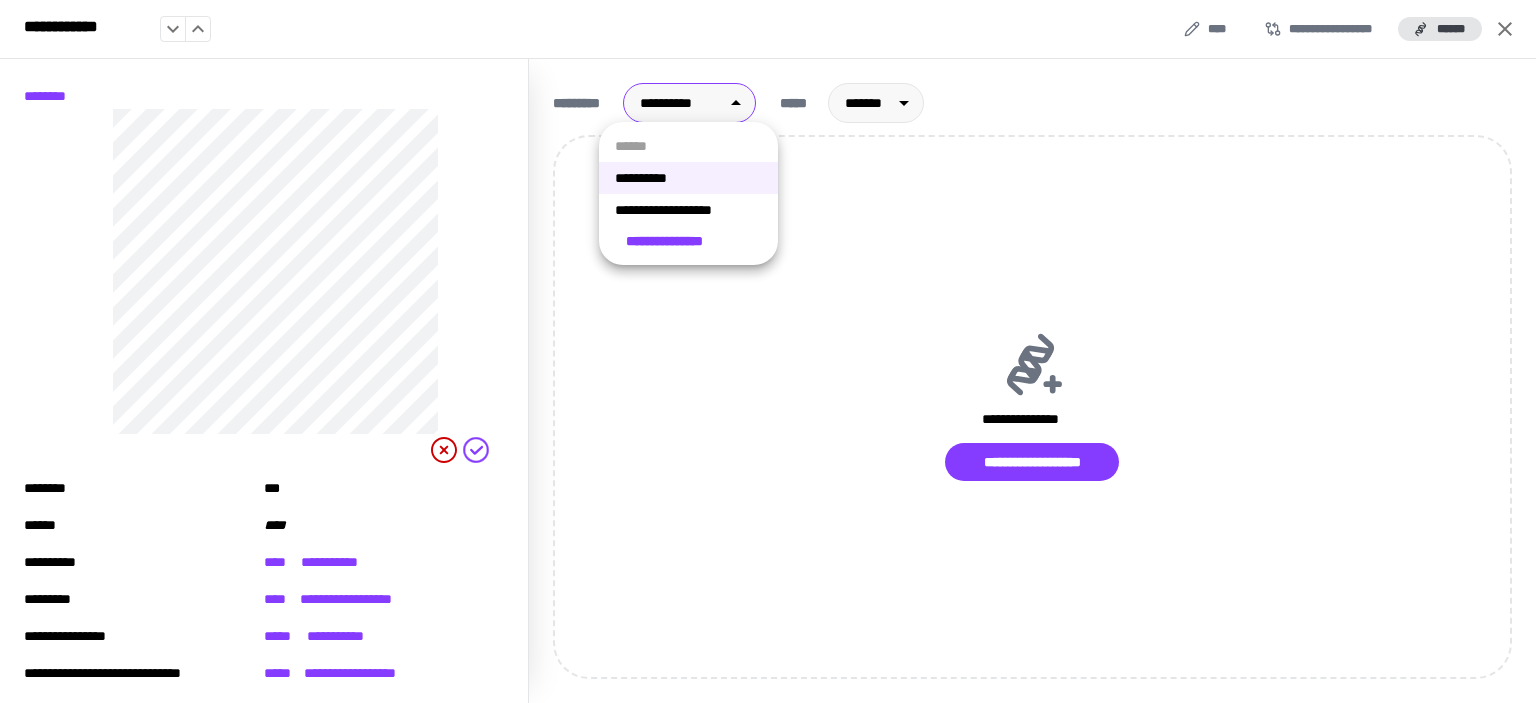 click on "**********" at bounding box center (688, 210) 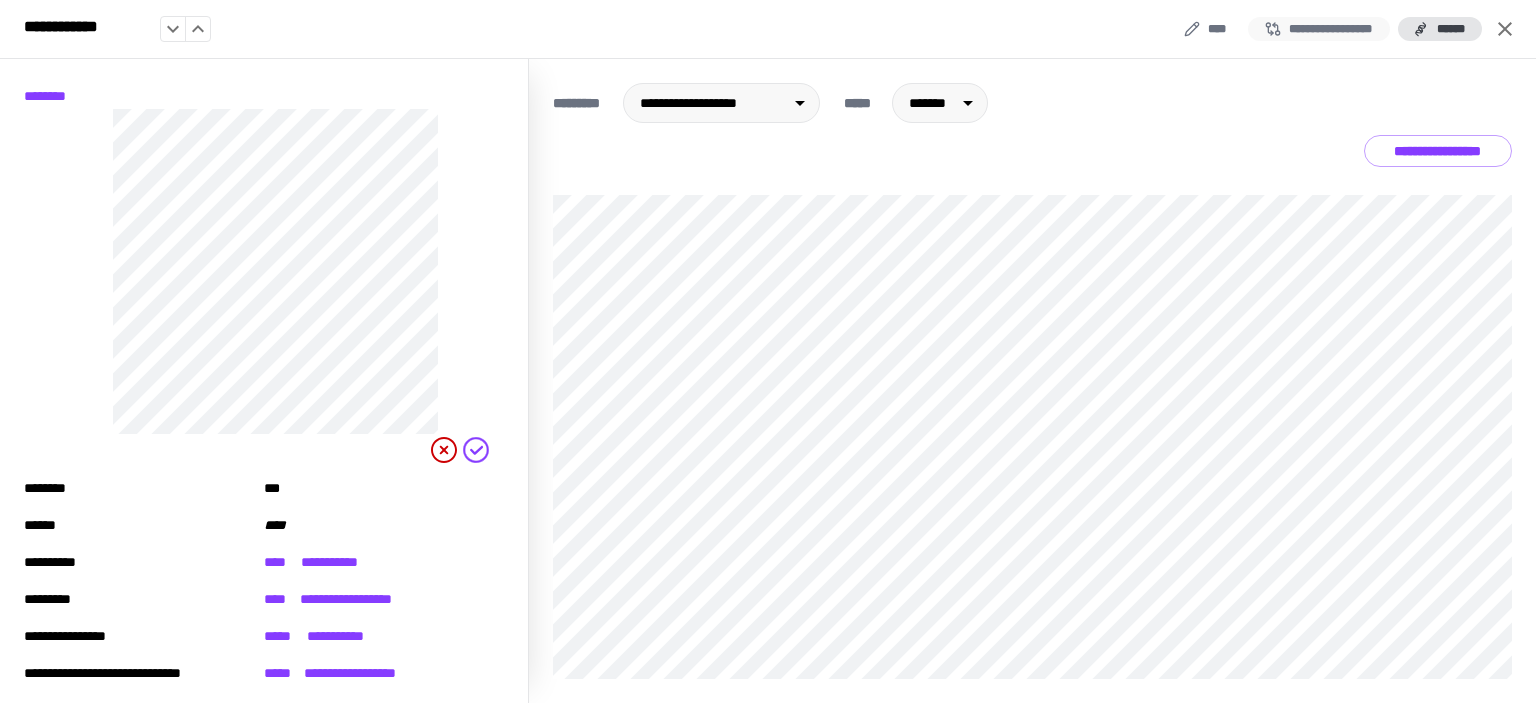 click on "**********" at bounding box center (1319, 29) 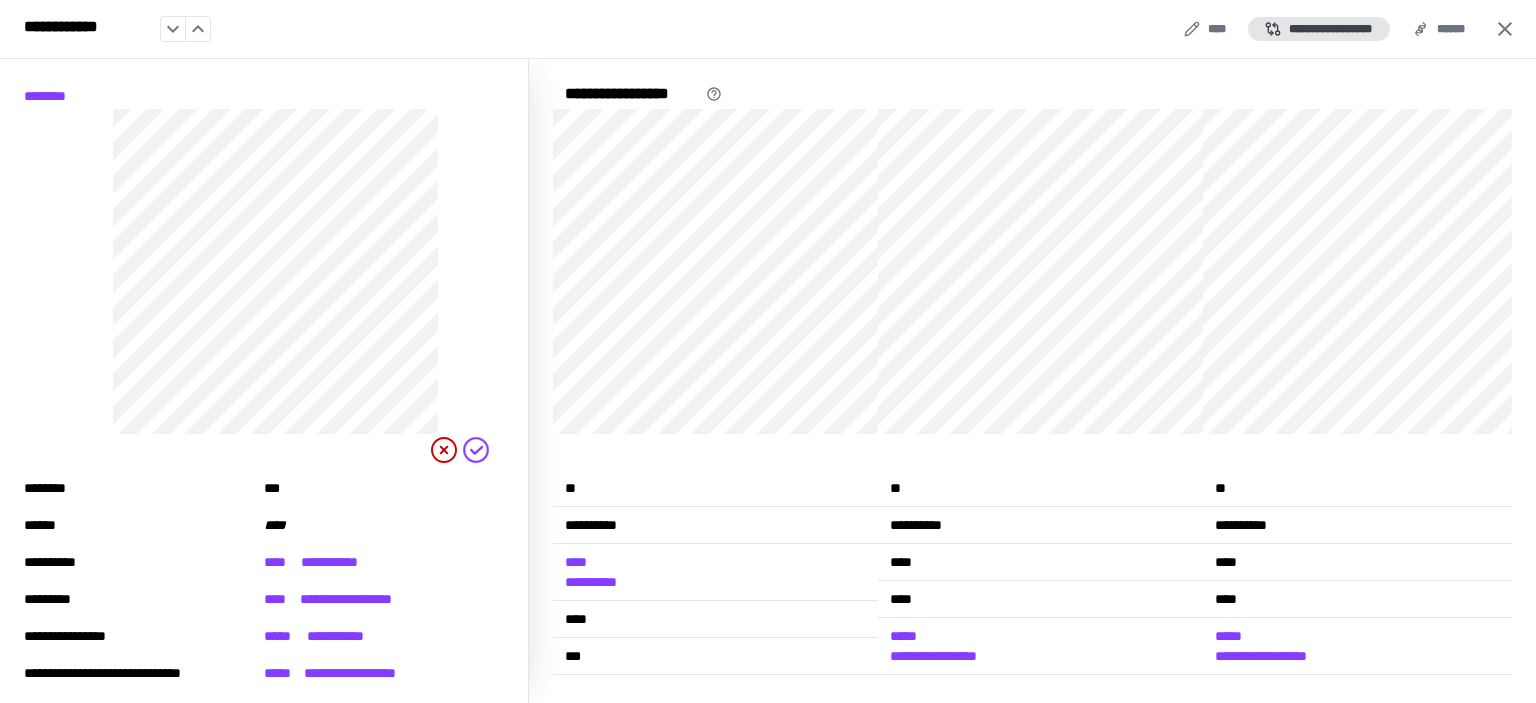 scroll, scrollTop: 64, scrollLeft: 0, axis: vertical 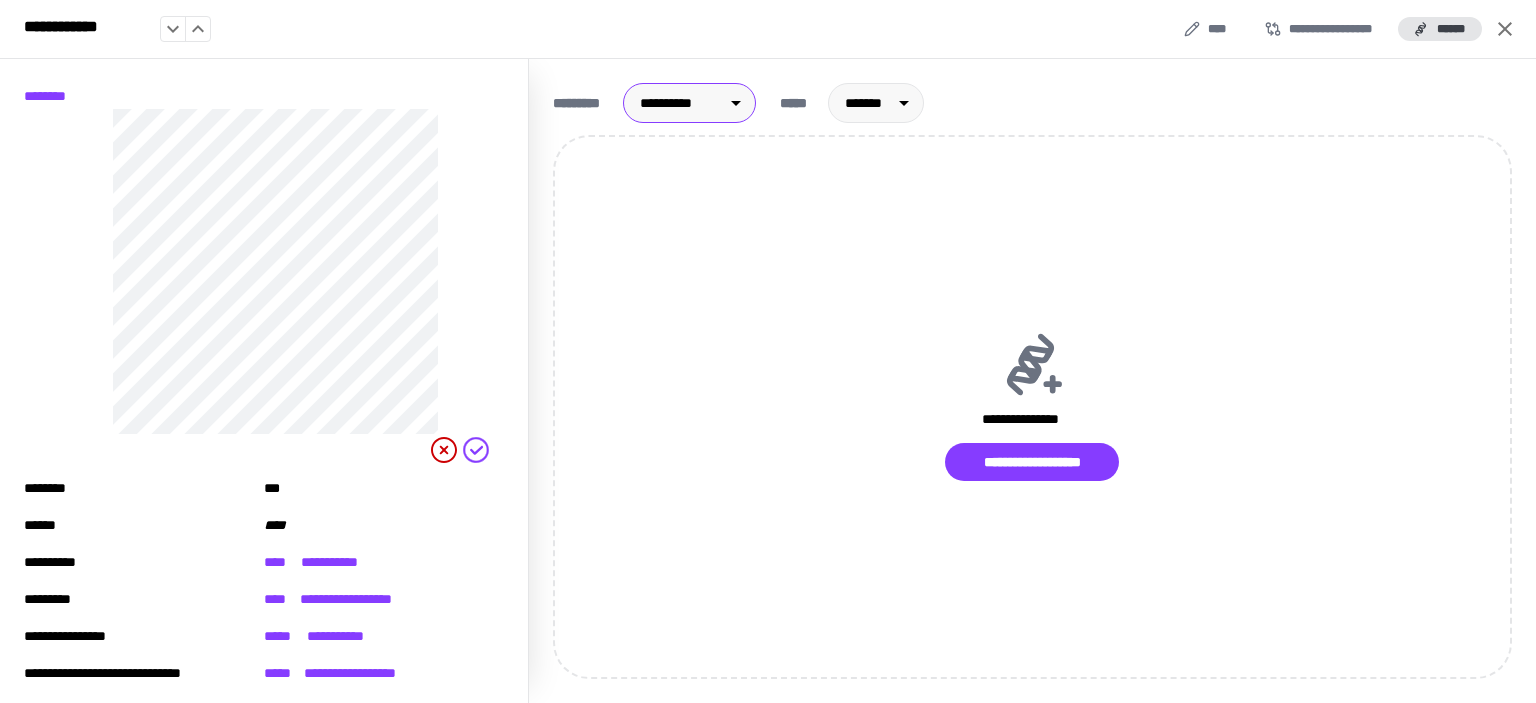 click on "[FIRST] [LAST] [STREET] [CITY] [STATE] [ZIP] [COUNTRY] [PHONE] [EMAIL]" at bounding box center (768, 351) 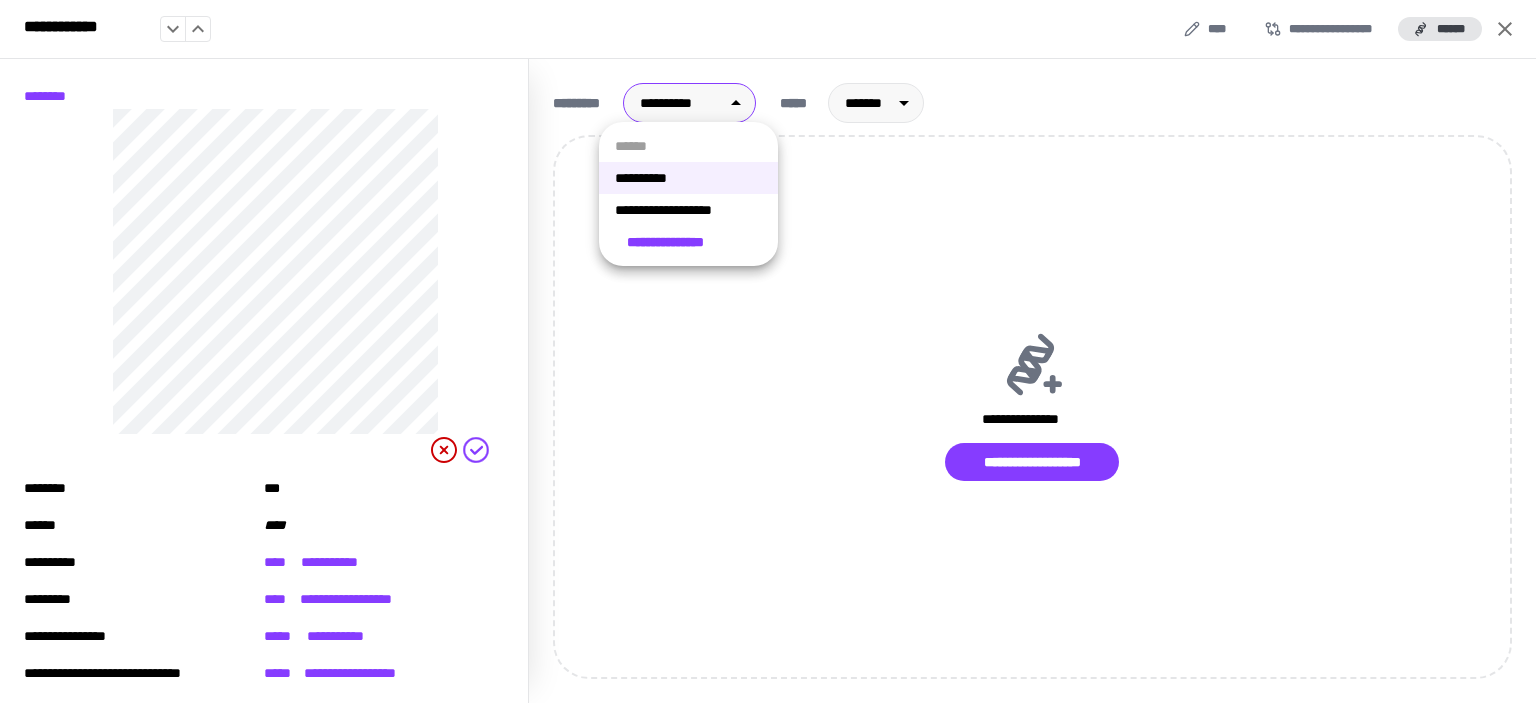 click on "**********" at bounding box center (688, 210) 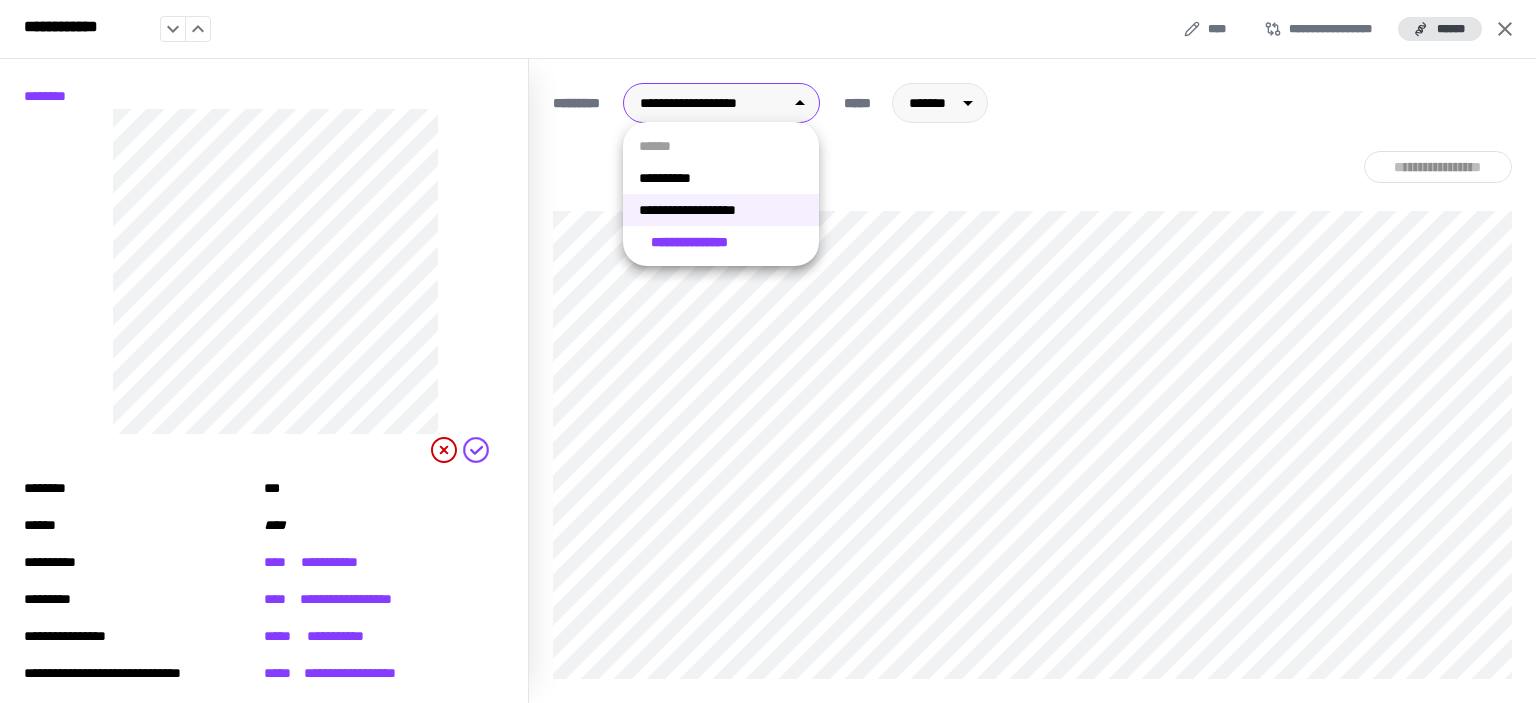 click on "[FIRST] [LAST] [STREET] [CITY] [STATE] [ZIP] [COUNTRY] [PHONE] [EMAIL]" at bounding box center (768, 351) 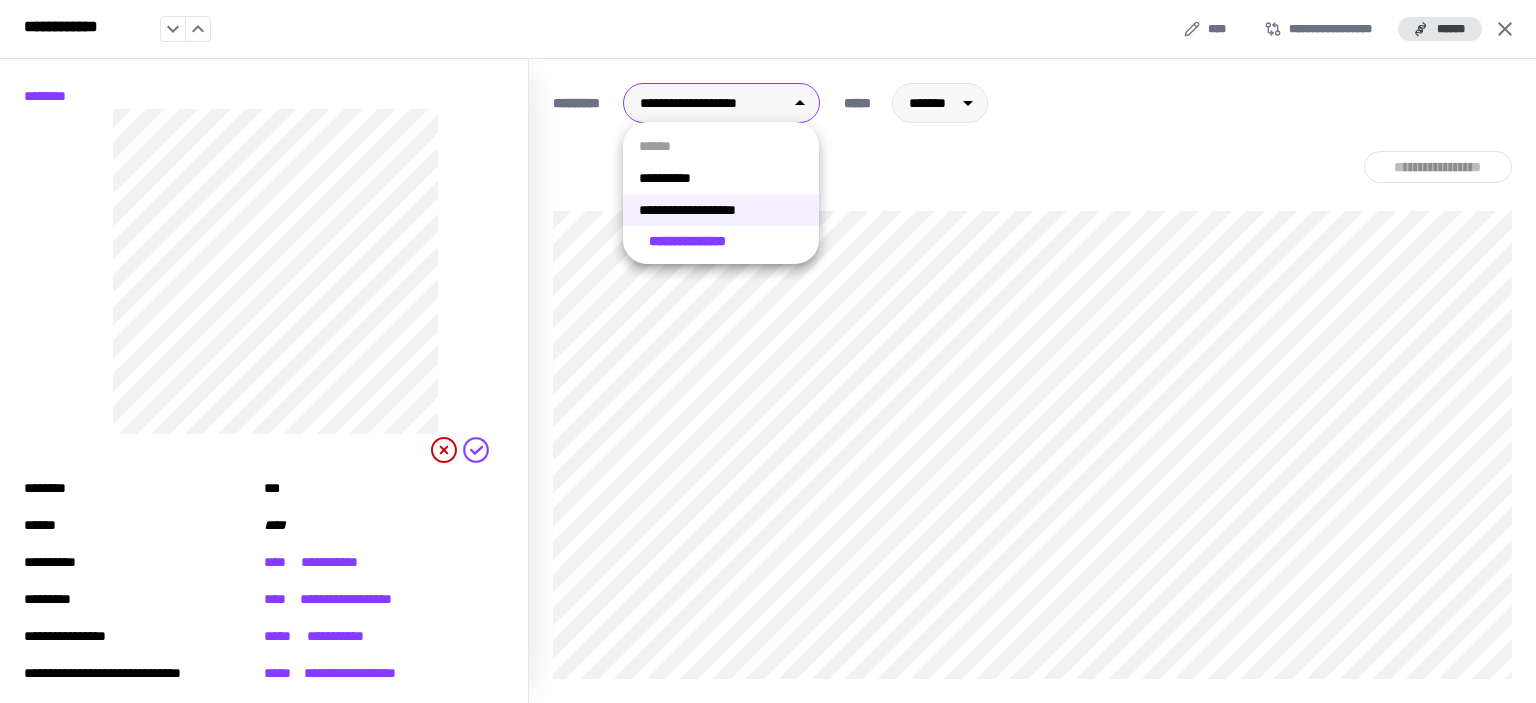 click on "**********" at bounding box center (721, 210) 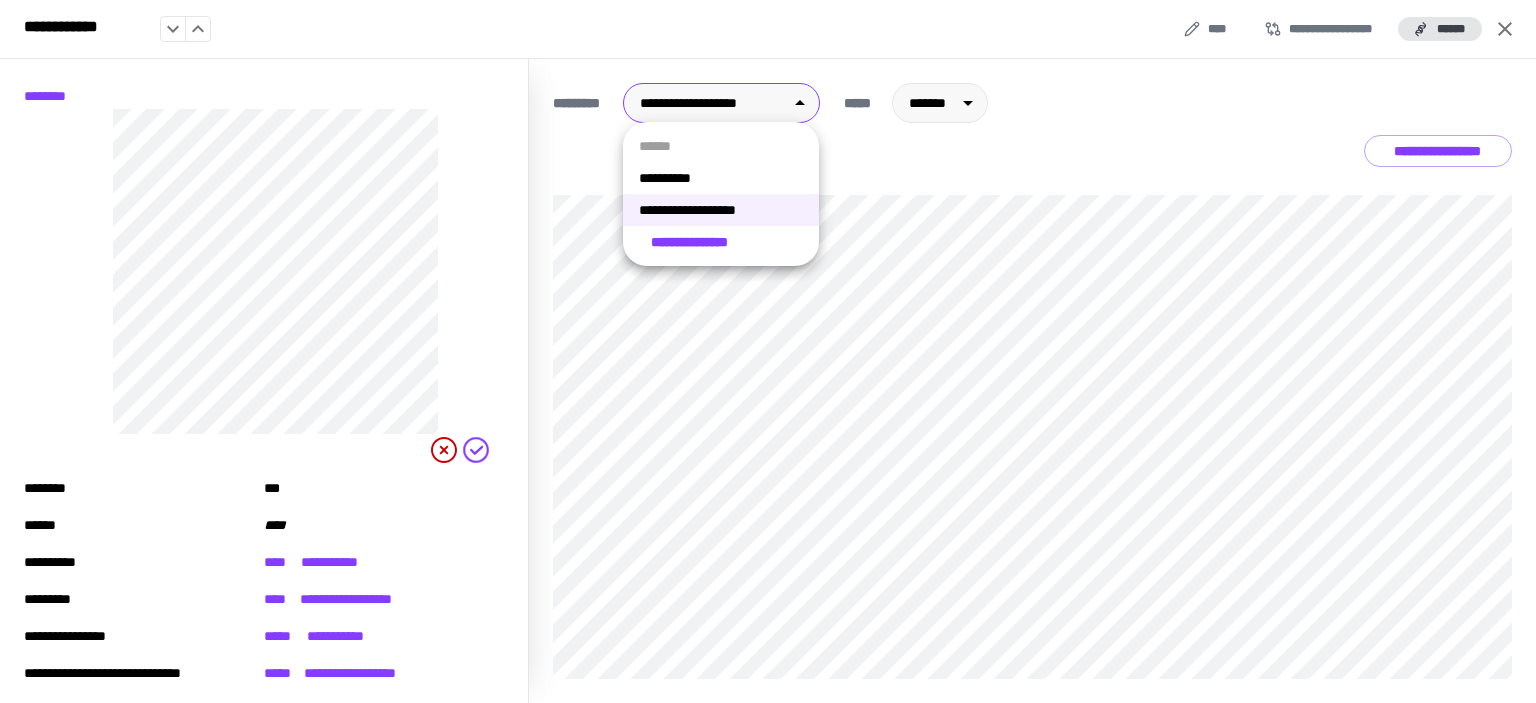 click on "[FIRST] [LAST] [STREET] [CITY] [STATE] [ZIP] [COUNTRY] [PHONE] [EMAIL]" at bounding box center [768, 351] 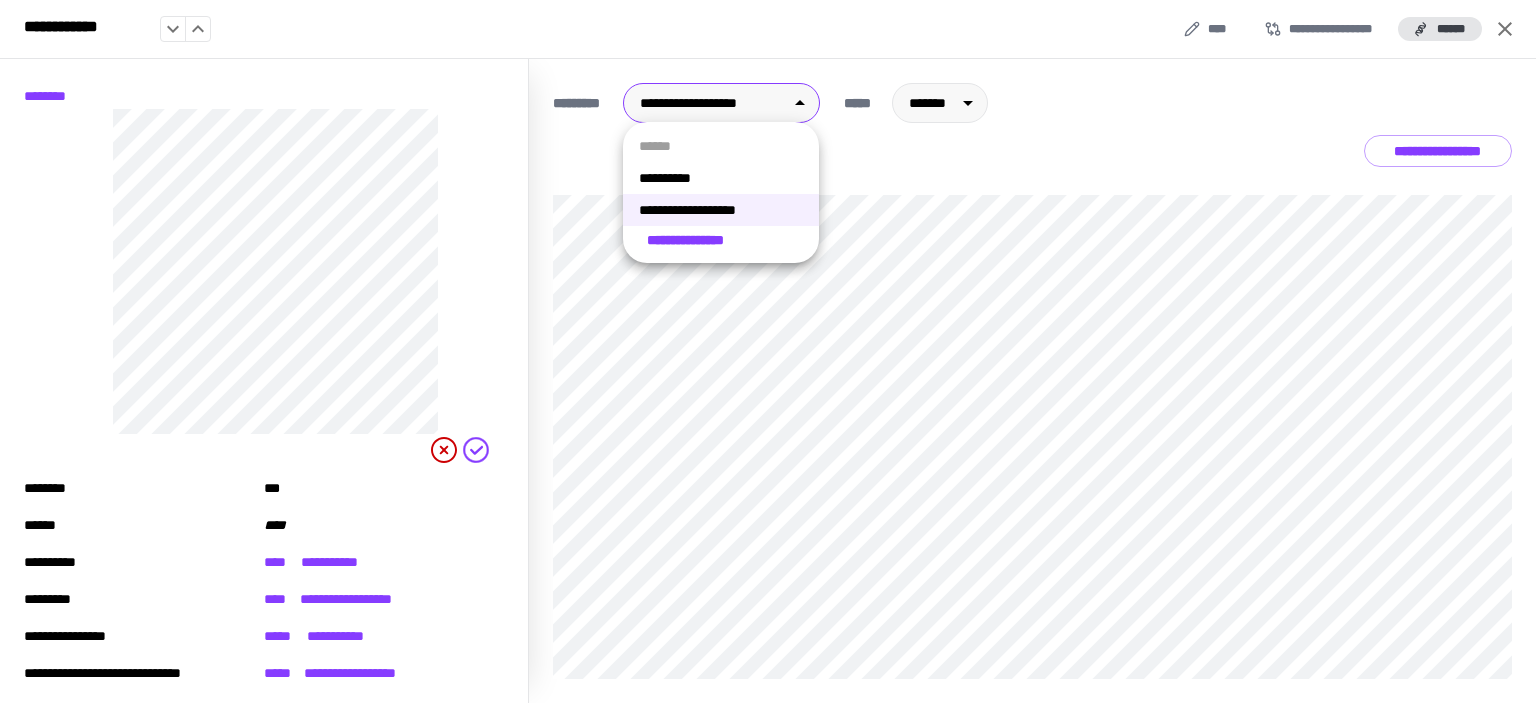click at bounding box center (768, 351) 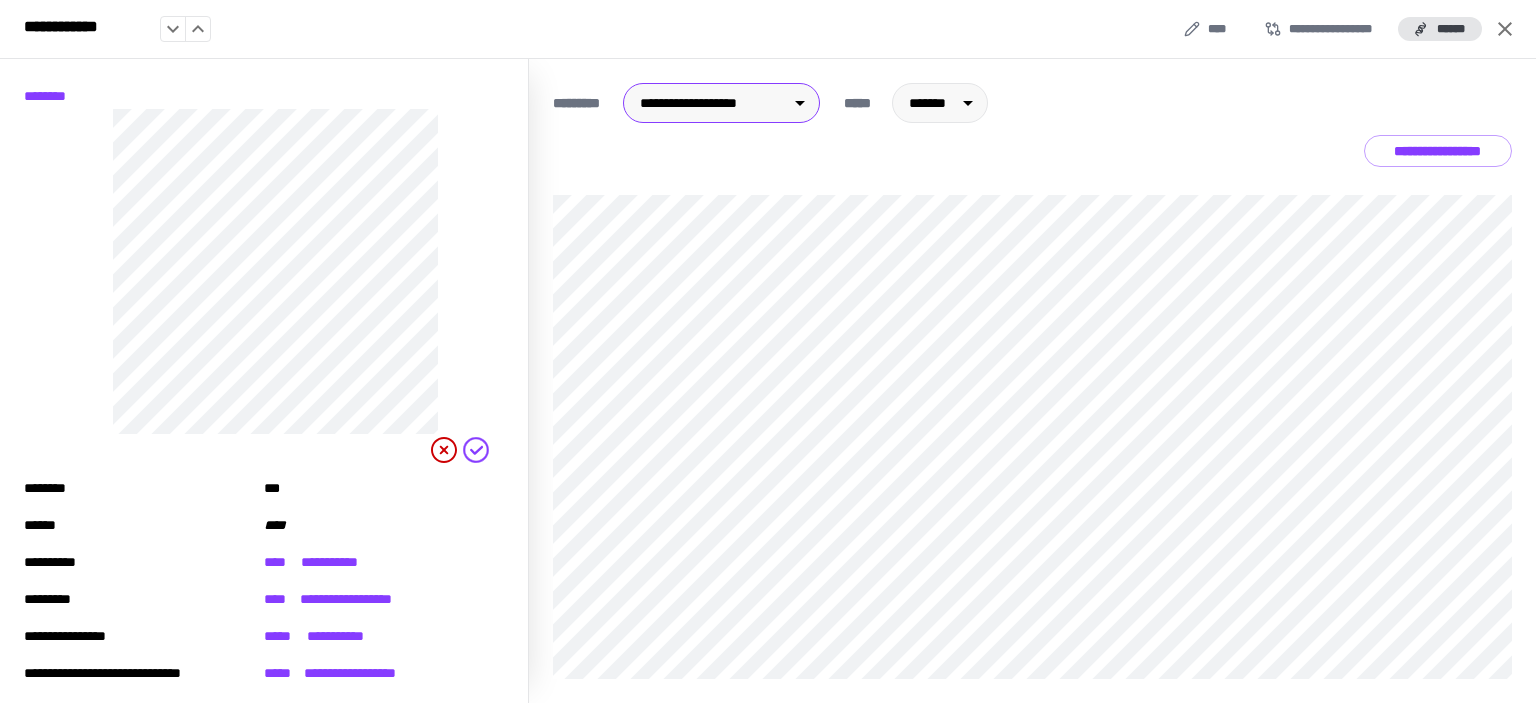 click 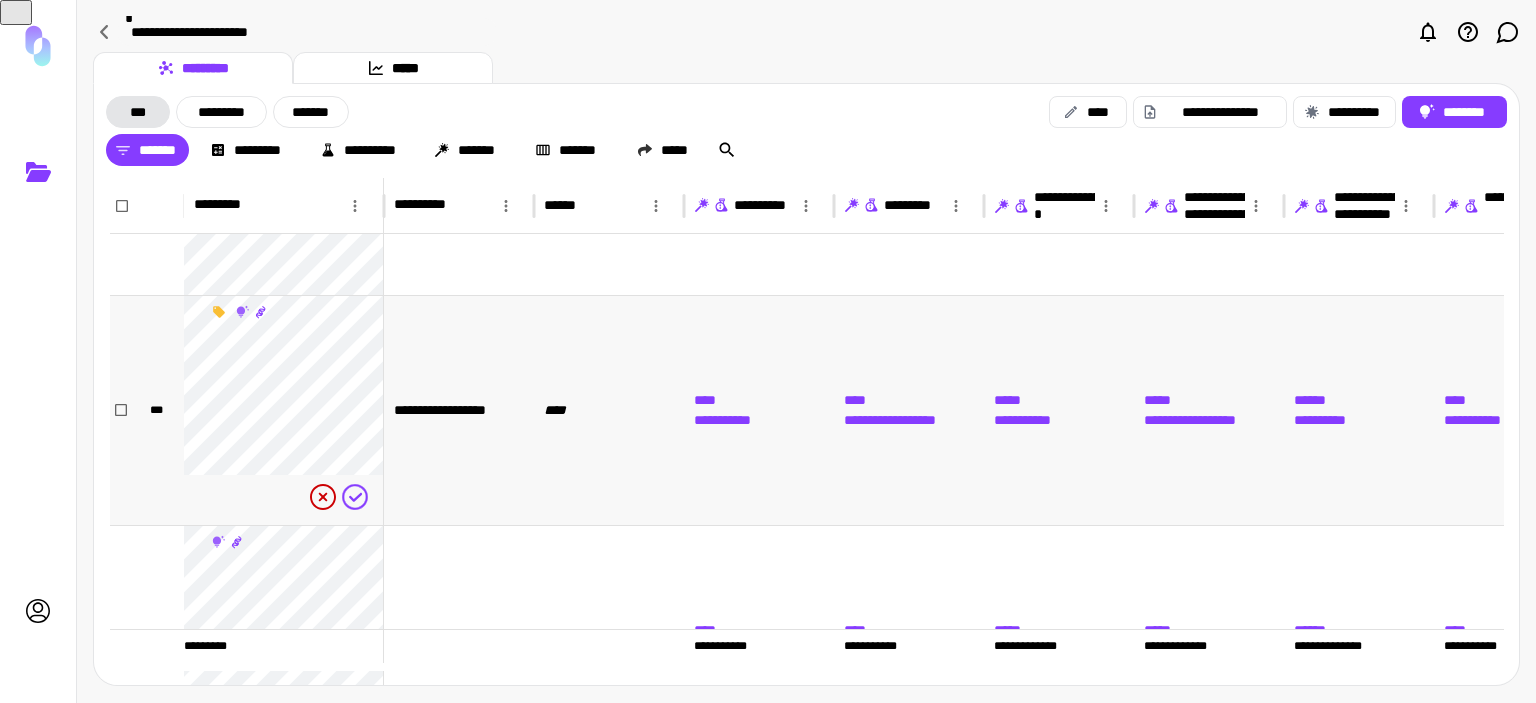 scroll, scrollTop: 68, scrollLeft: 0, axis: vertical 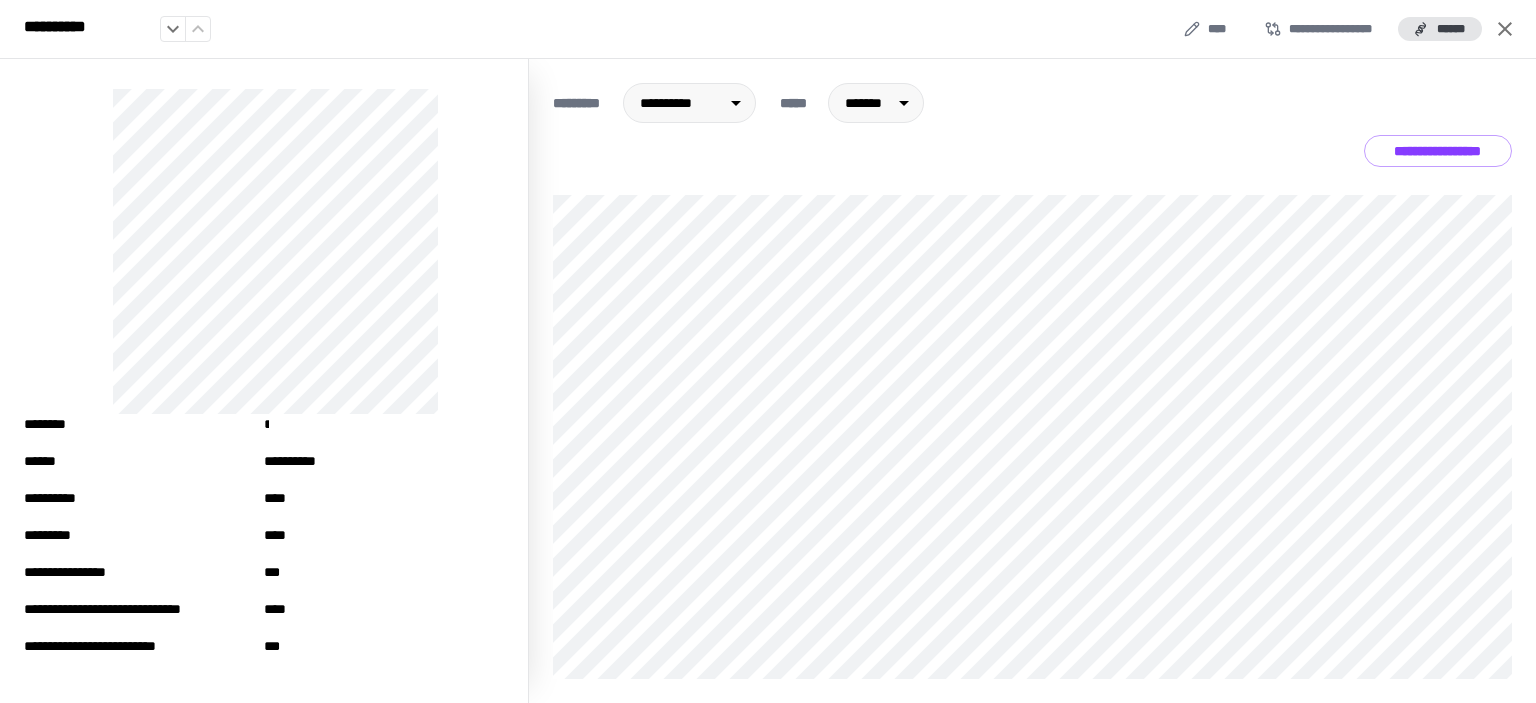 click 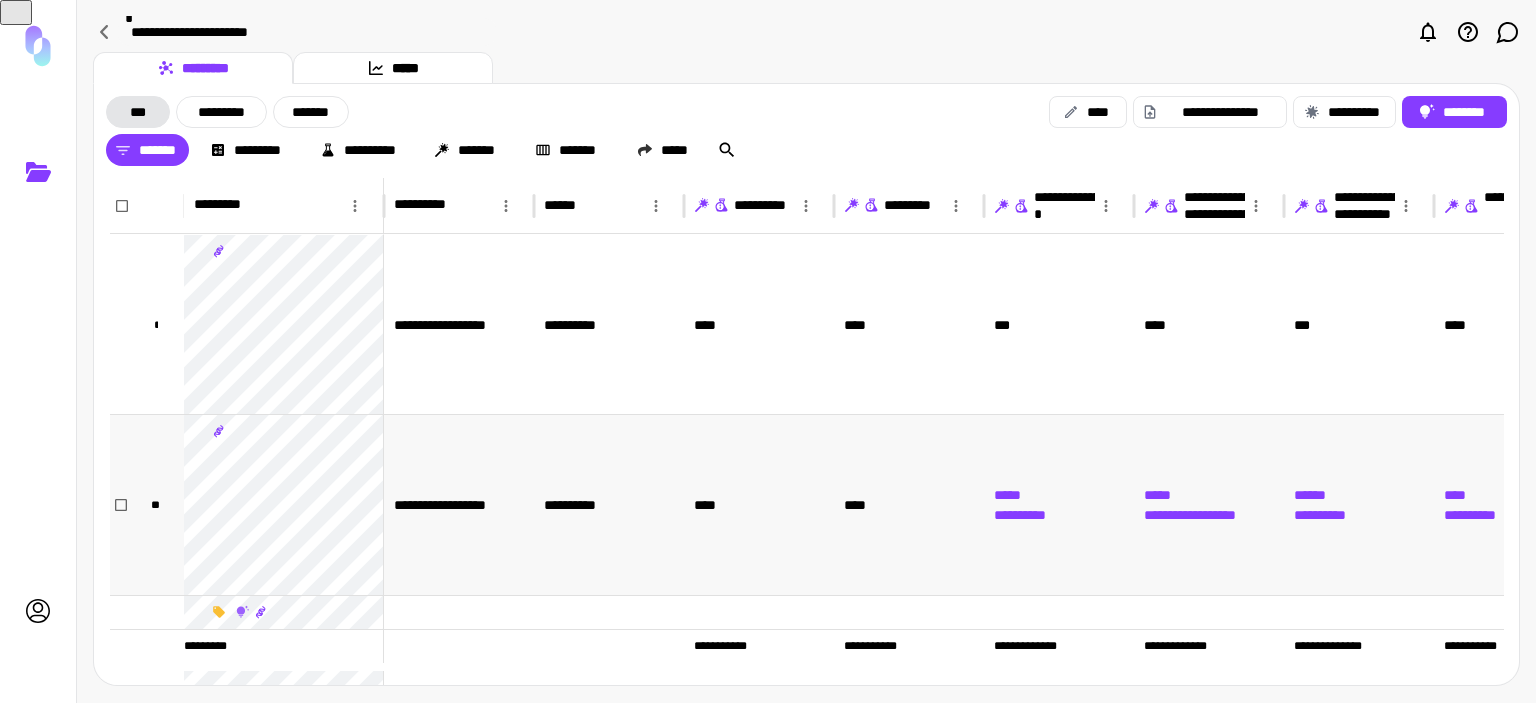 scroll, scrollTop: 93, scrollLeft: 0, axis: vertical 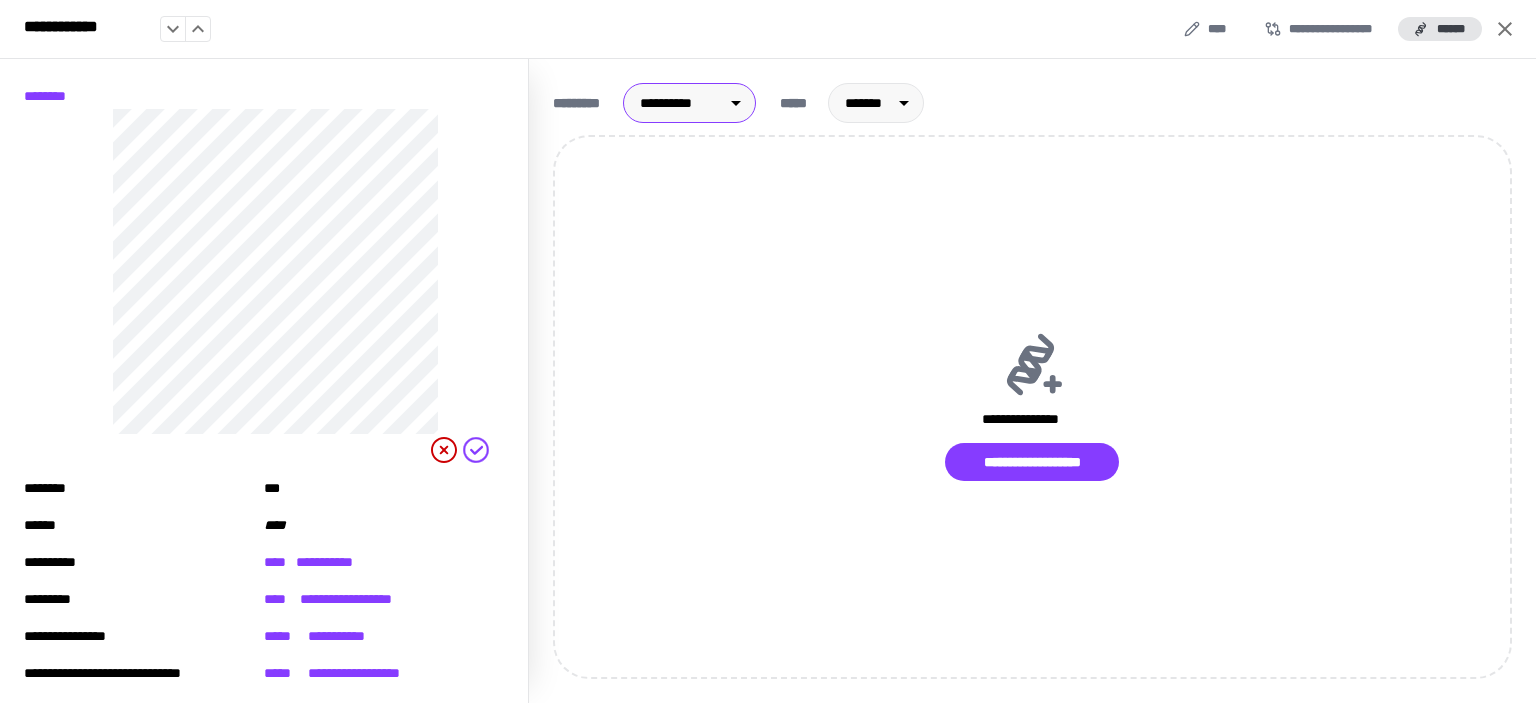 click on "[FIRST] [LAST] [STREET] [CITY] [STATE] [ZIP] [COUNTRY] [PHONE] [EMAIL]" at bounding box center [768, 351] 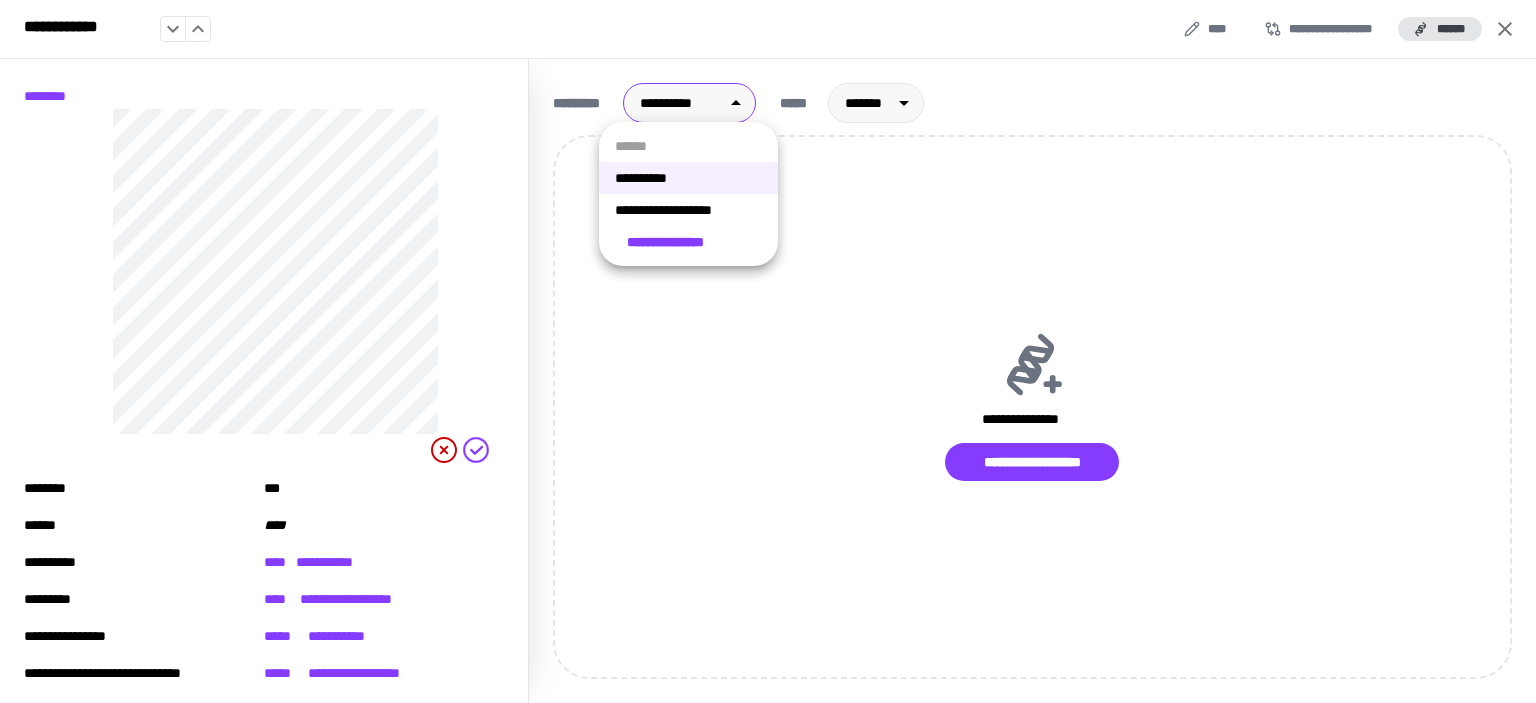click on "**********" at bounding box center (688, 210) 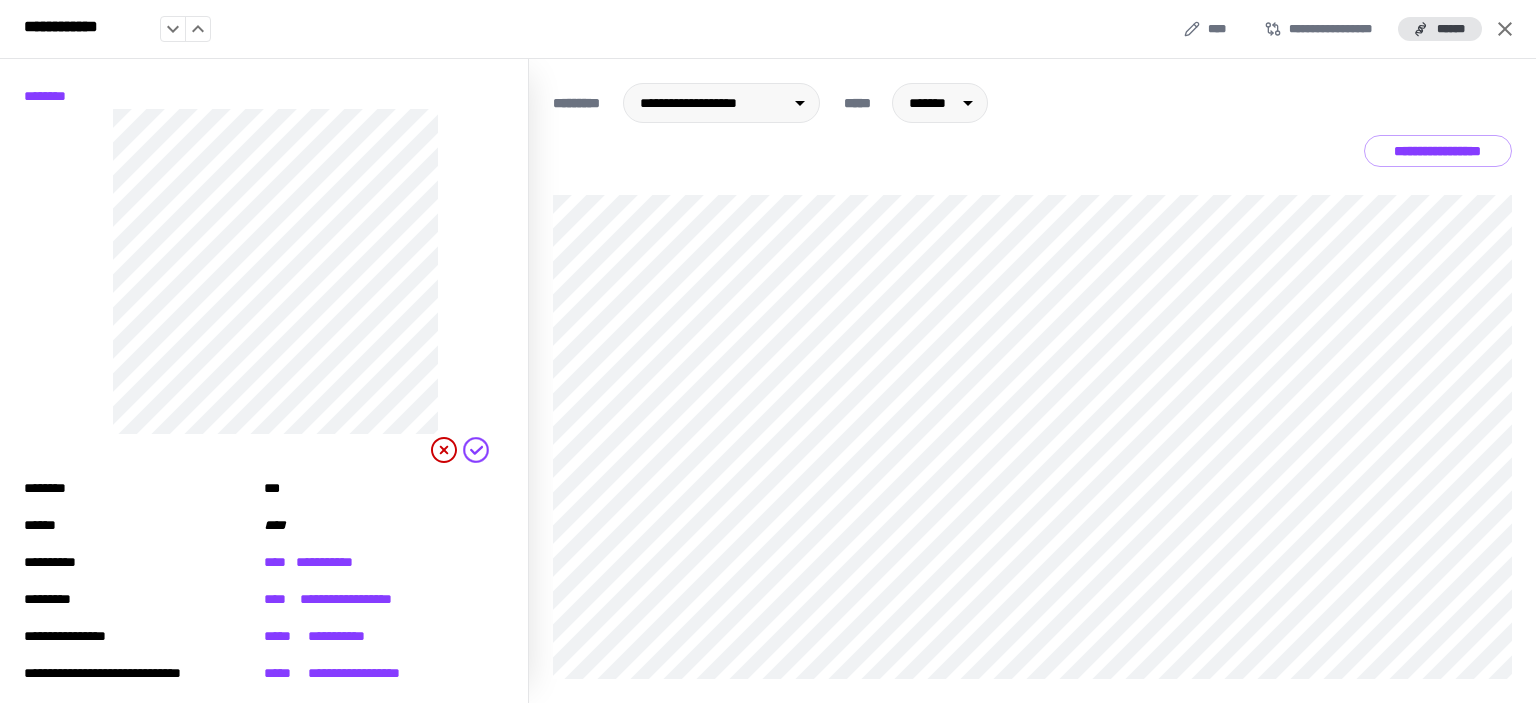 click 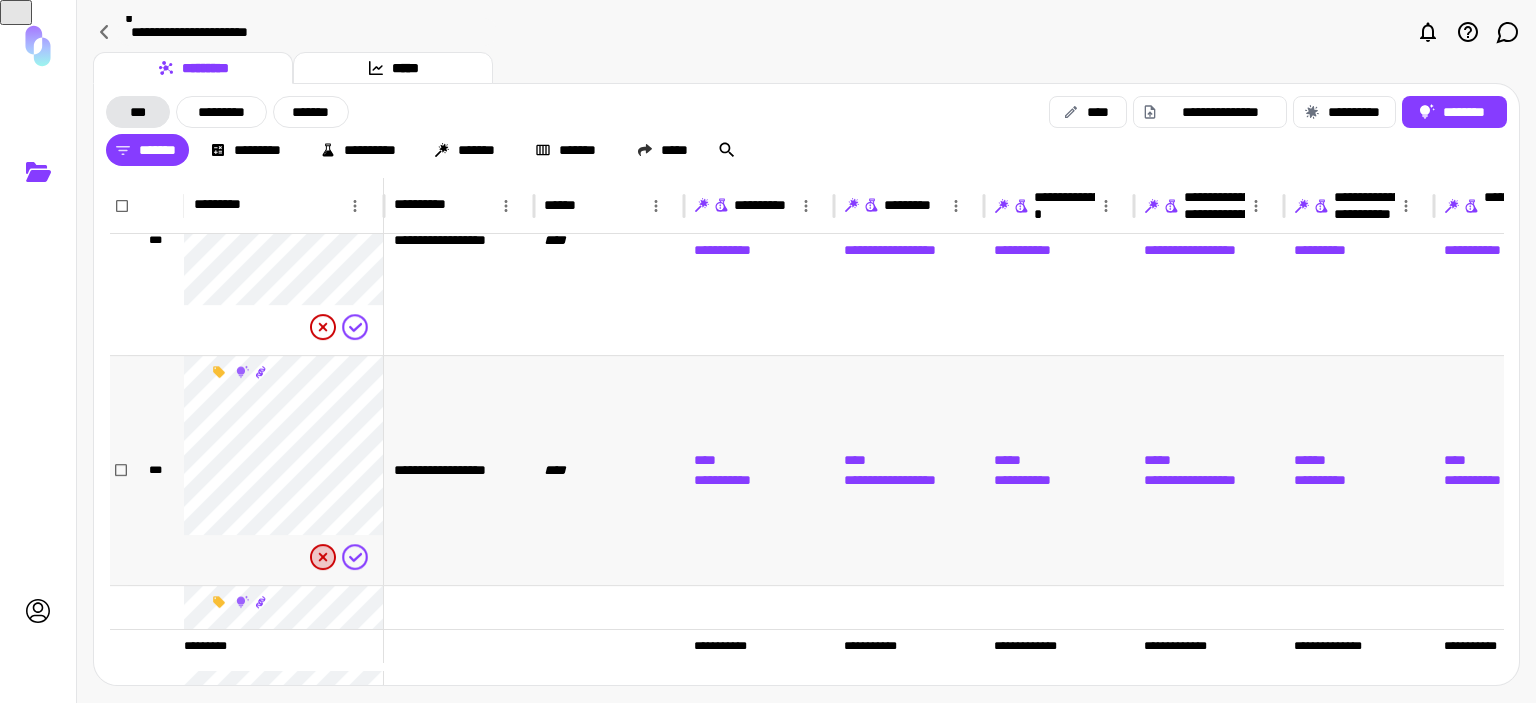 scroll, scrollTop: 814, scrollLeft: 0, axis: vertical 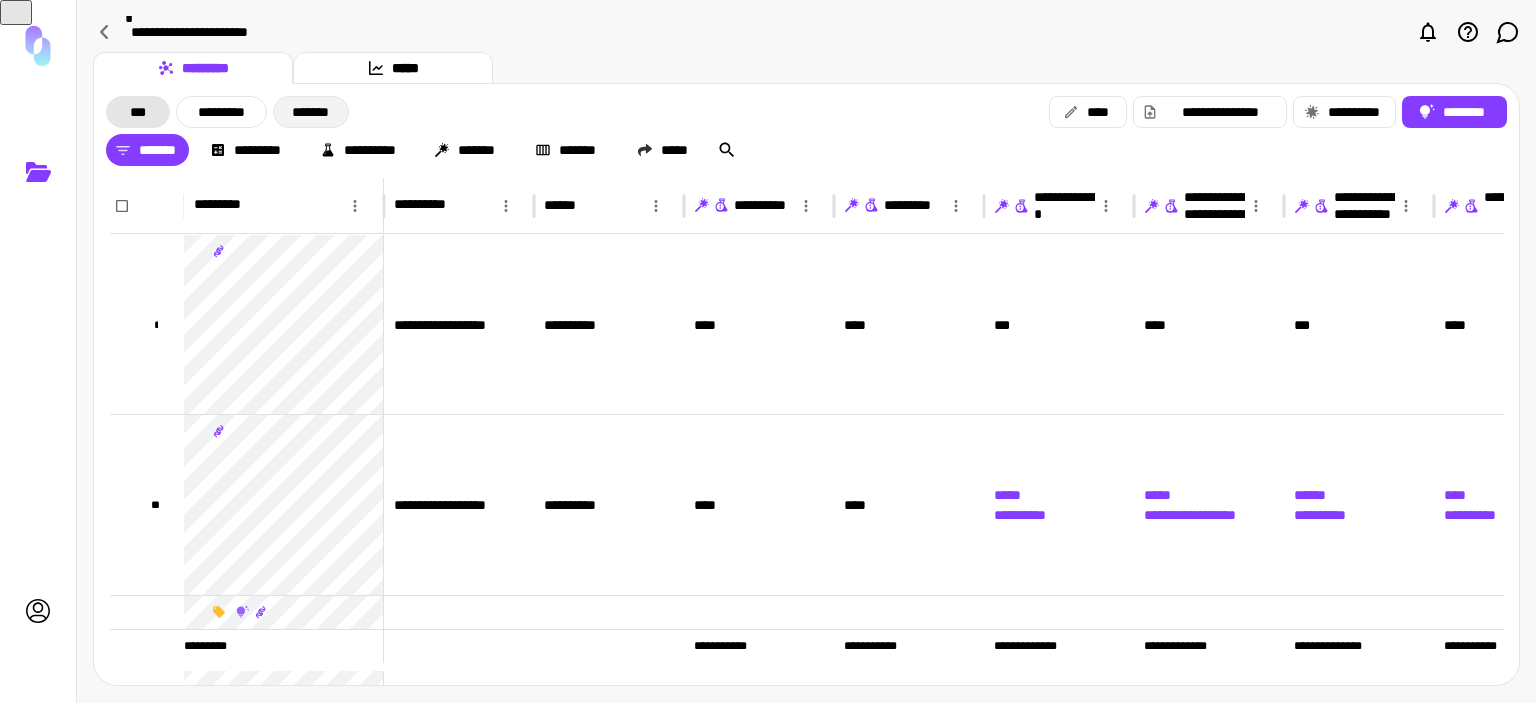 click on "*******" at bounding box center (311, 112) 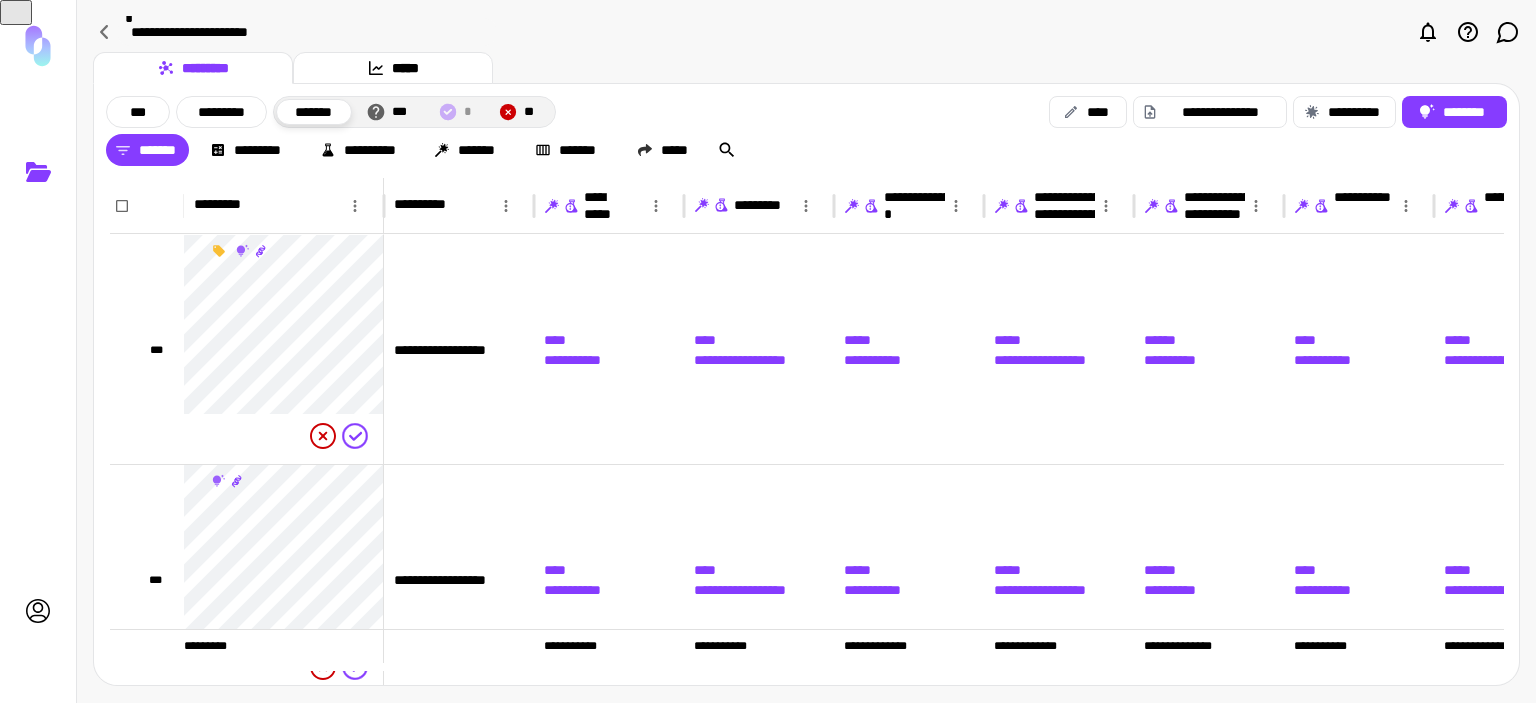 click 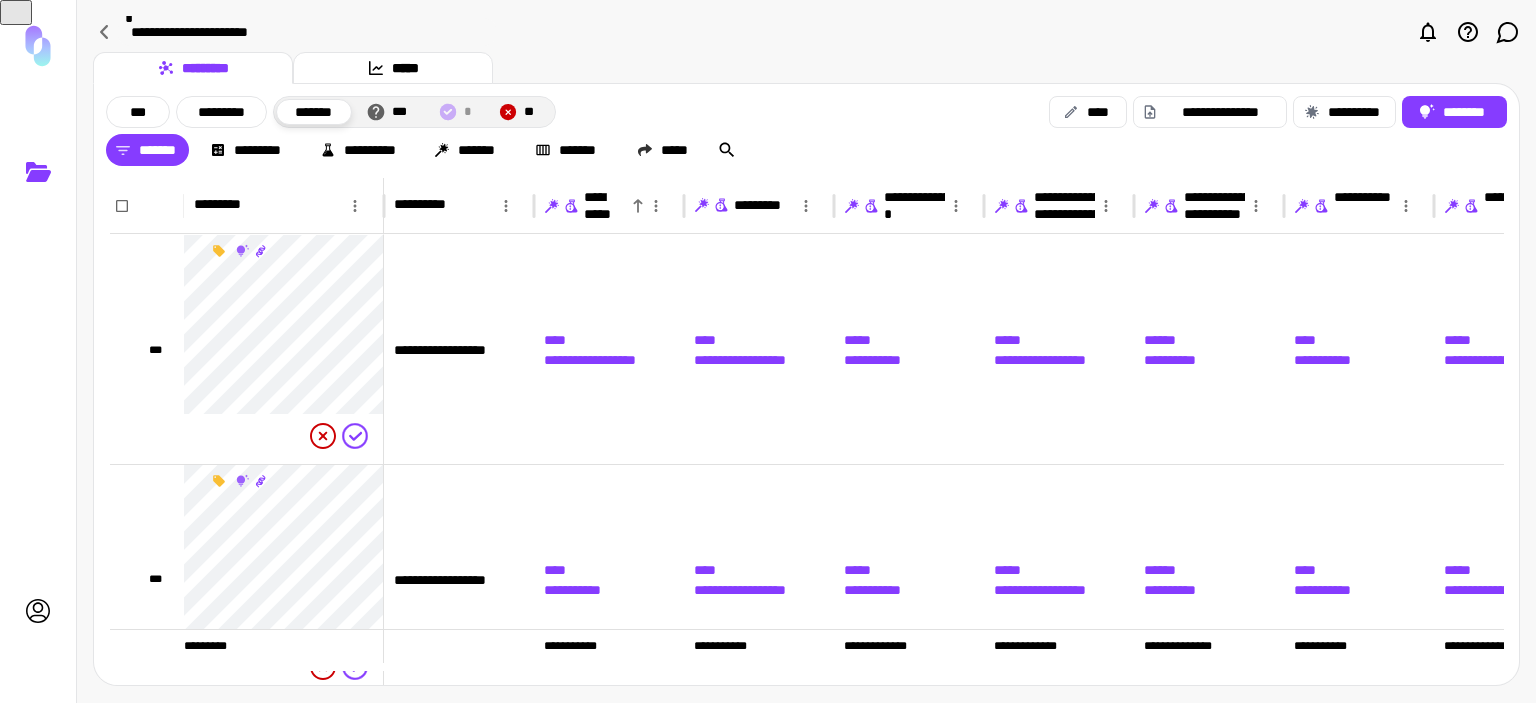 click 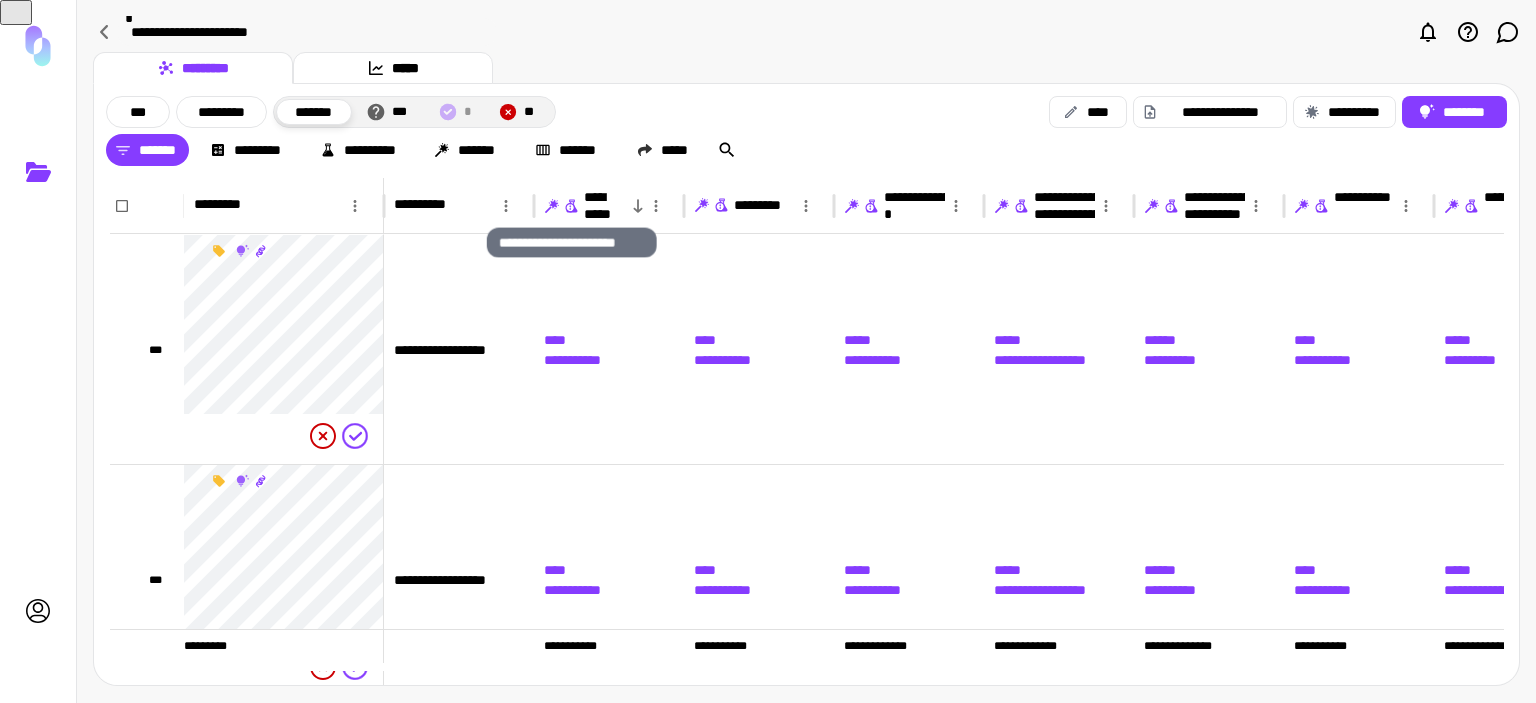 click 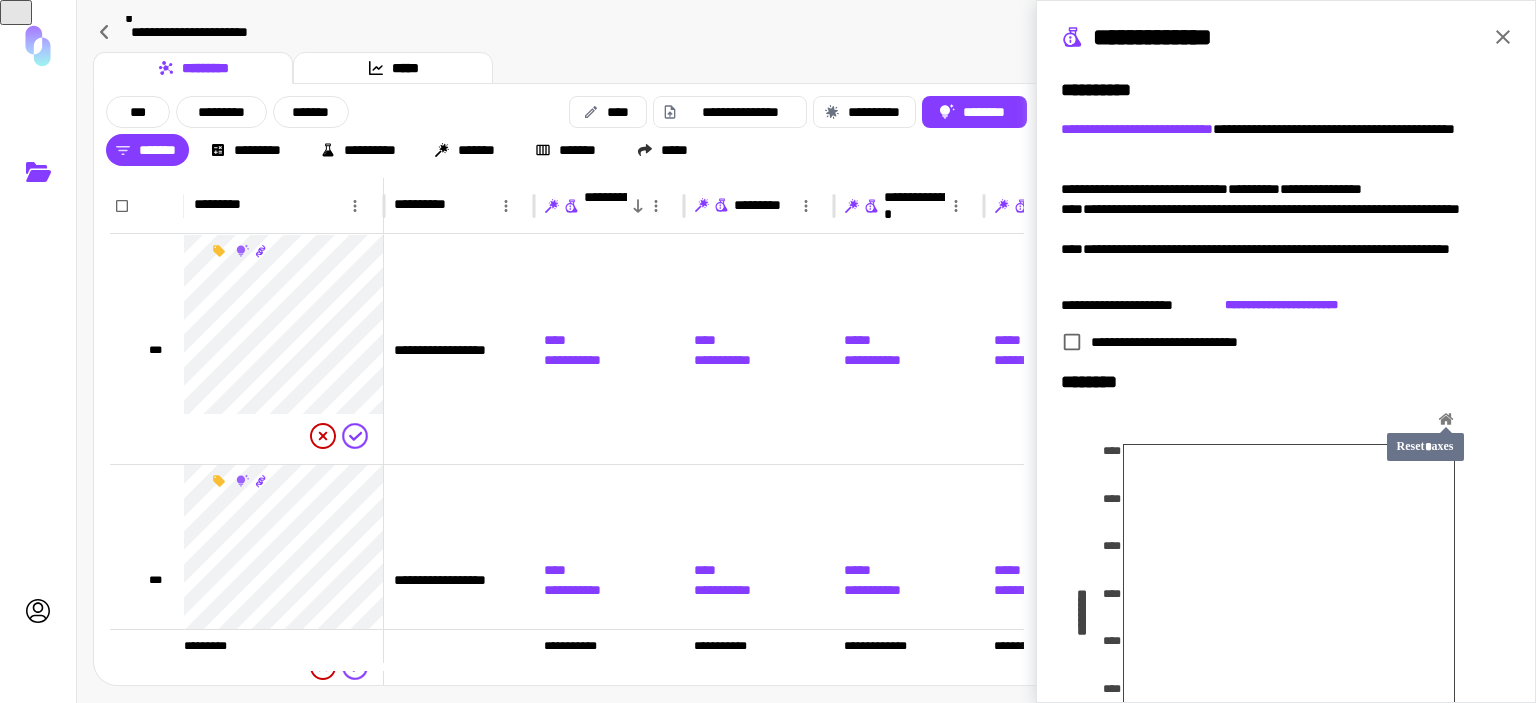scroll, scrollTop: 355, scrollLeft: 0, axis: vertical 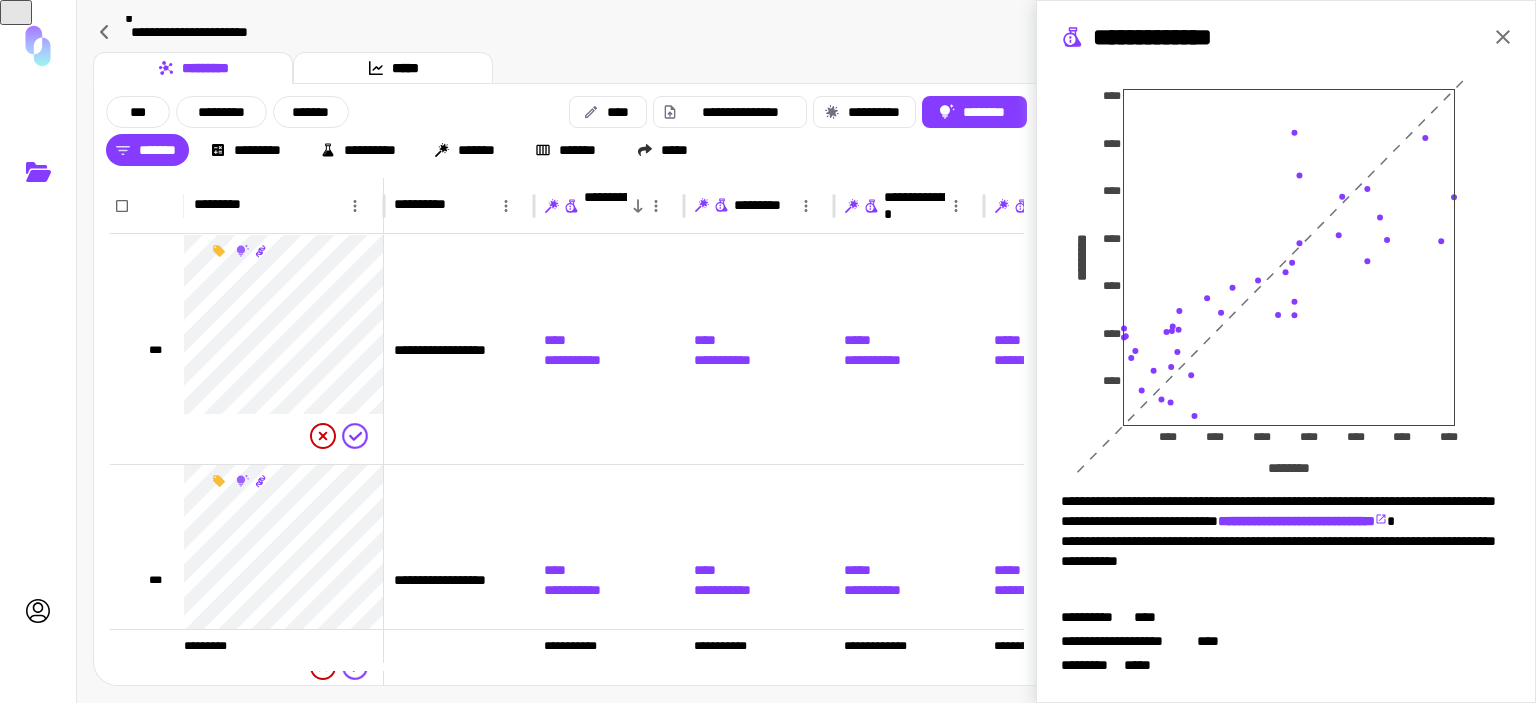 click 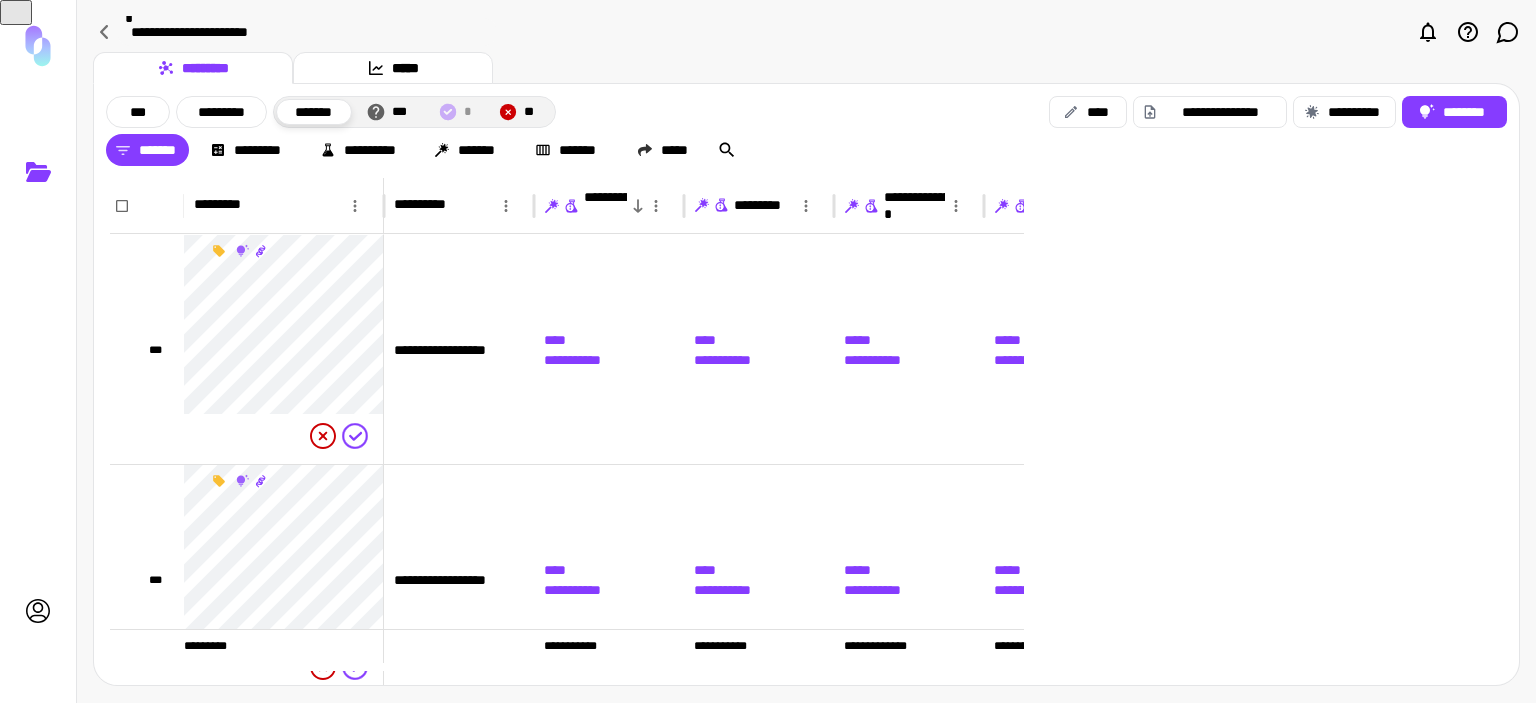 scroll, scrollTop: 0, scrollLeft: 0, axis: both 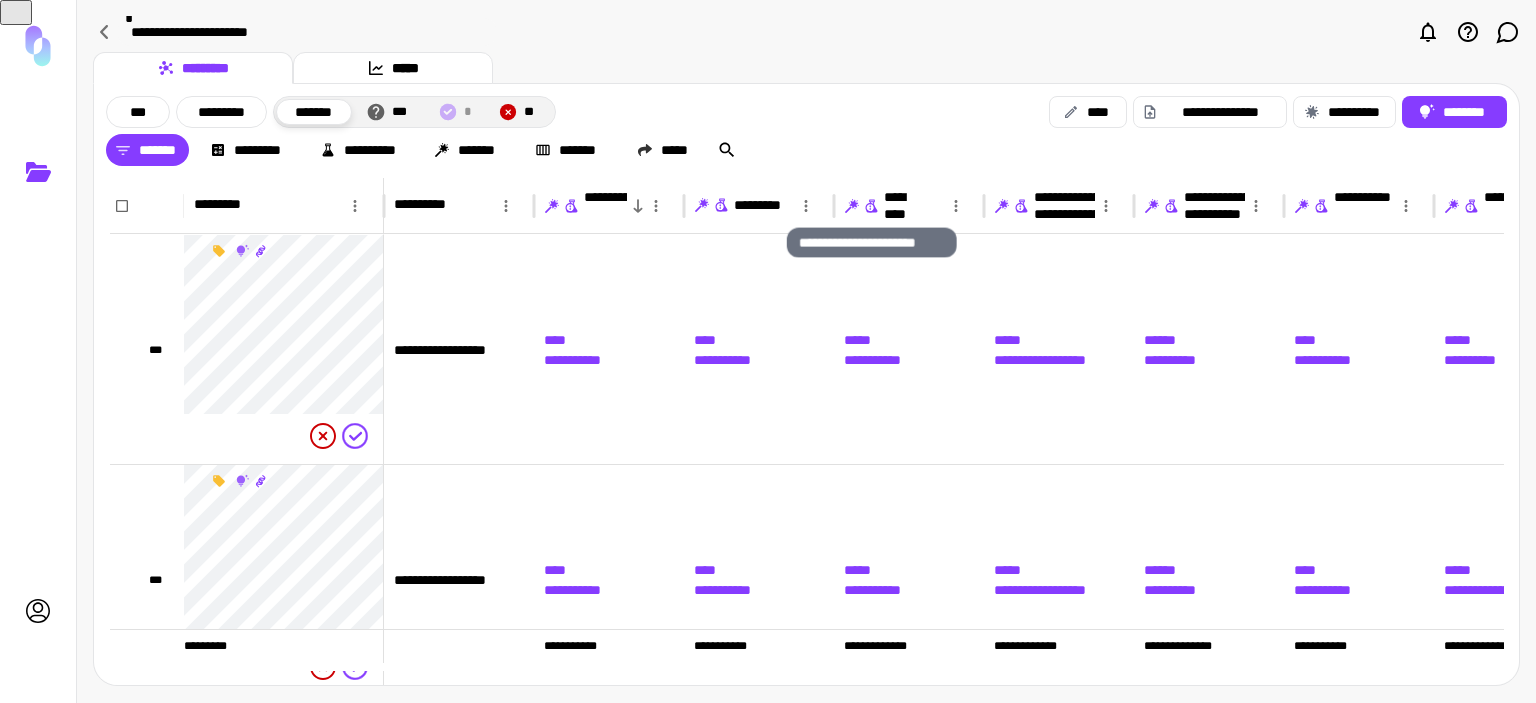 click 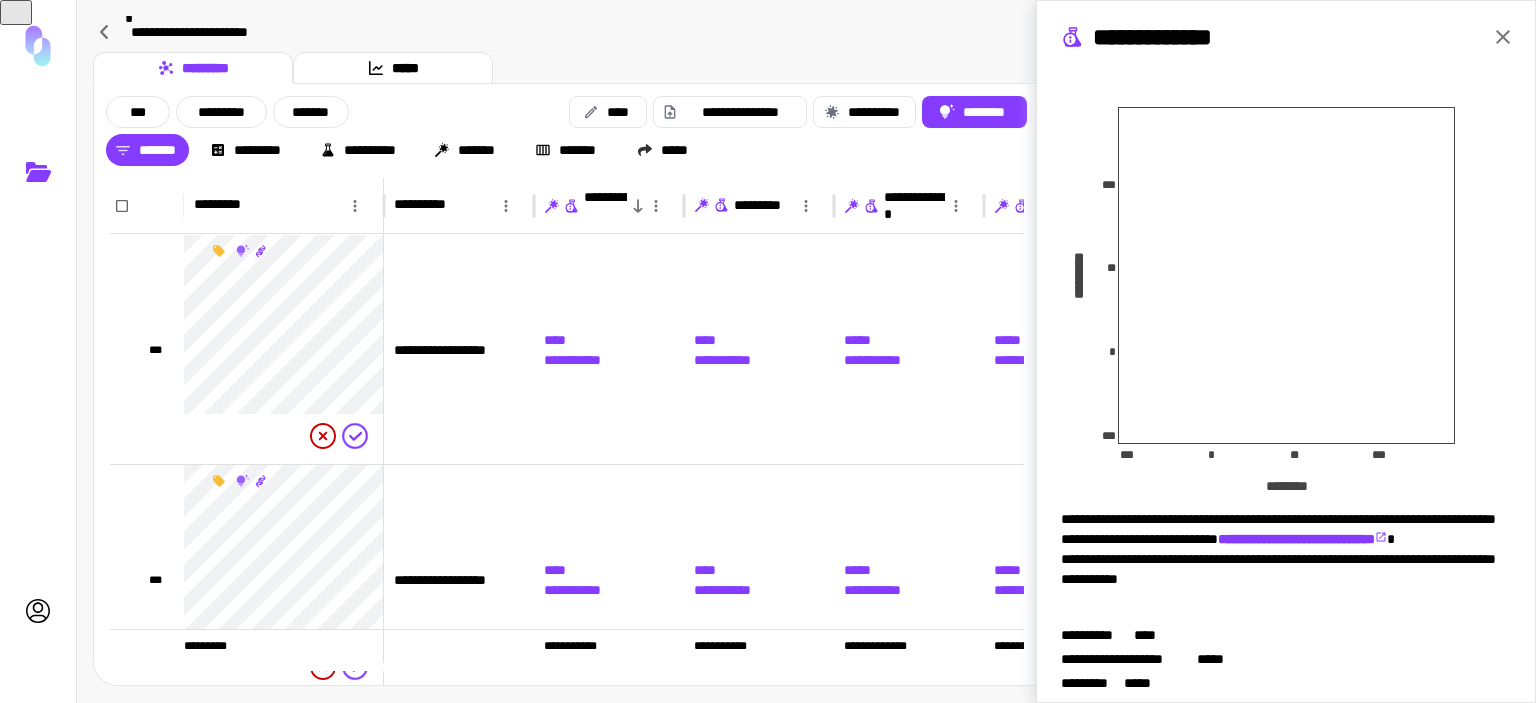 scroll, scrollTop: 355, scrollLeft: 0, axis: vertical 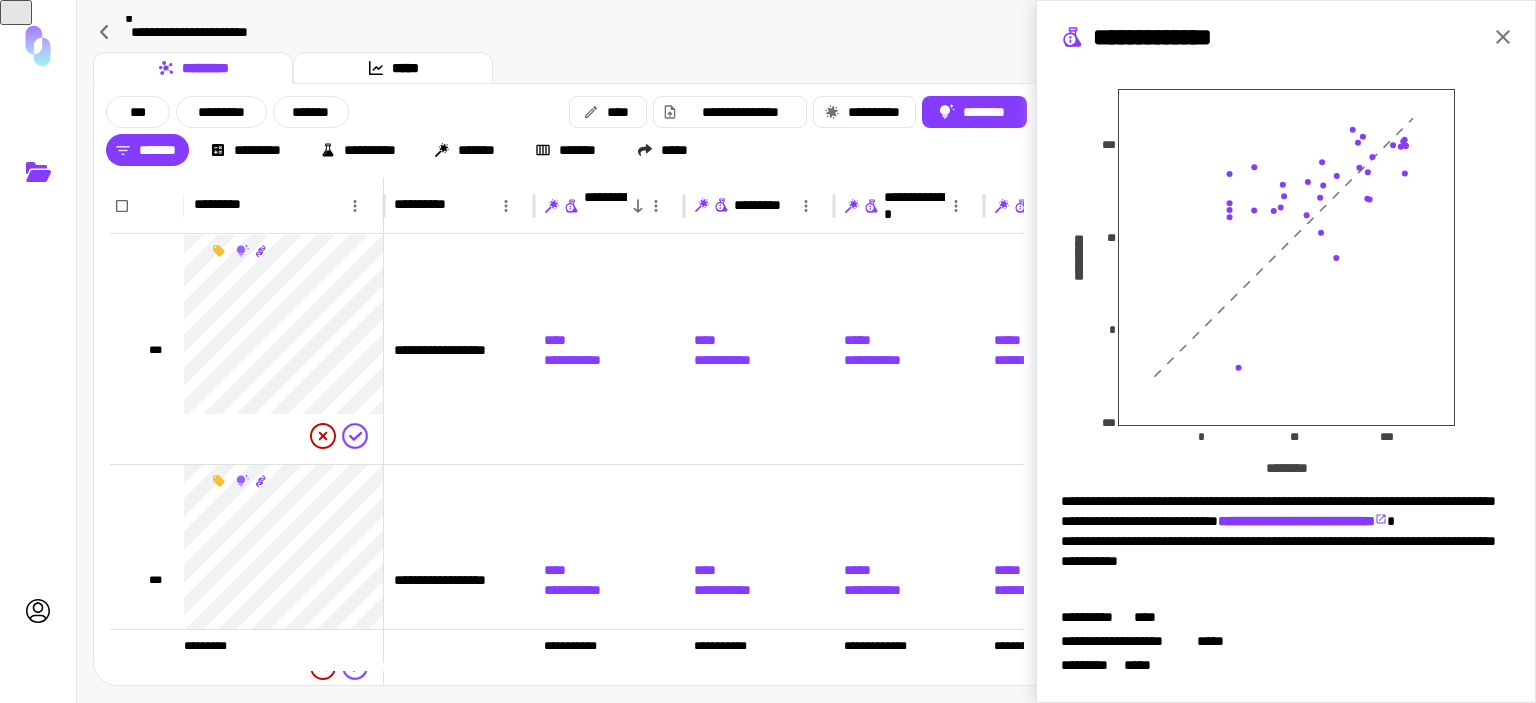 click 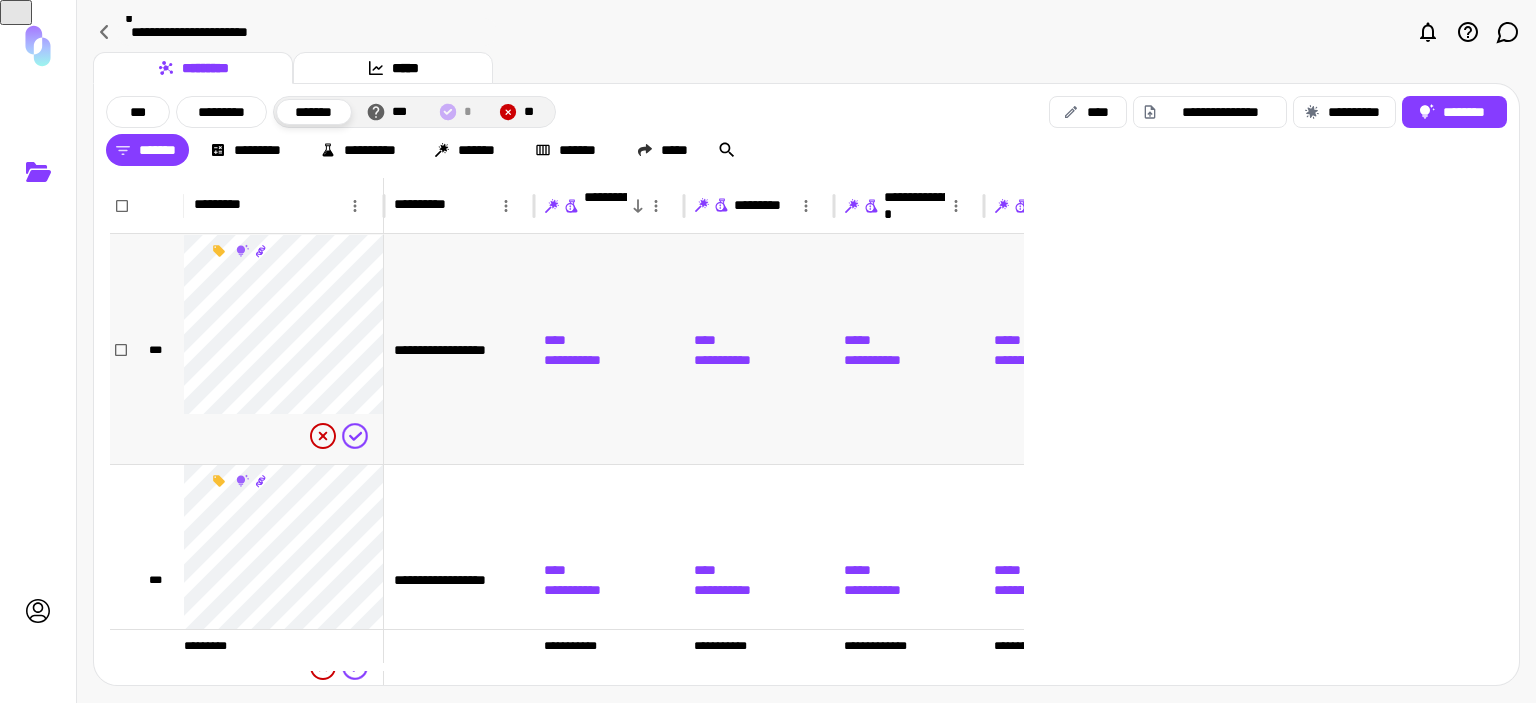 scroll, scrollTop: 0, scrollLeft: 0, axis: both 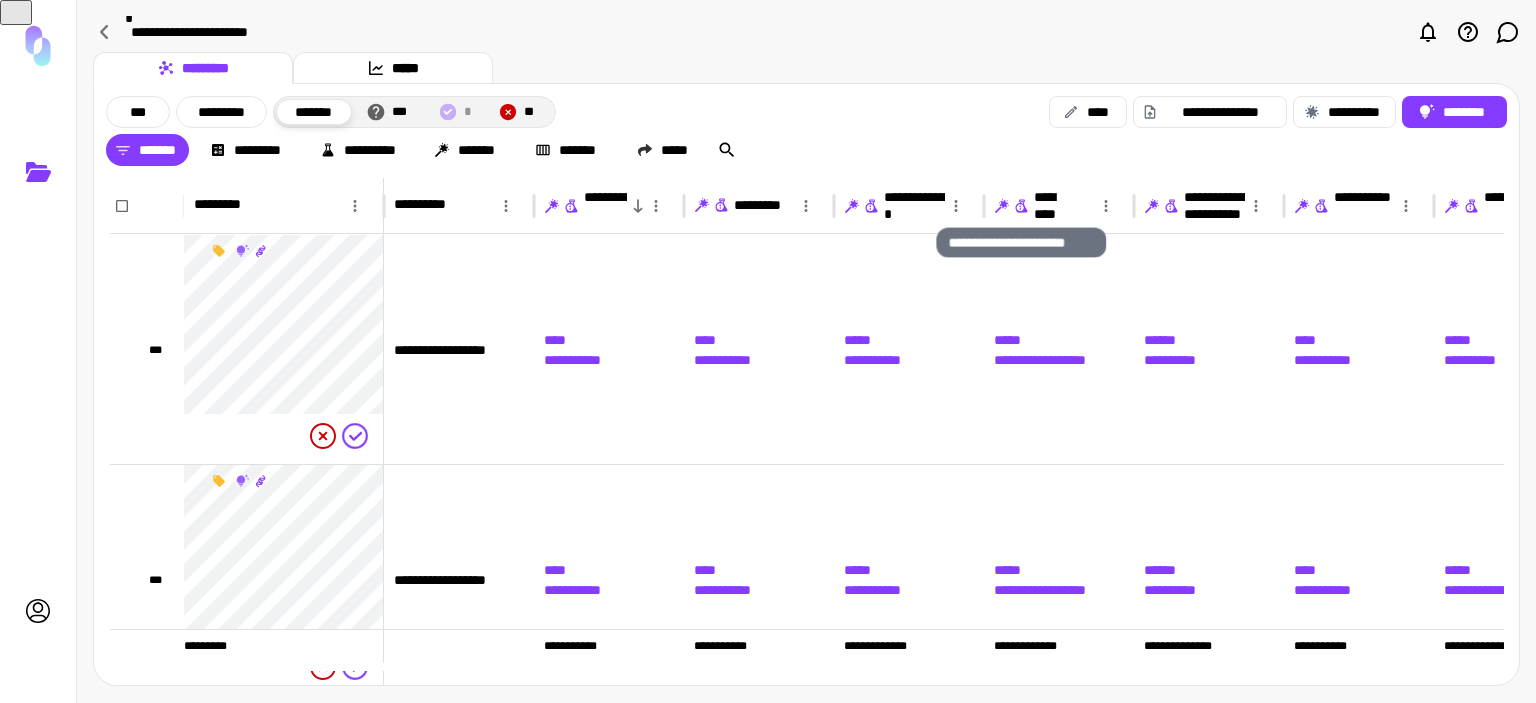 click 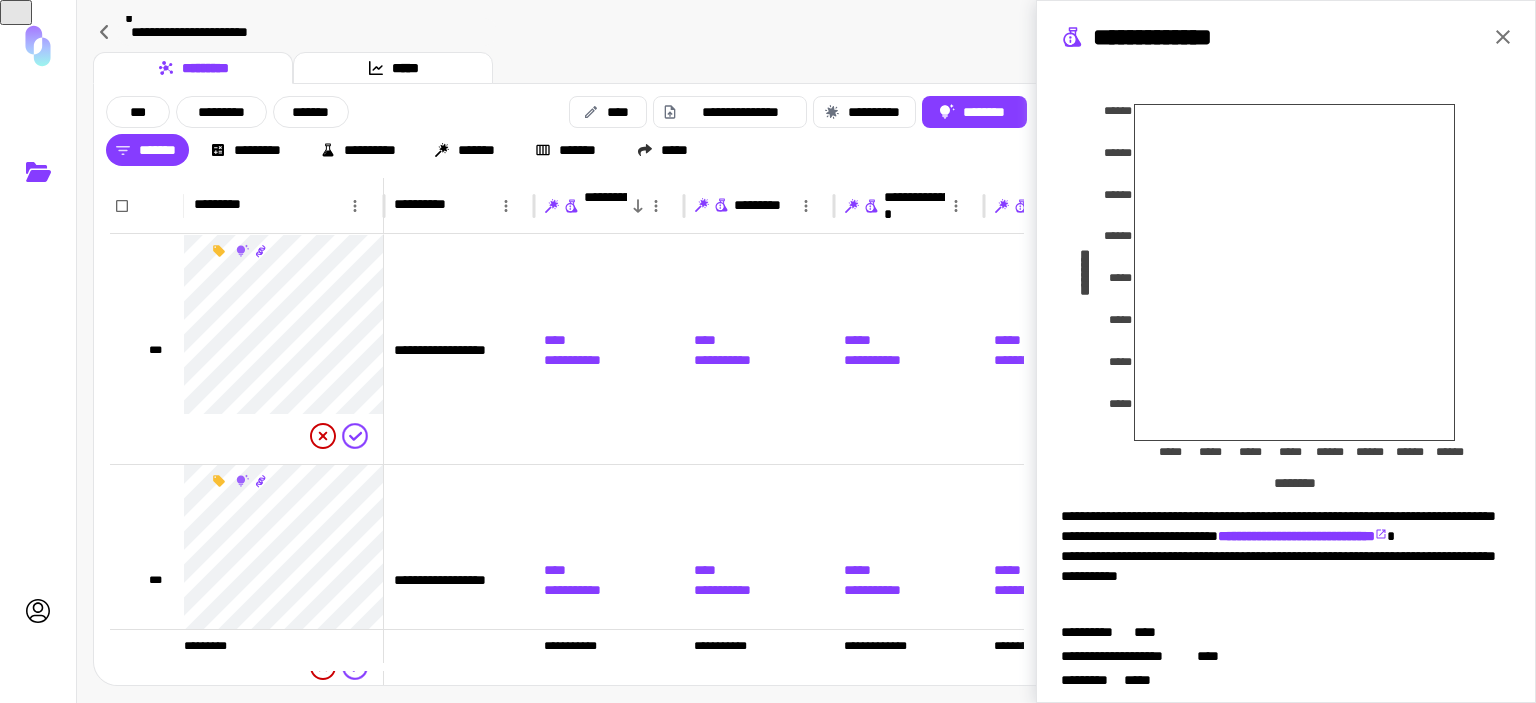 scroll, scrollTop: 375, scrollLeft: 0, axis: vertical 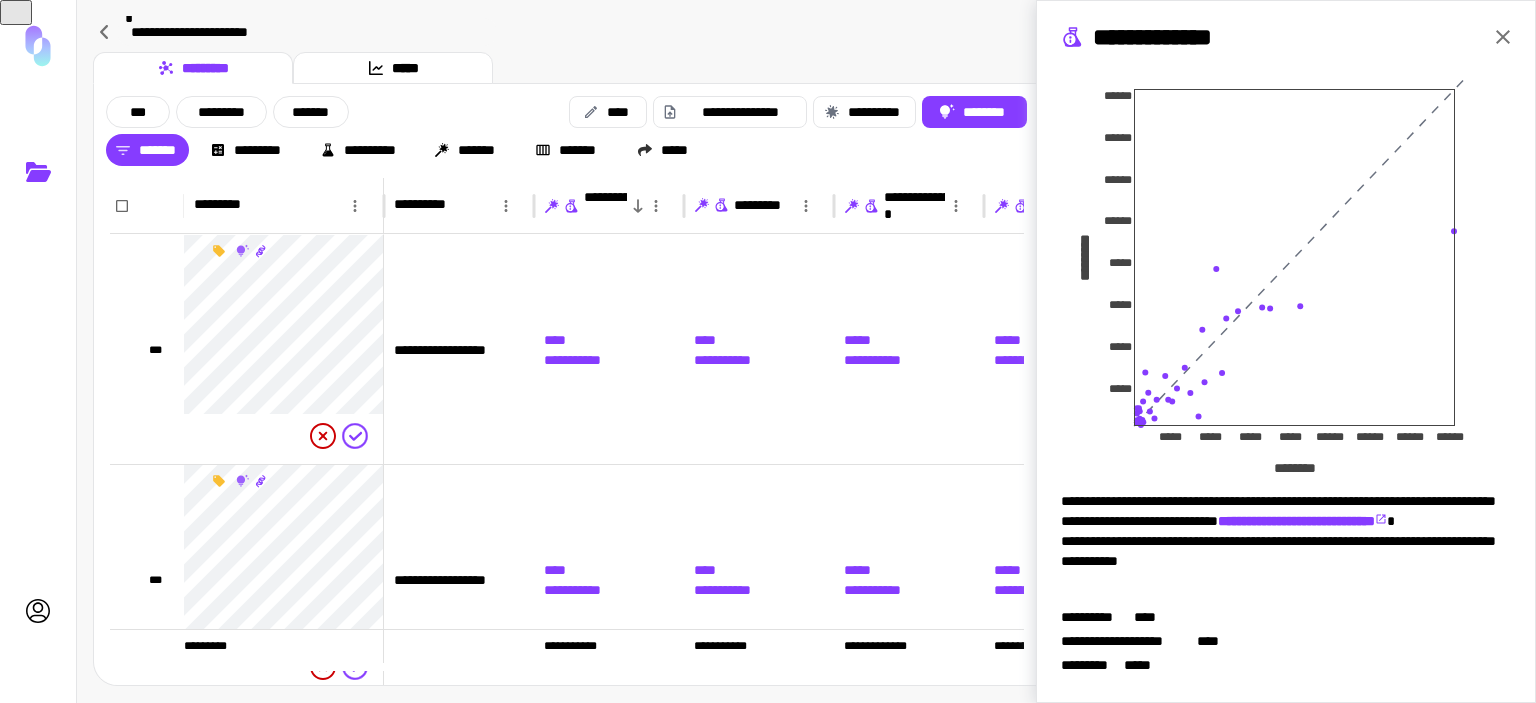 click 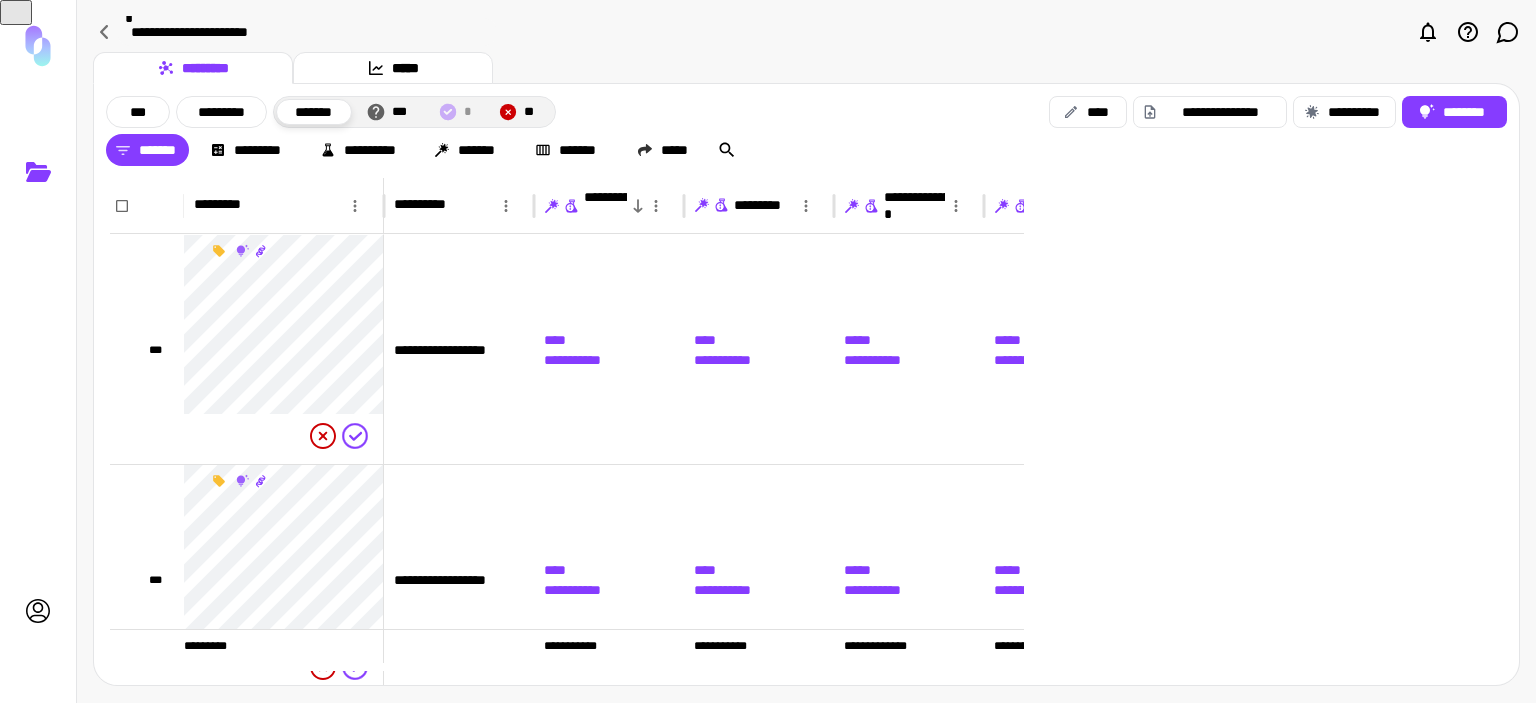 scroll, scrollTop: 0, scrollLeft: 0, axis: both 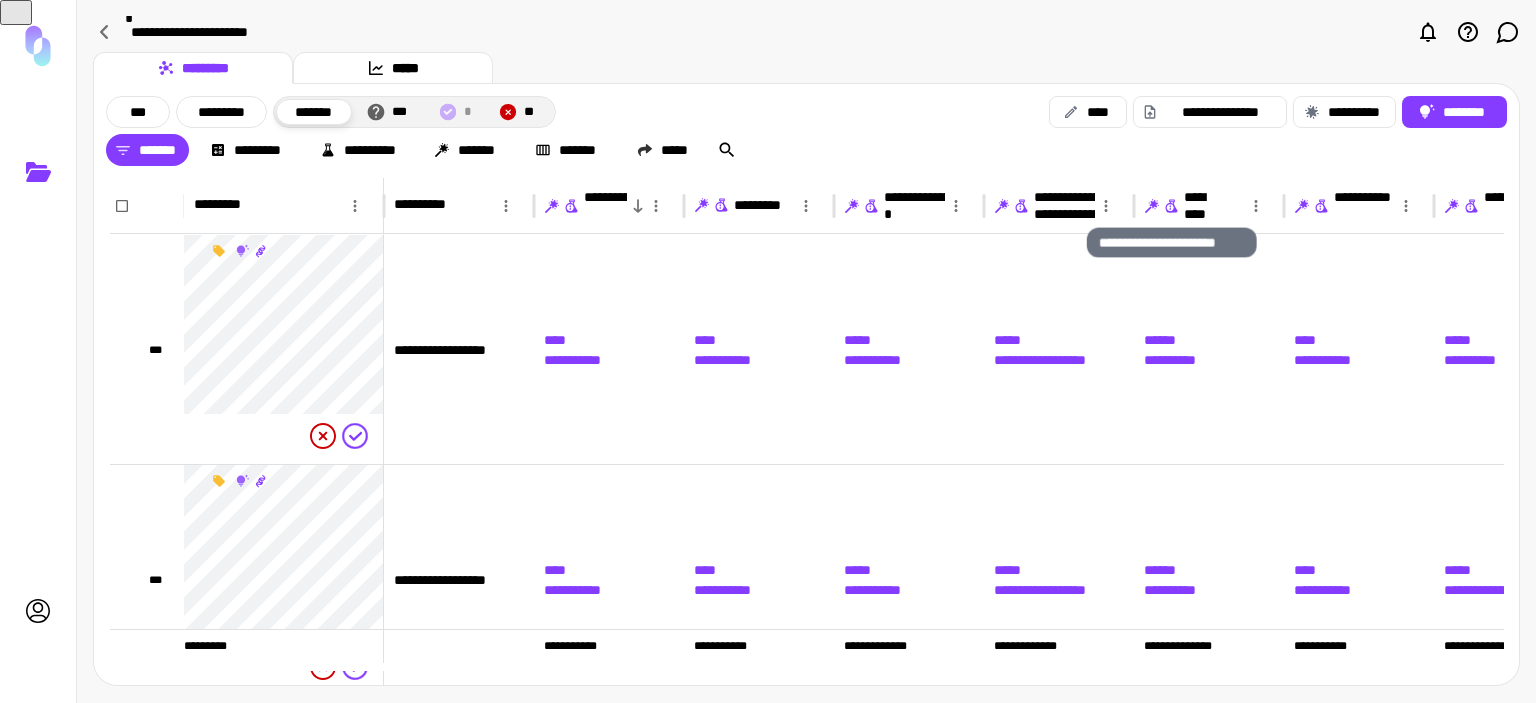 click 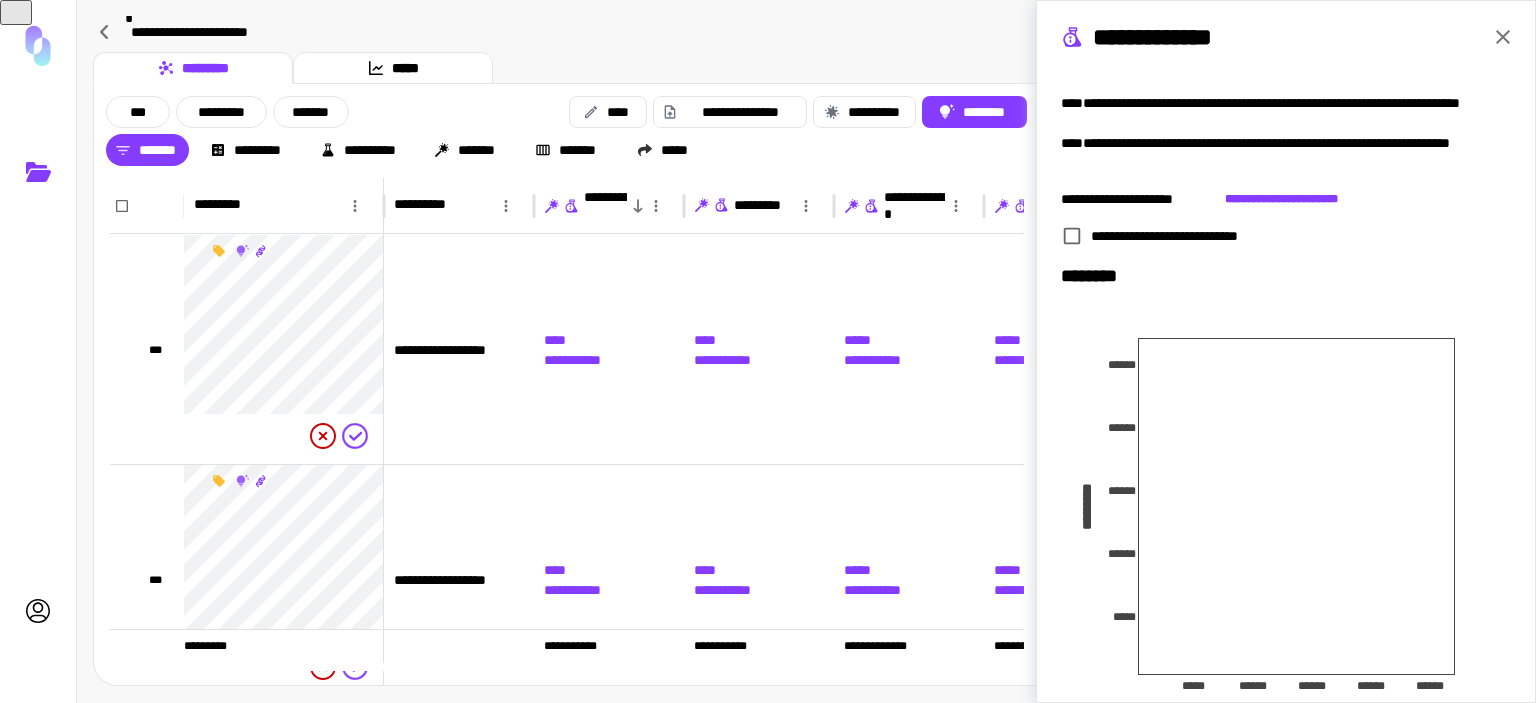 scroll, scrollTop: 375, scrollLeft: 0, axis: vertical 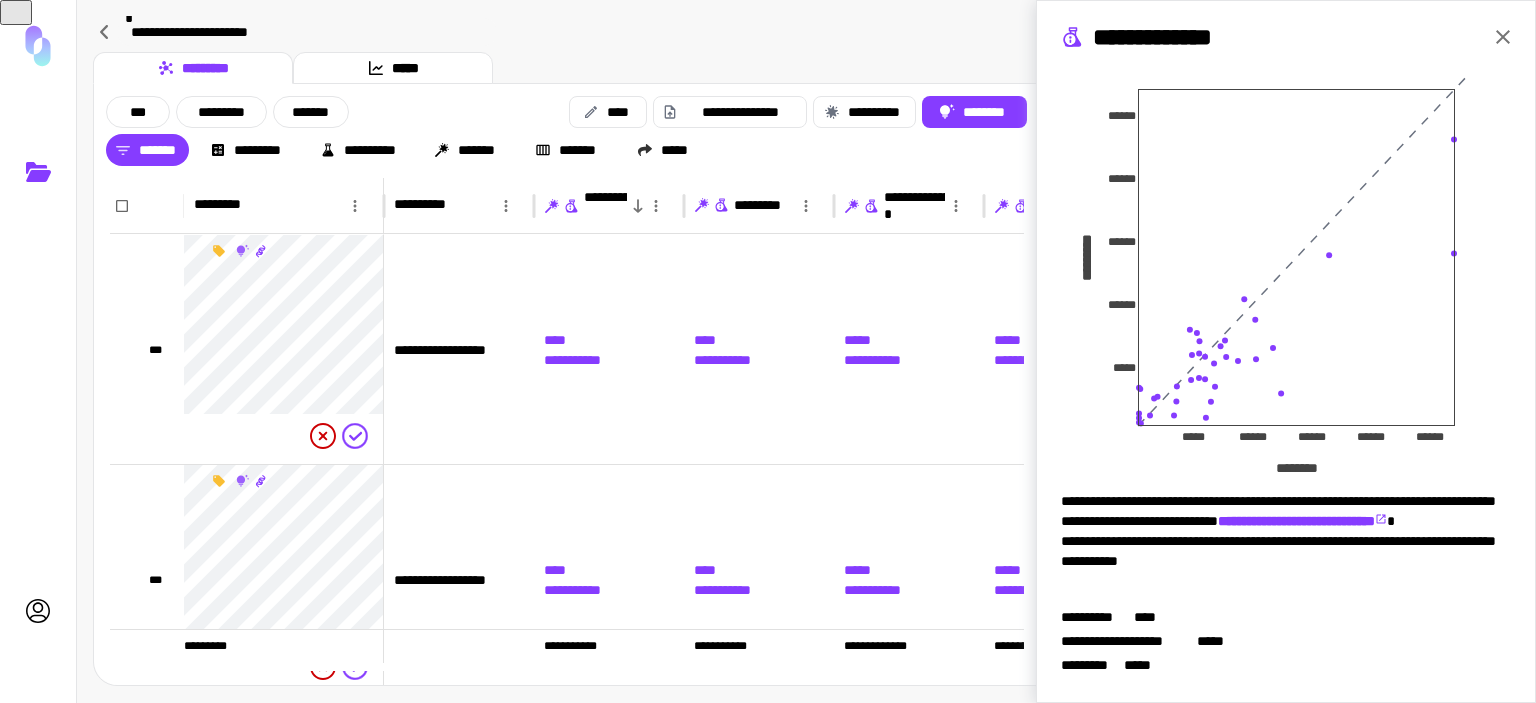 click 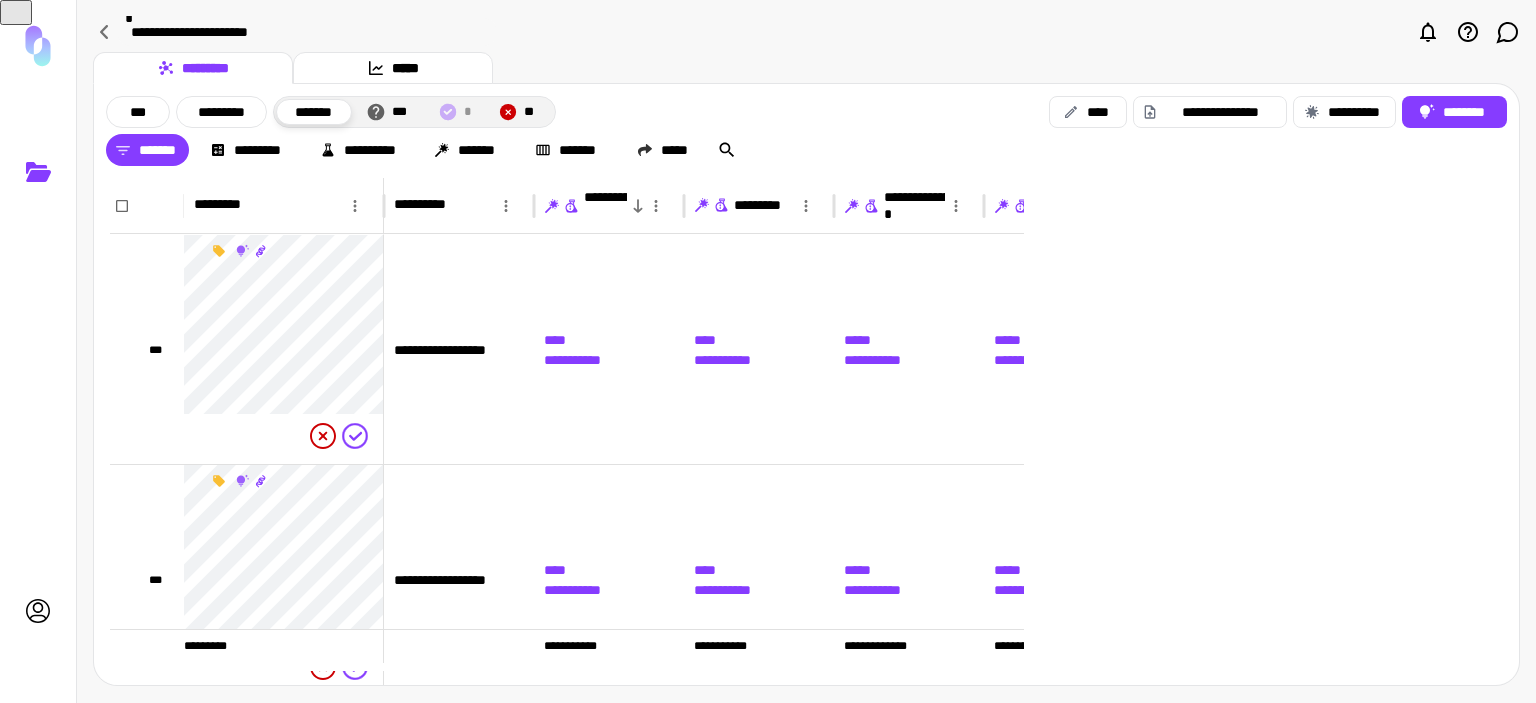 scroll, scrollTop: 0, scrollLeft: 0, axis: both 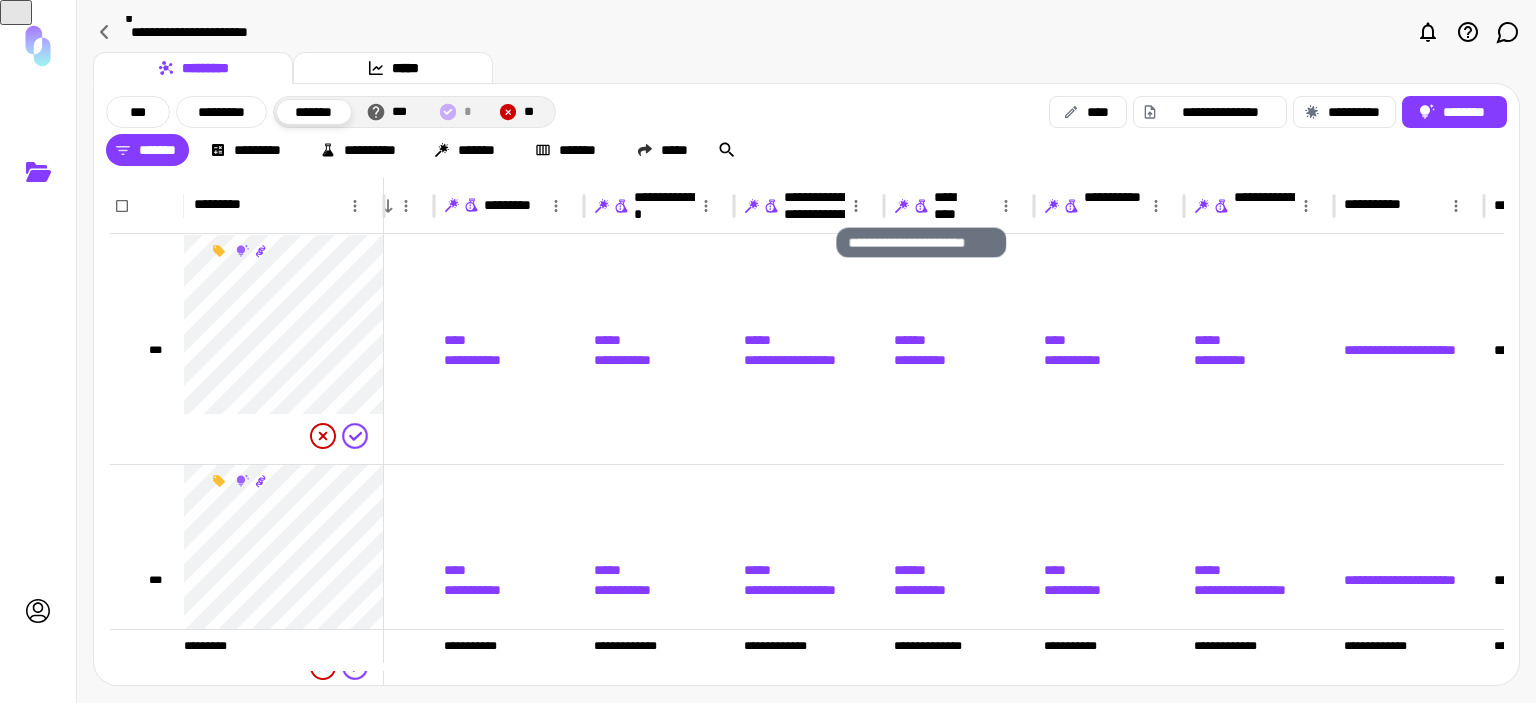 click 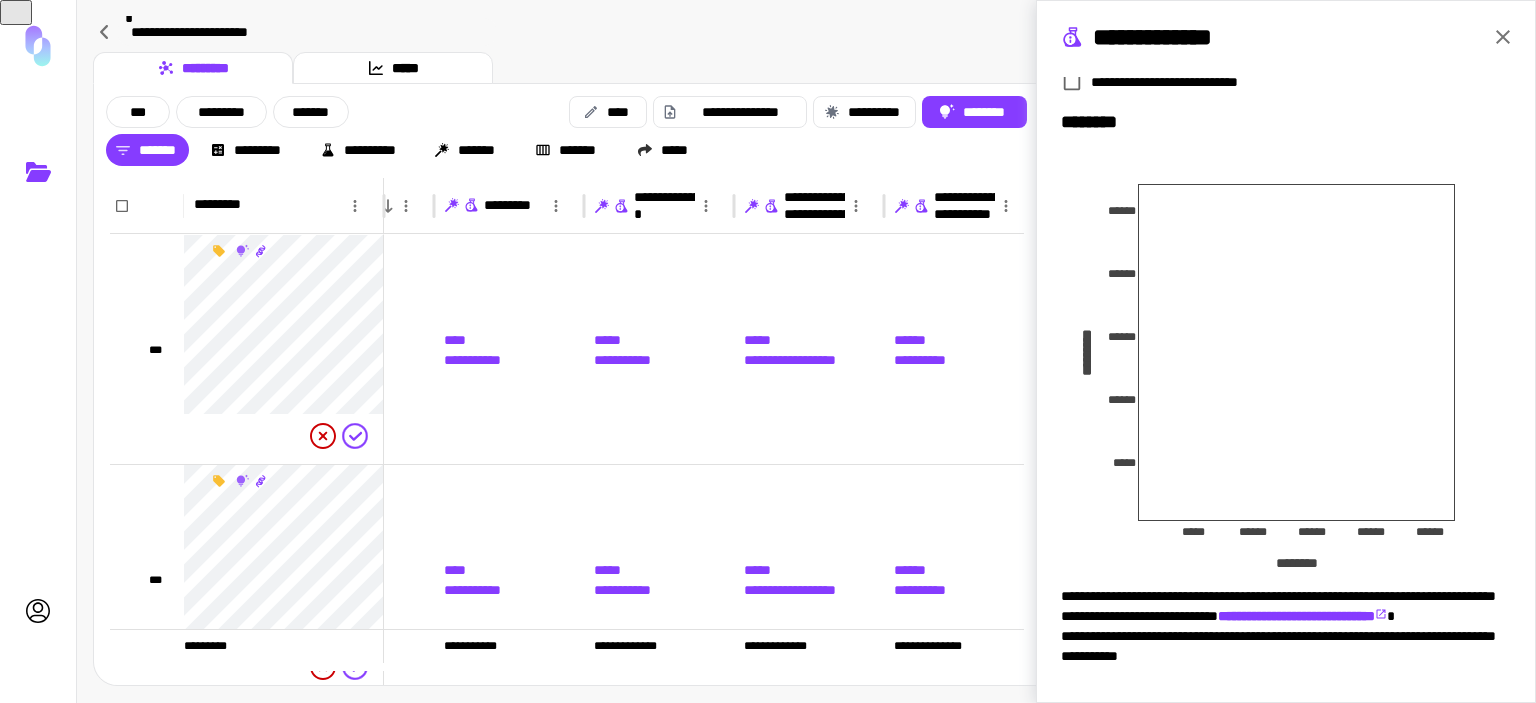 scroll, scrollTop: 375, scrollLeft: 0, axis: vertical 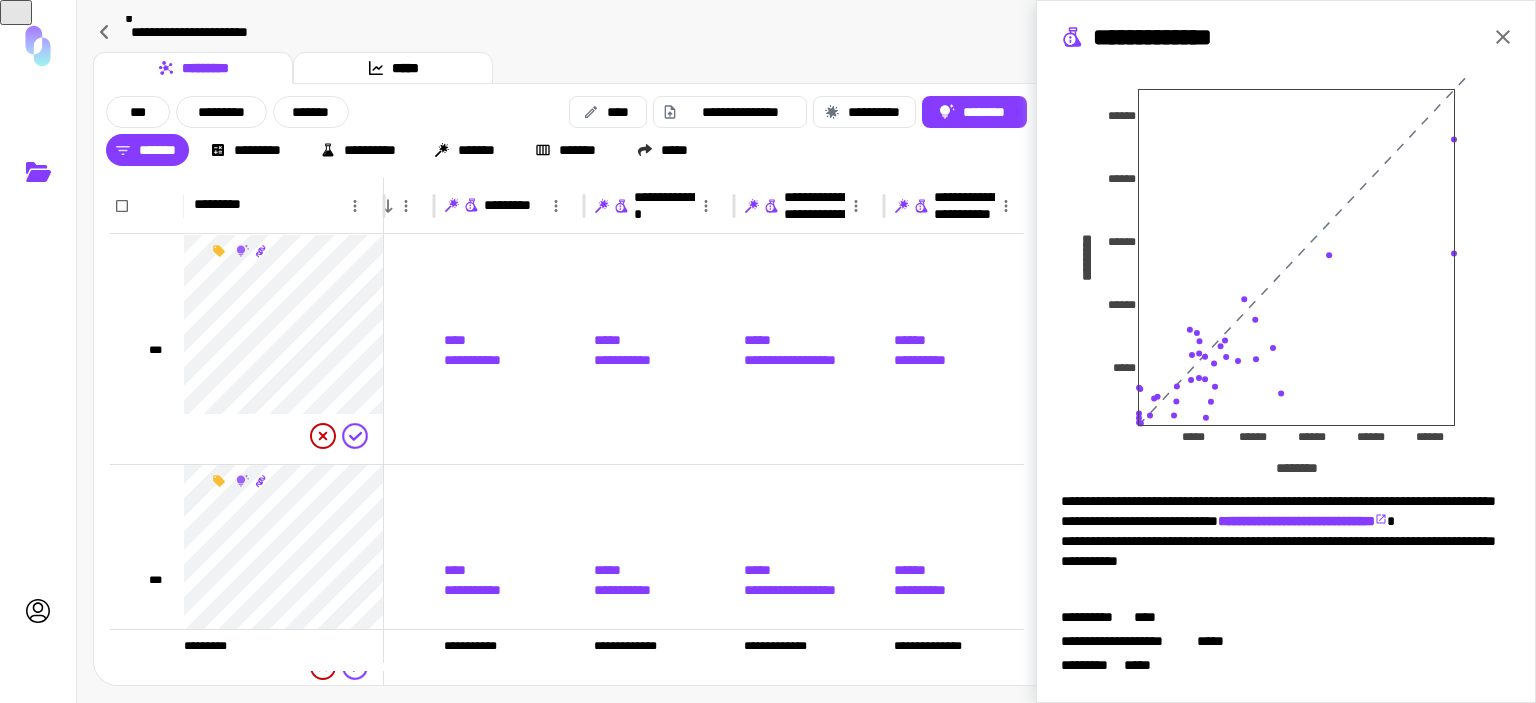 click 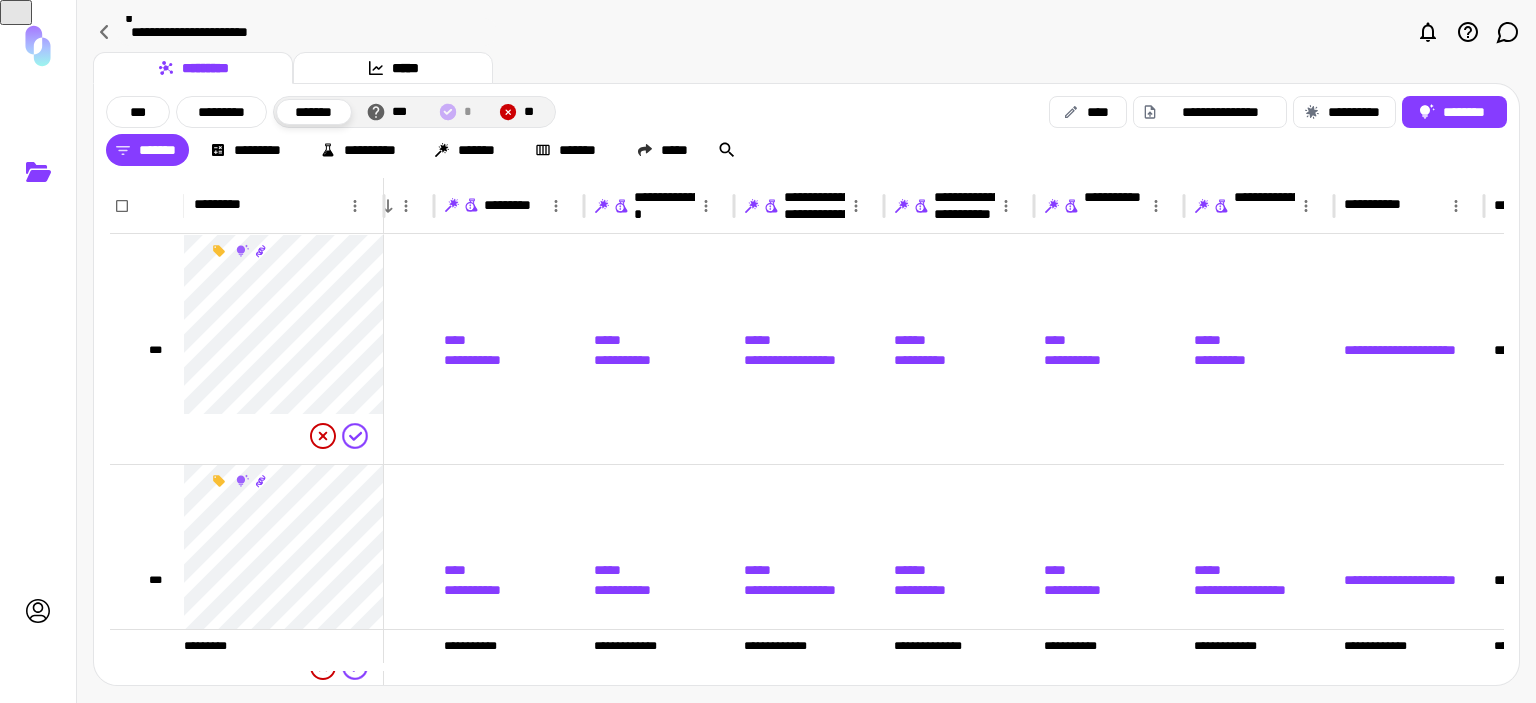scroll, scrollTop: 0, scrollLeft: 0, axis: both 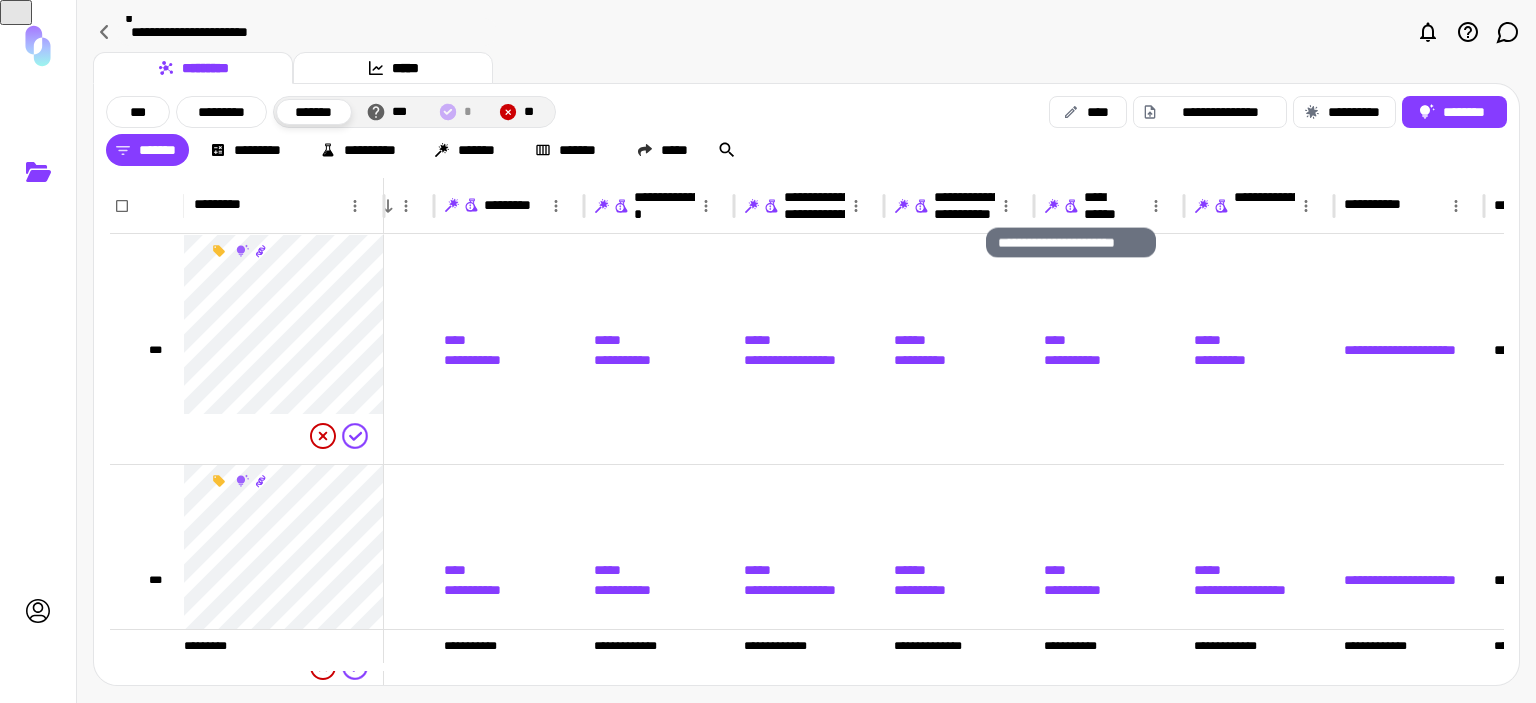 click 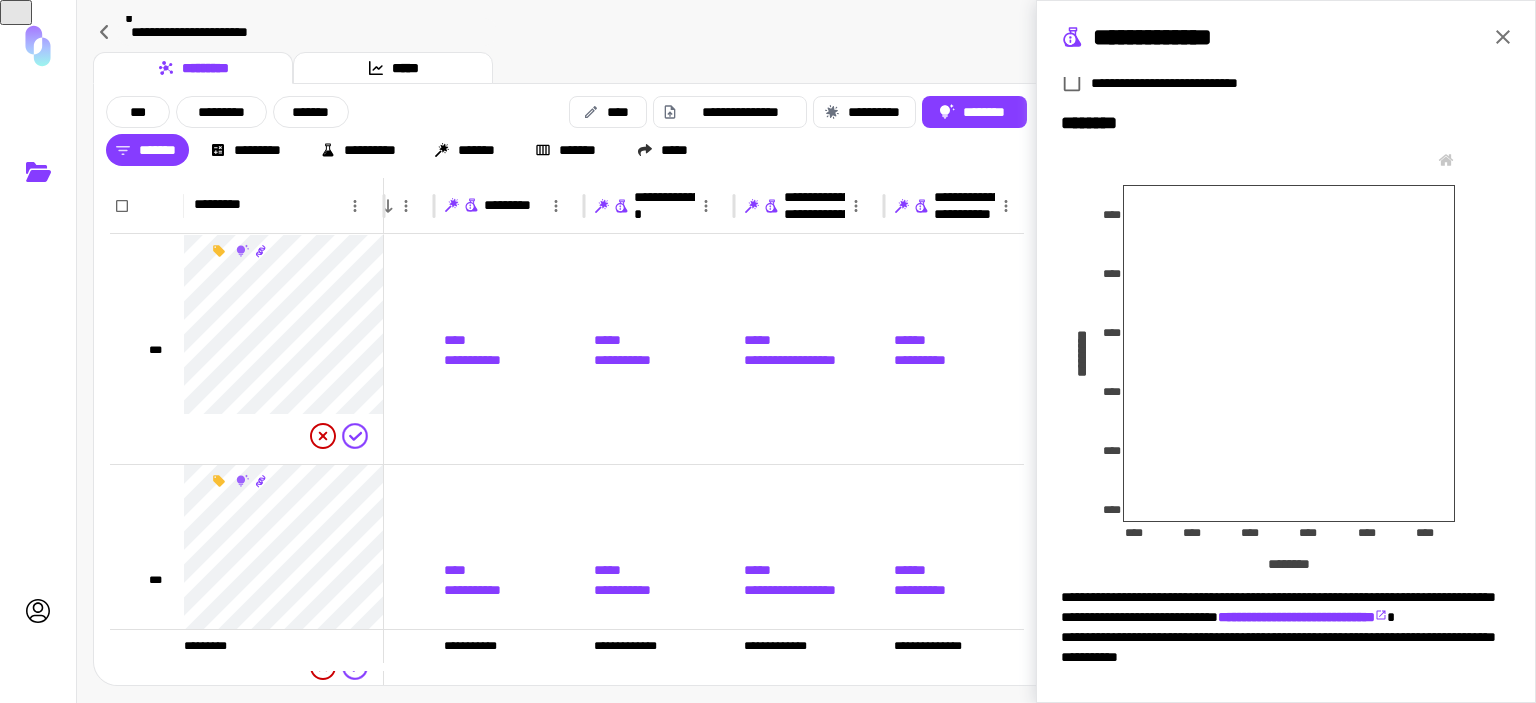 scroll, scrollTop: 355, scrollLeft: 0, axis: vertical 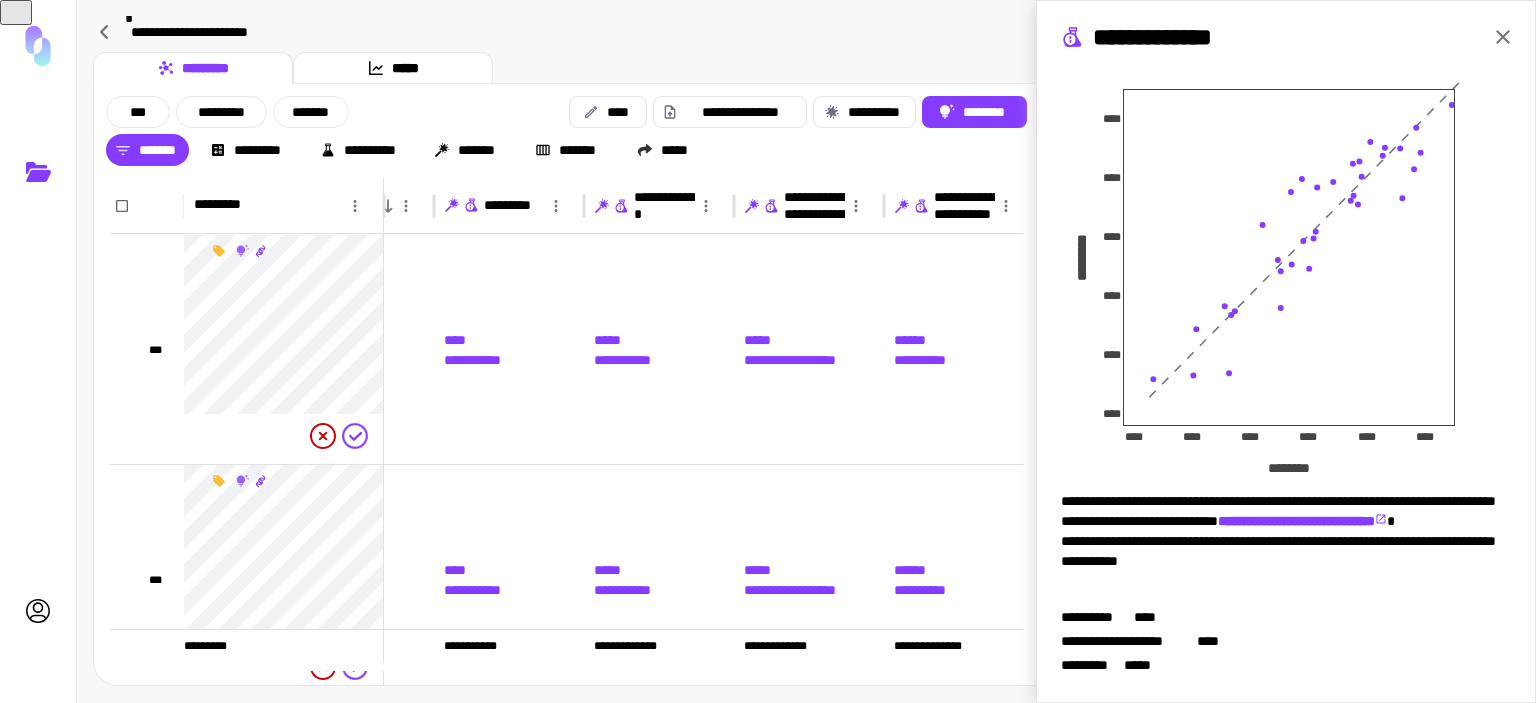 click 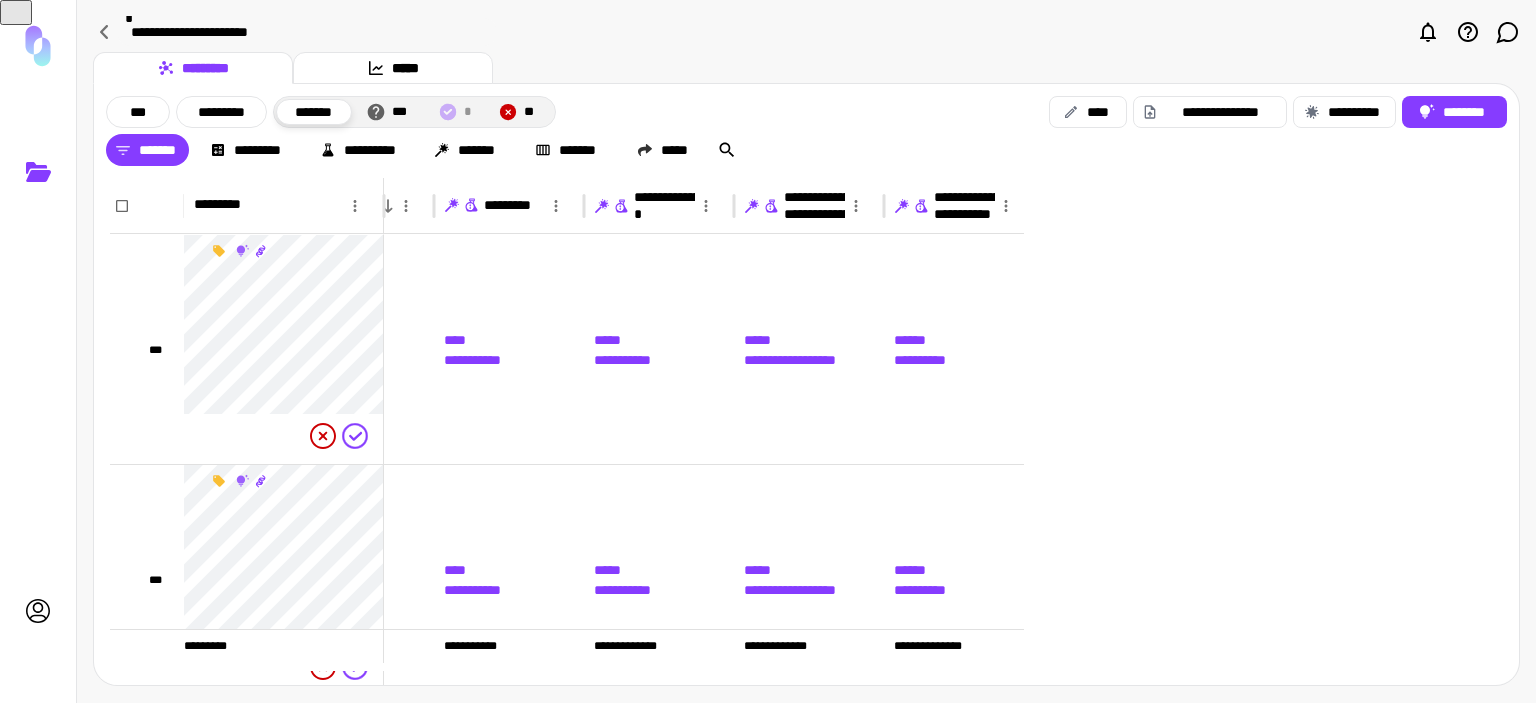 scroll, scrollTop: 0, scrollLeft: 0, axis: both 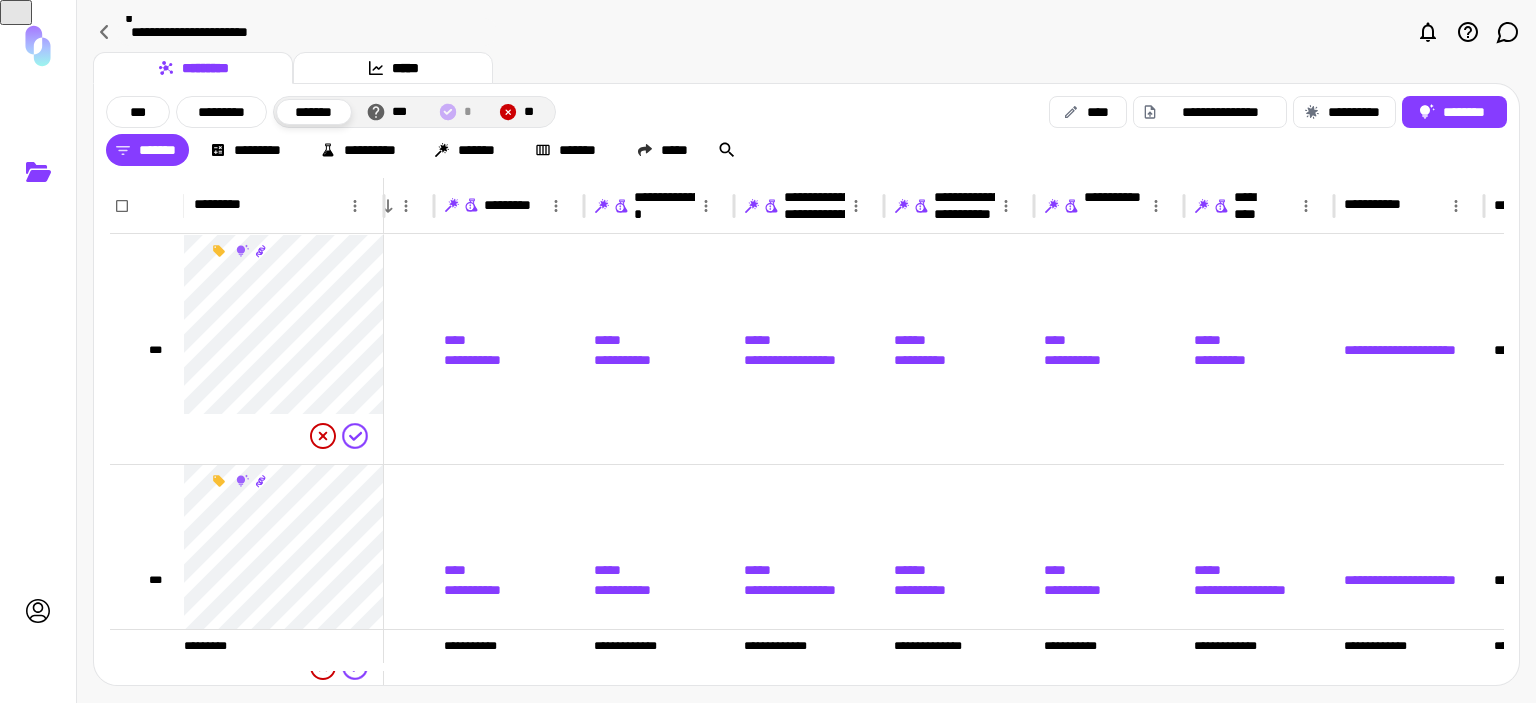 click 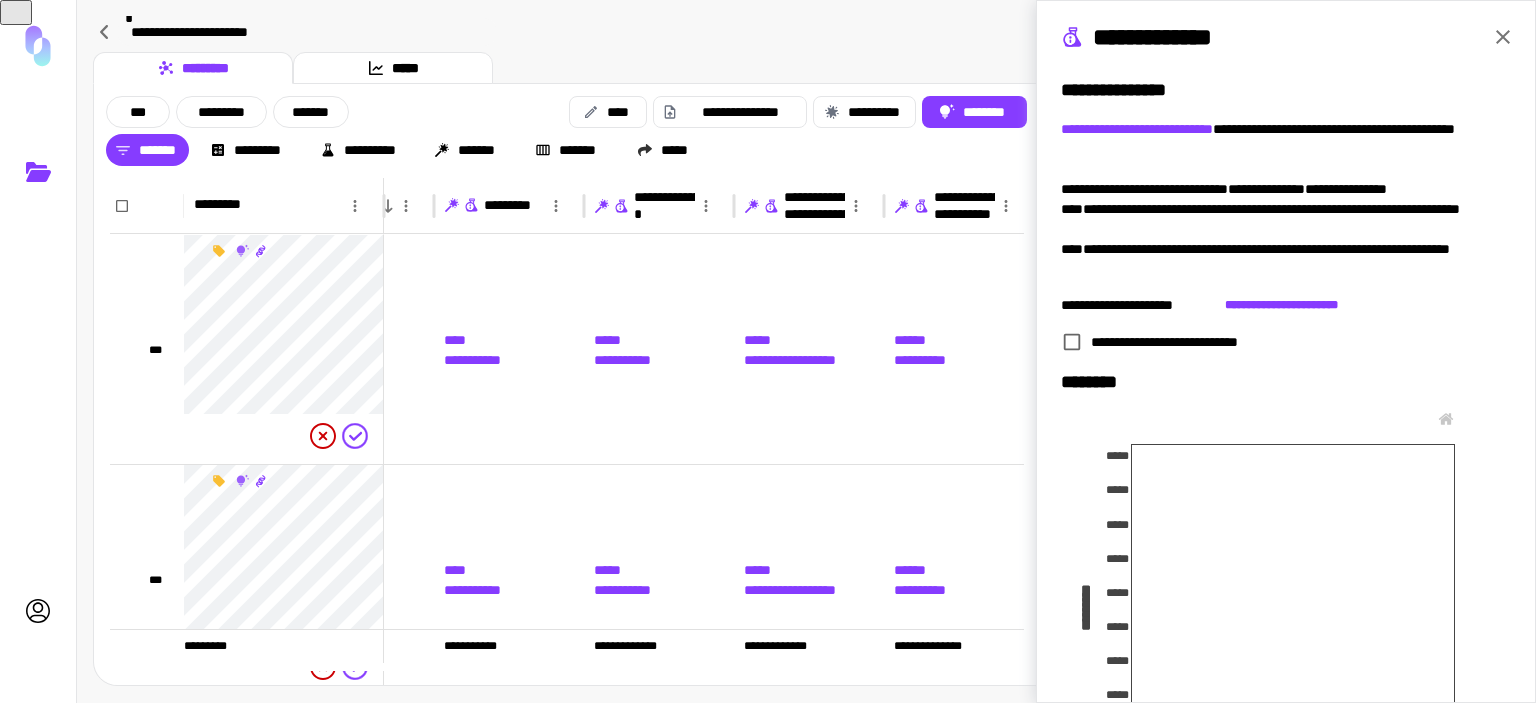 scroll, scrollTop: 355, scrollLeft: 0, axis: vertical 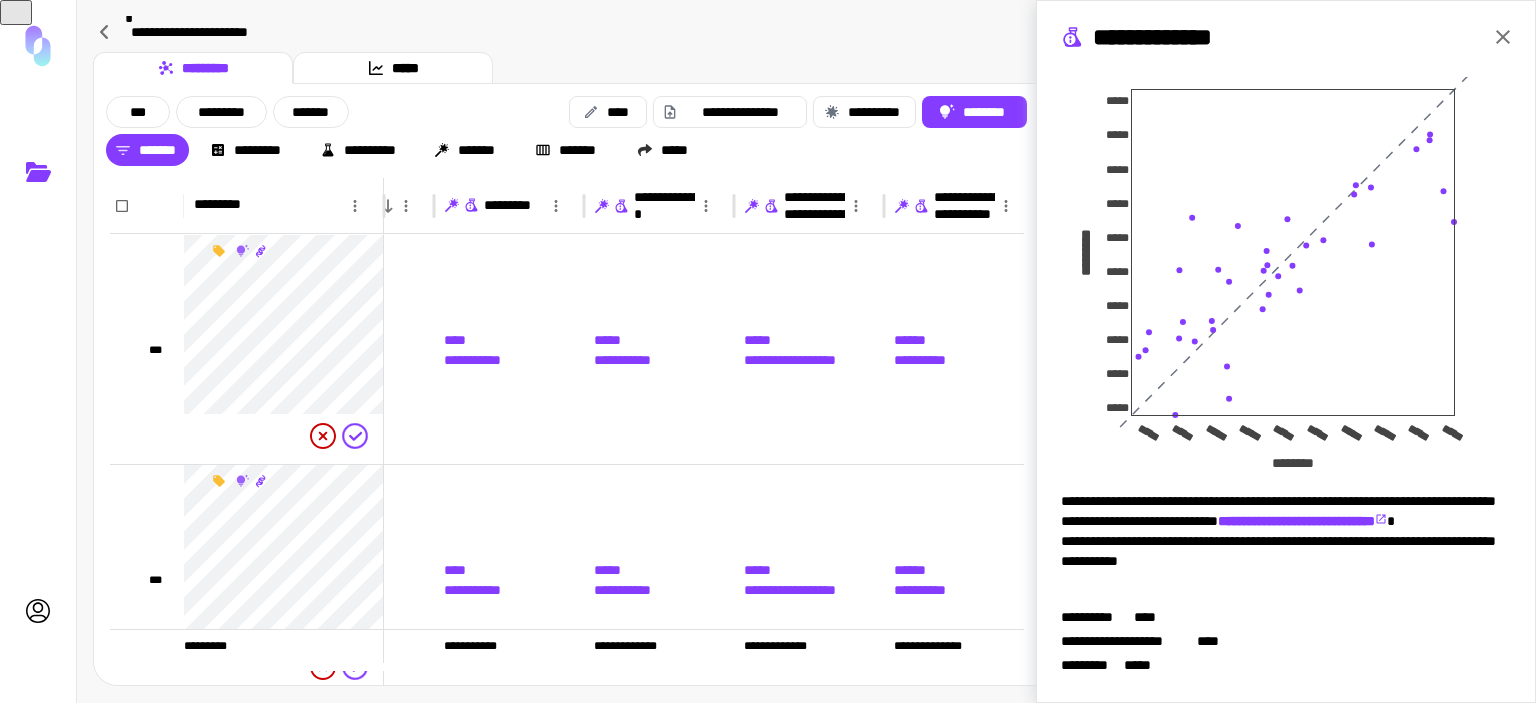 click 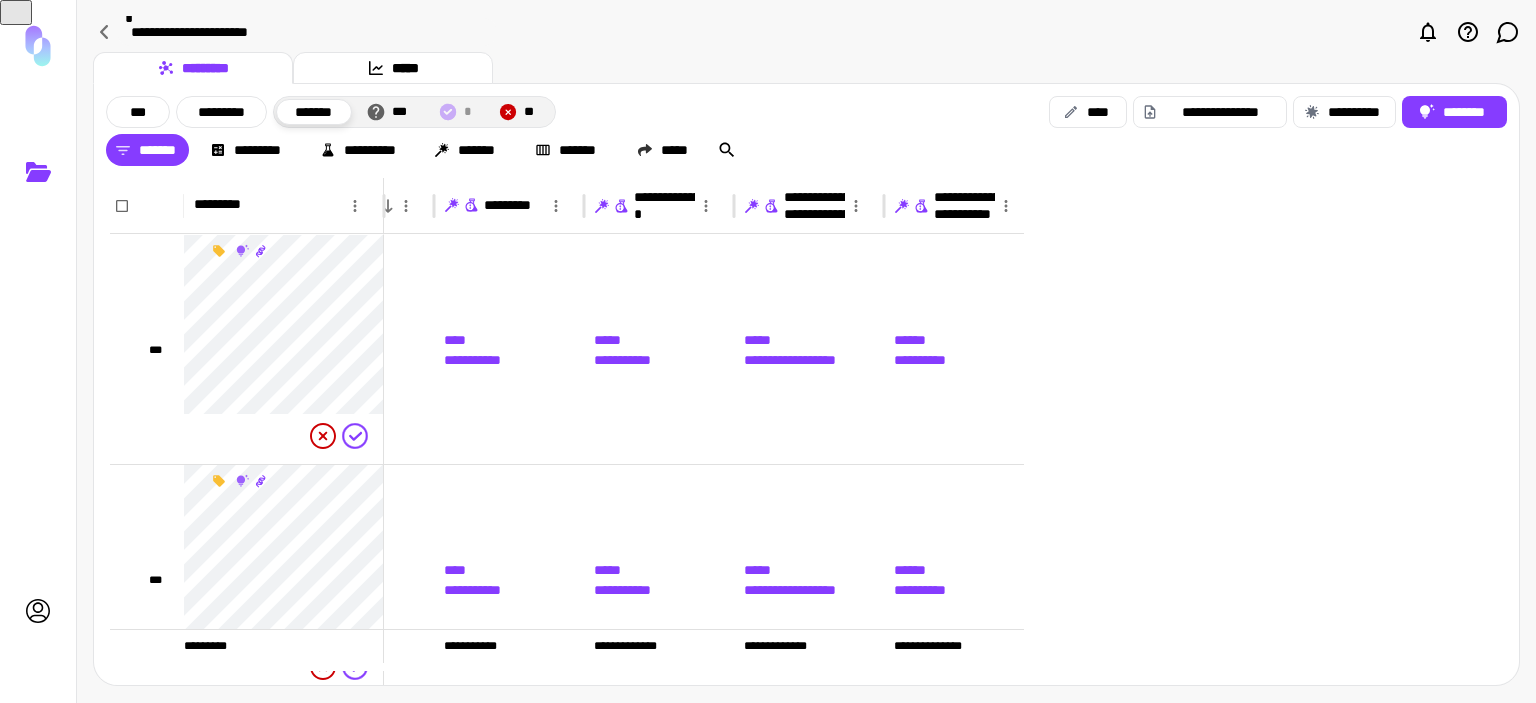 scroll, scrollTop: 0, scrollLeft: 0, axis: both 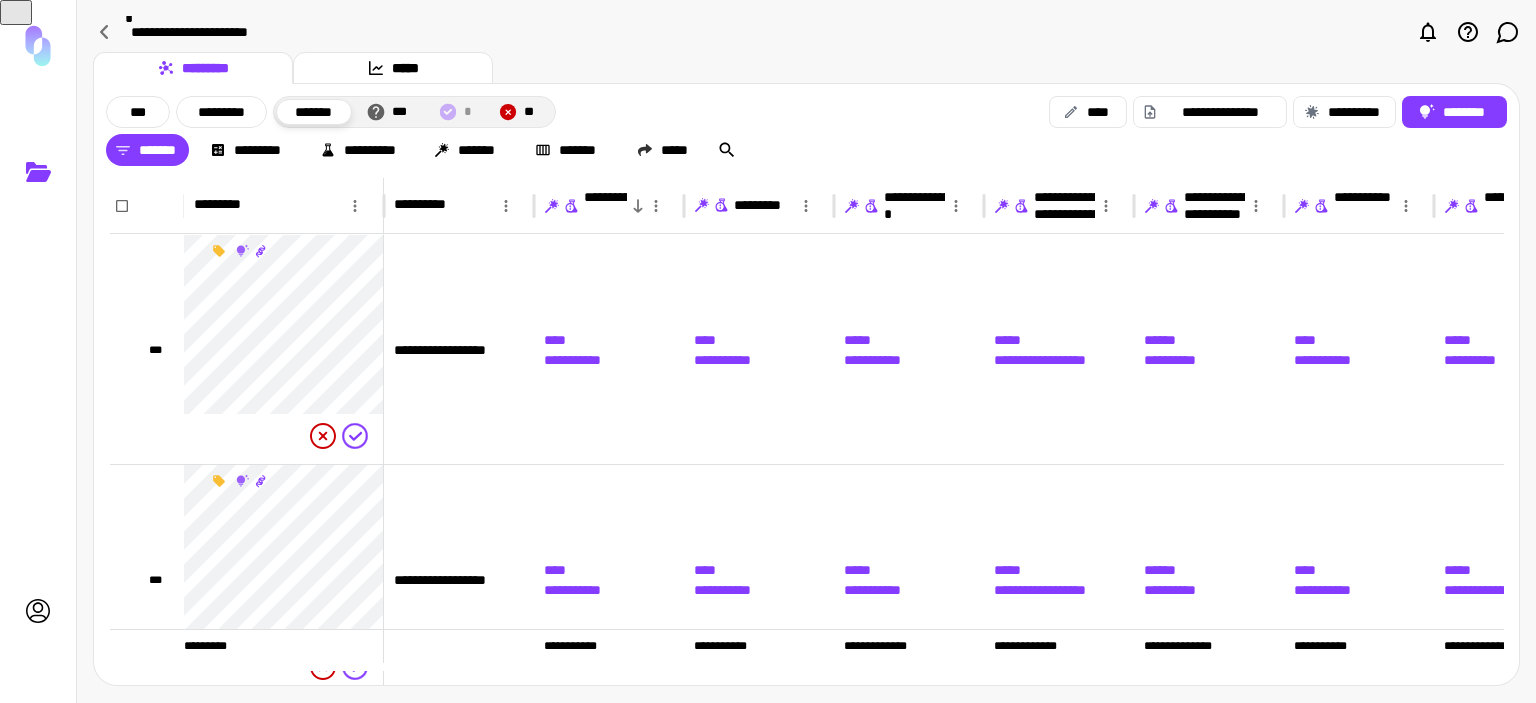 click on "[FIRST] [LAST] [STREET] [CITY] [STATE] [ZIP] [COUNTRY] [PHONE] [EMAIL]" at bounding box center [806, 131] 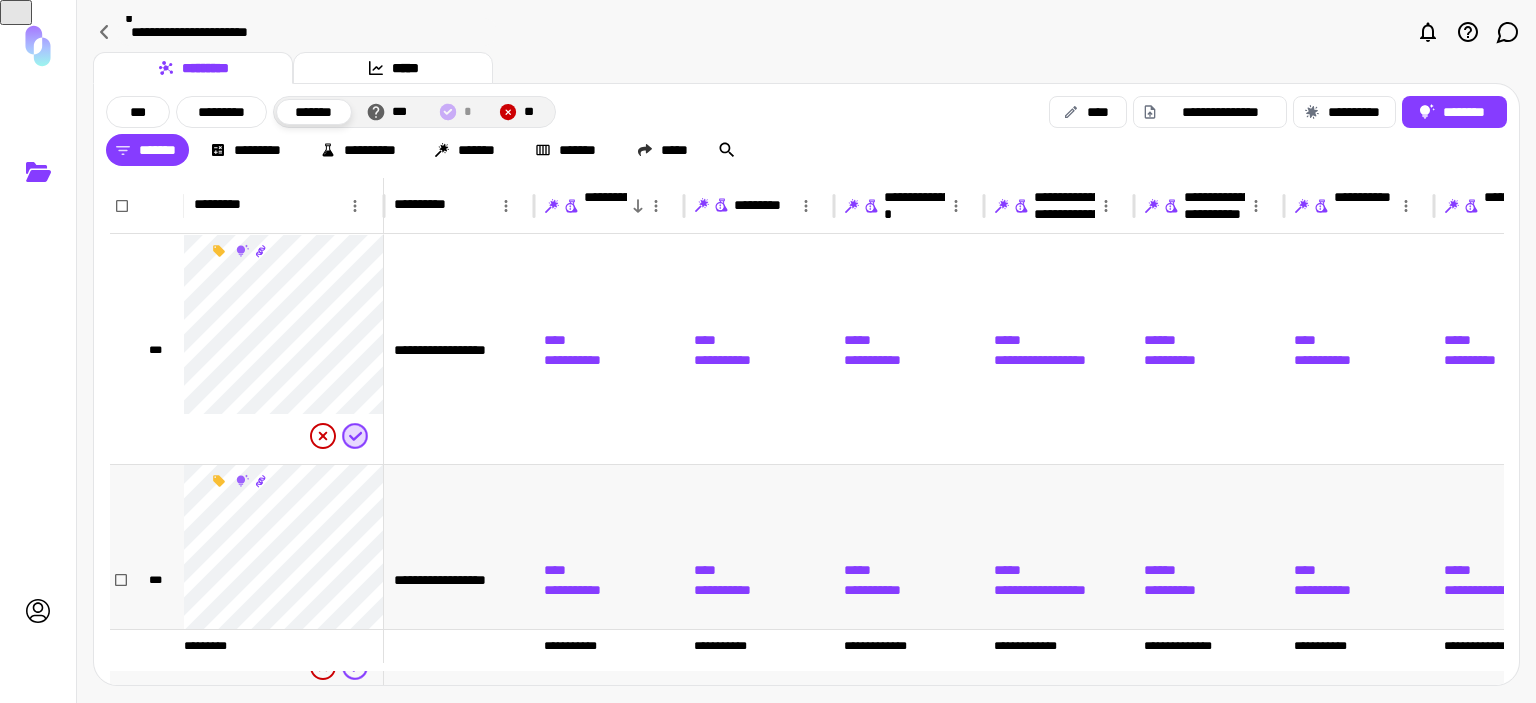 scroll, scrollTop: 200, scrollLeft: 0, axis: vertical 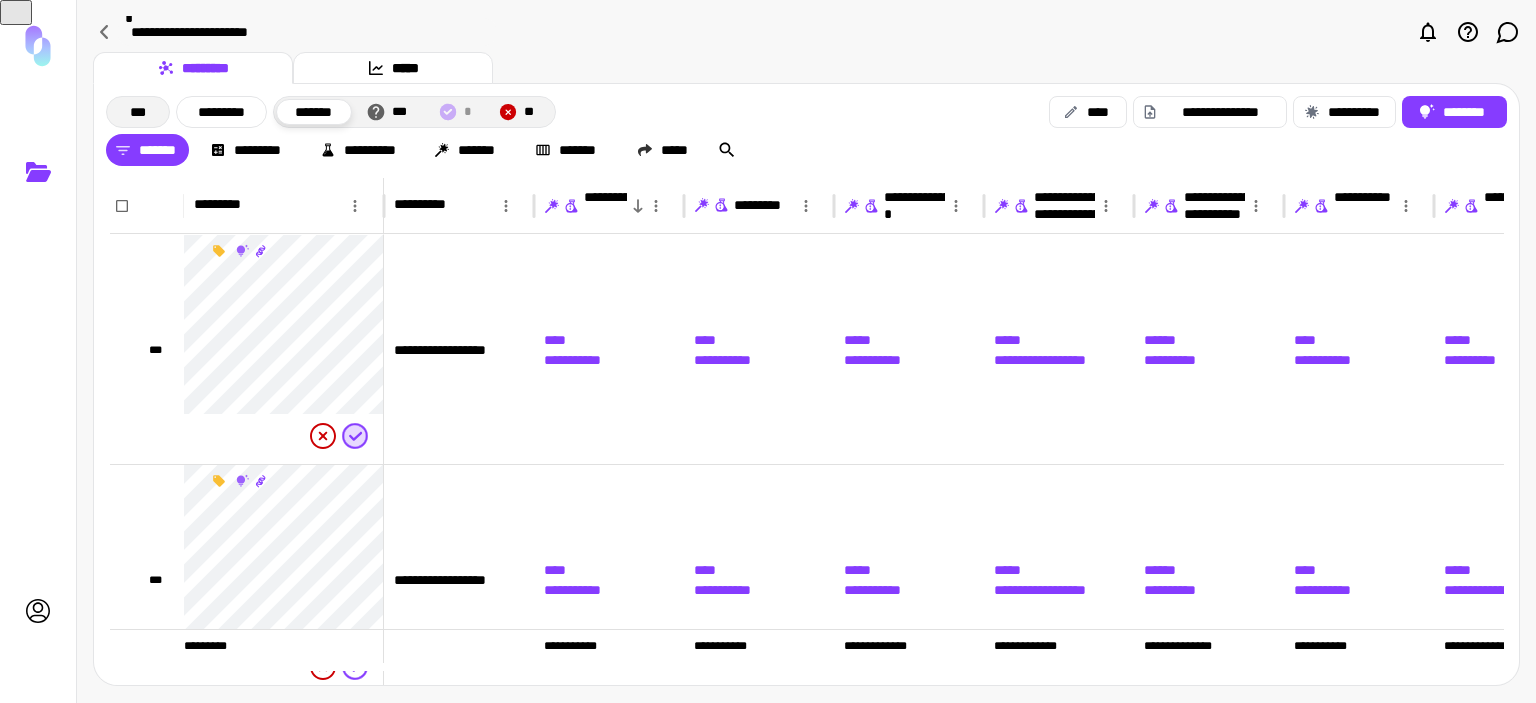 click on "***" at bounding box center (138, 112) 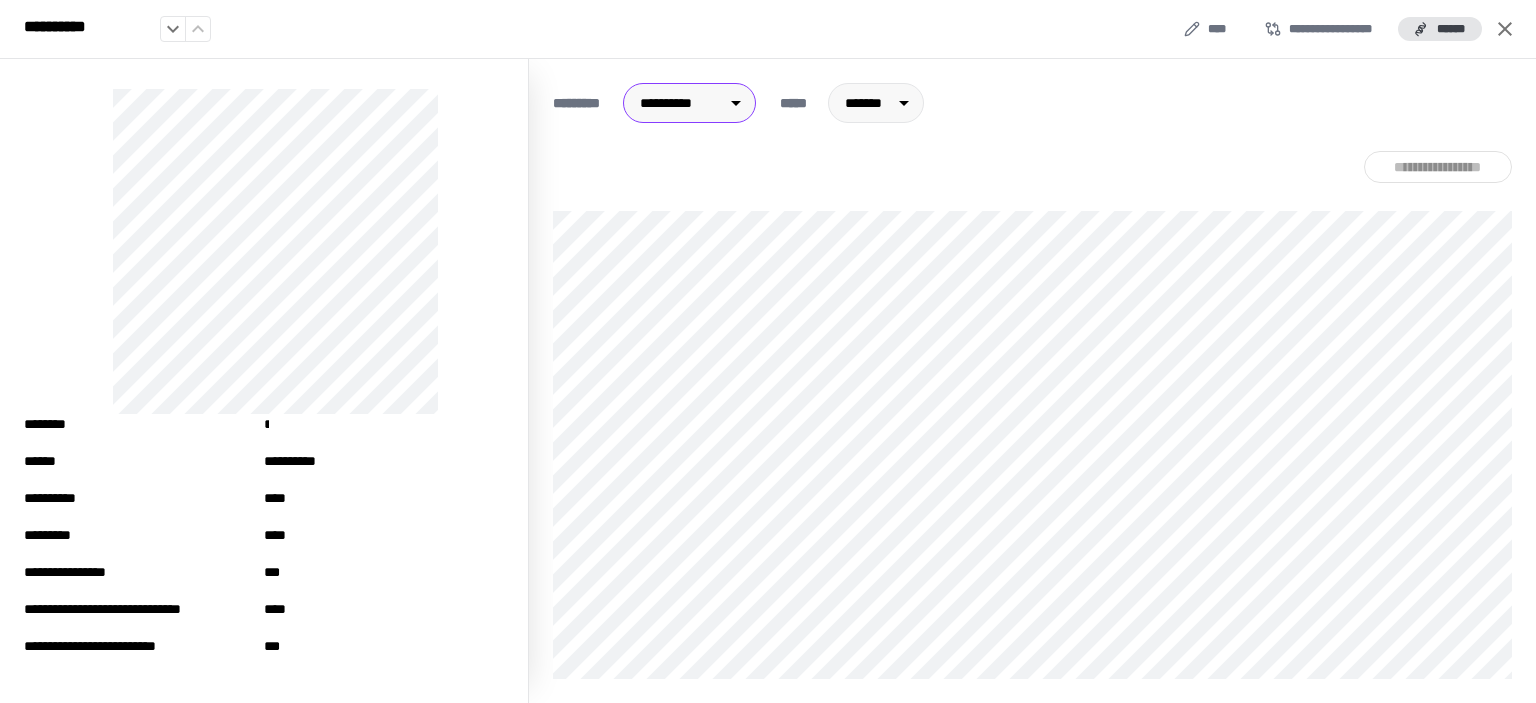 click on "[FIRST] [LAST] [STREET] [CITY] [STATE] [ZIP] [COUNTRY] [PHONE] [EMAIL]" at bounding box center (768, 351) 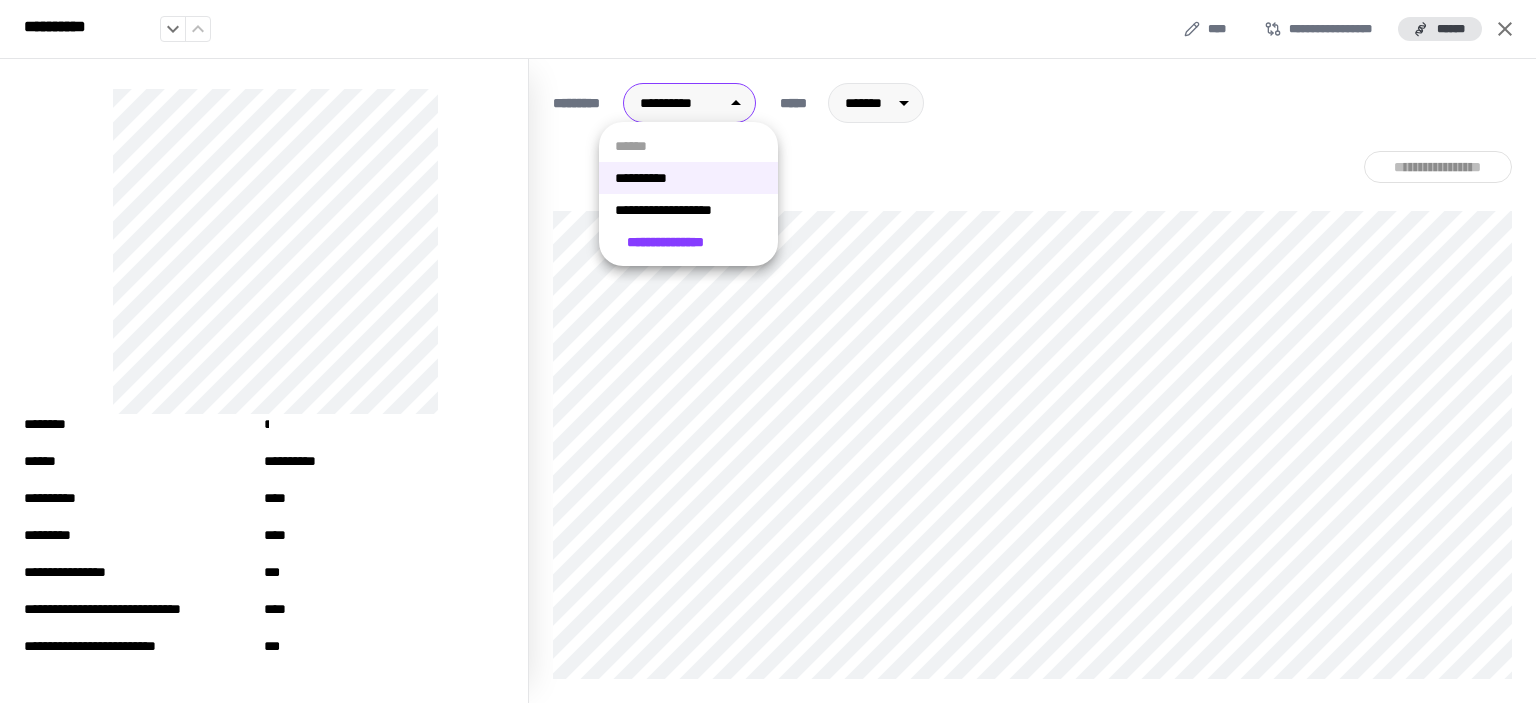 click on "**********" at bounding box center (688, 210) 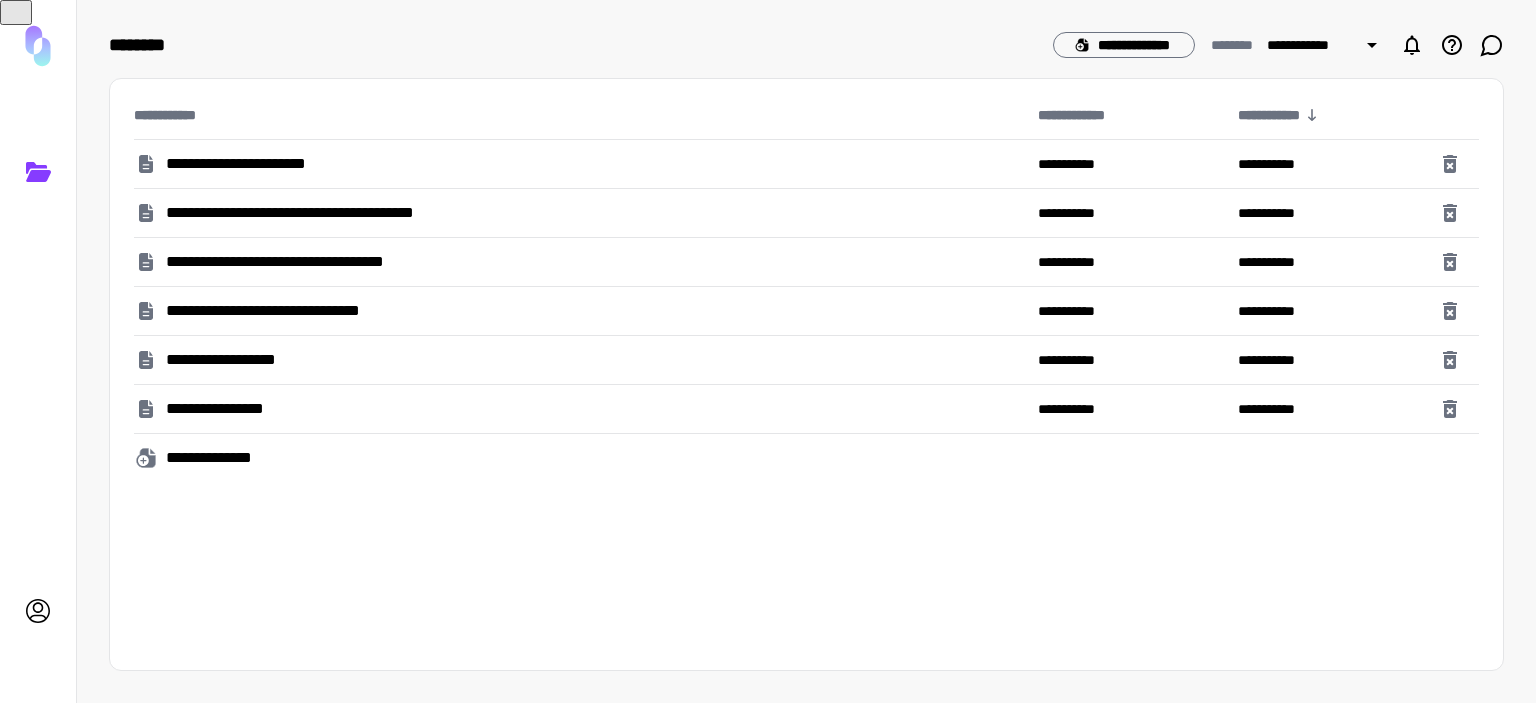 click on "**********" at bounding box center (264, 164) 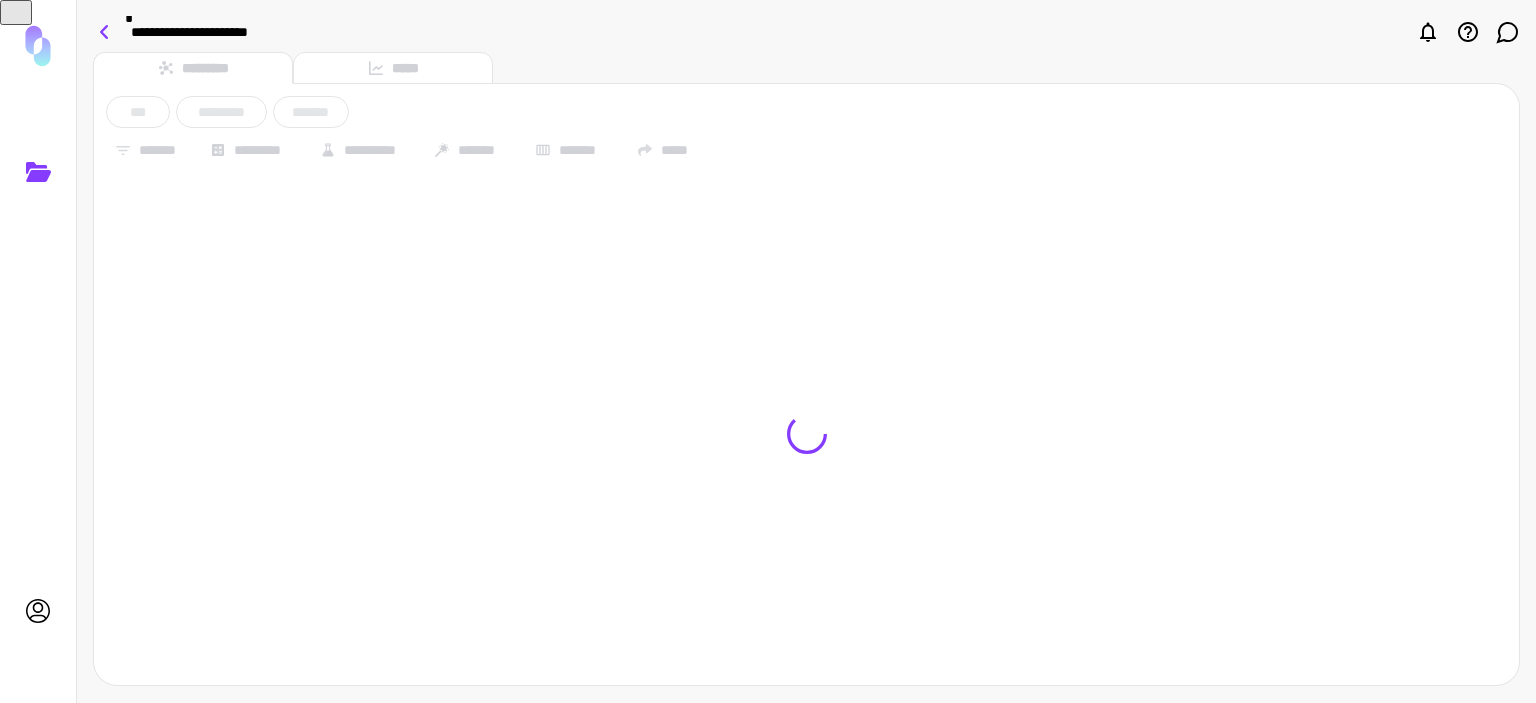 click 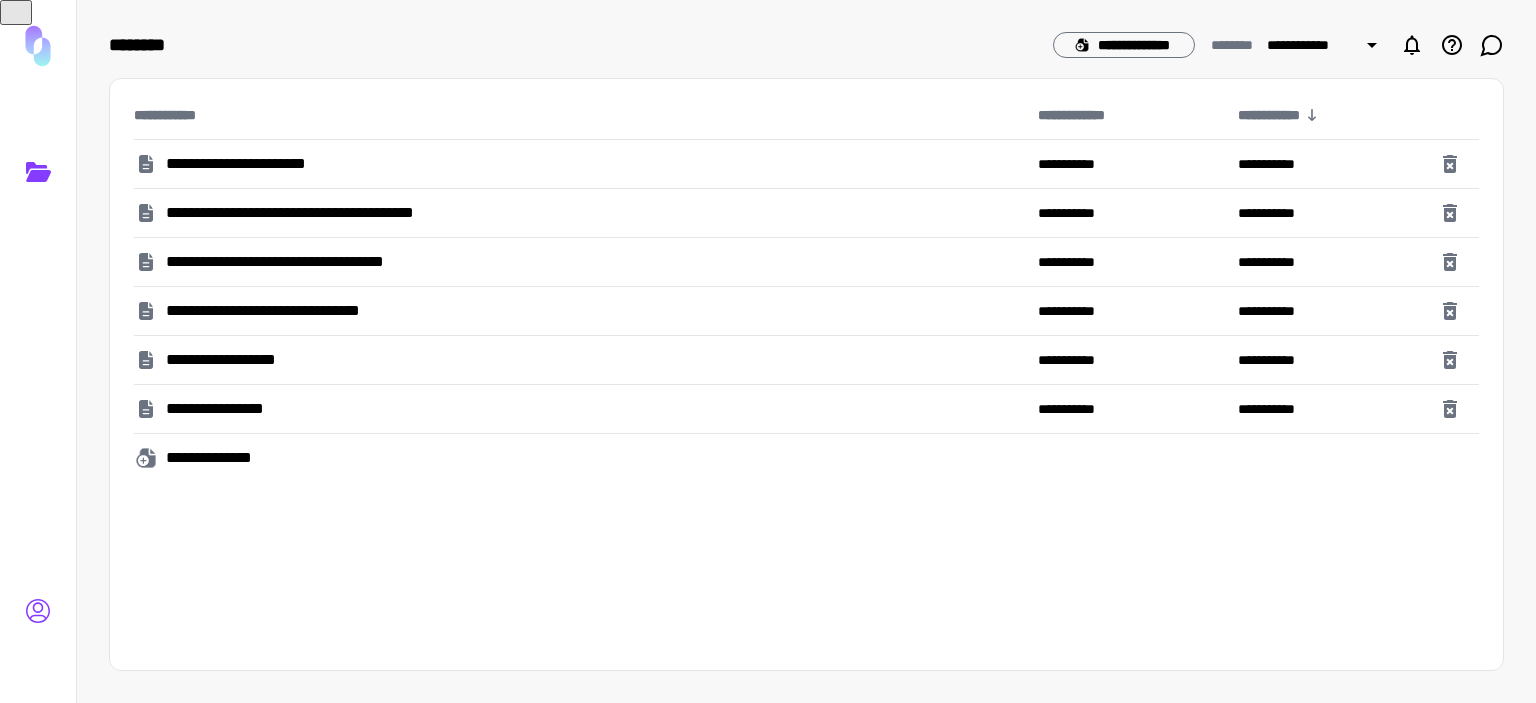 click 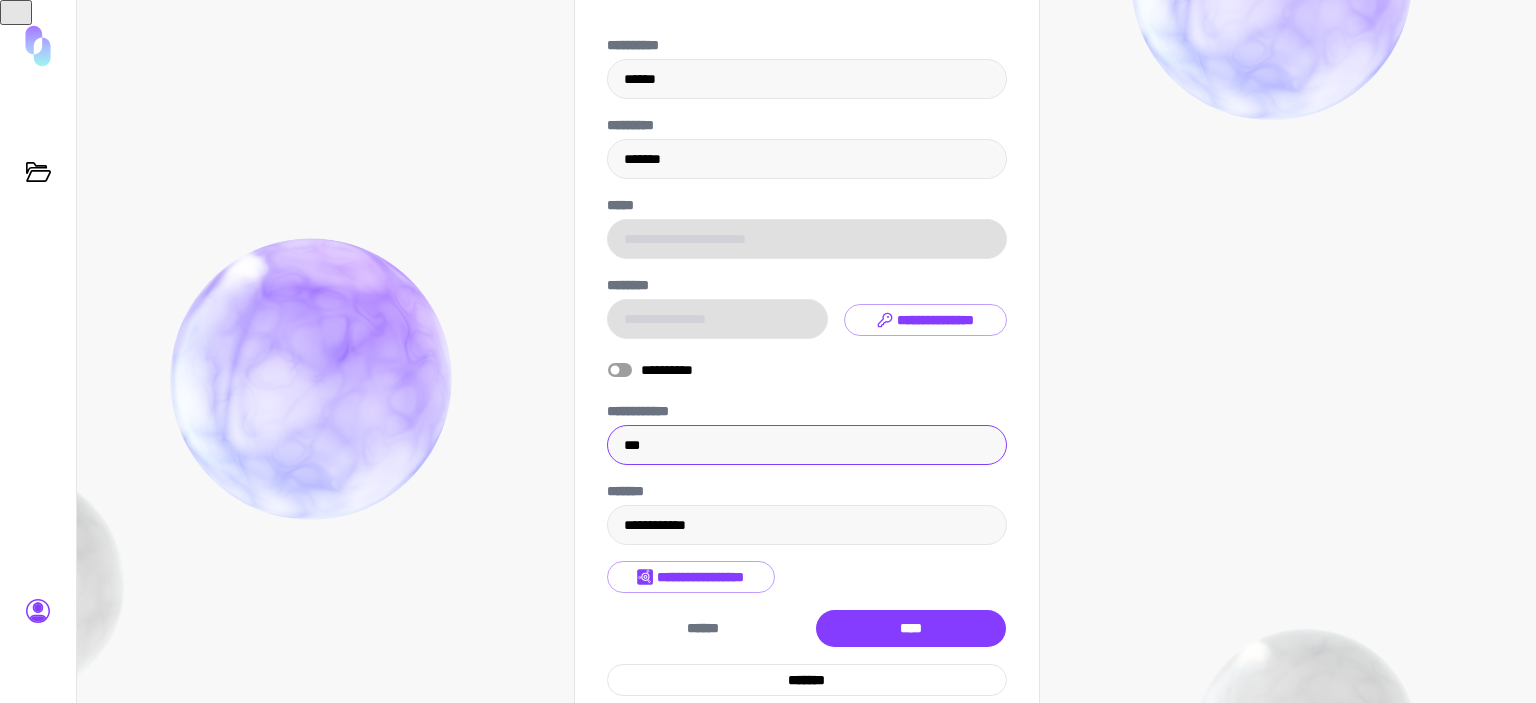 scroll, scrollTop: 141, scrollLeft: 0, axis: vertical 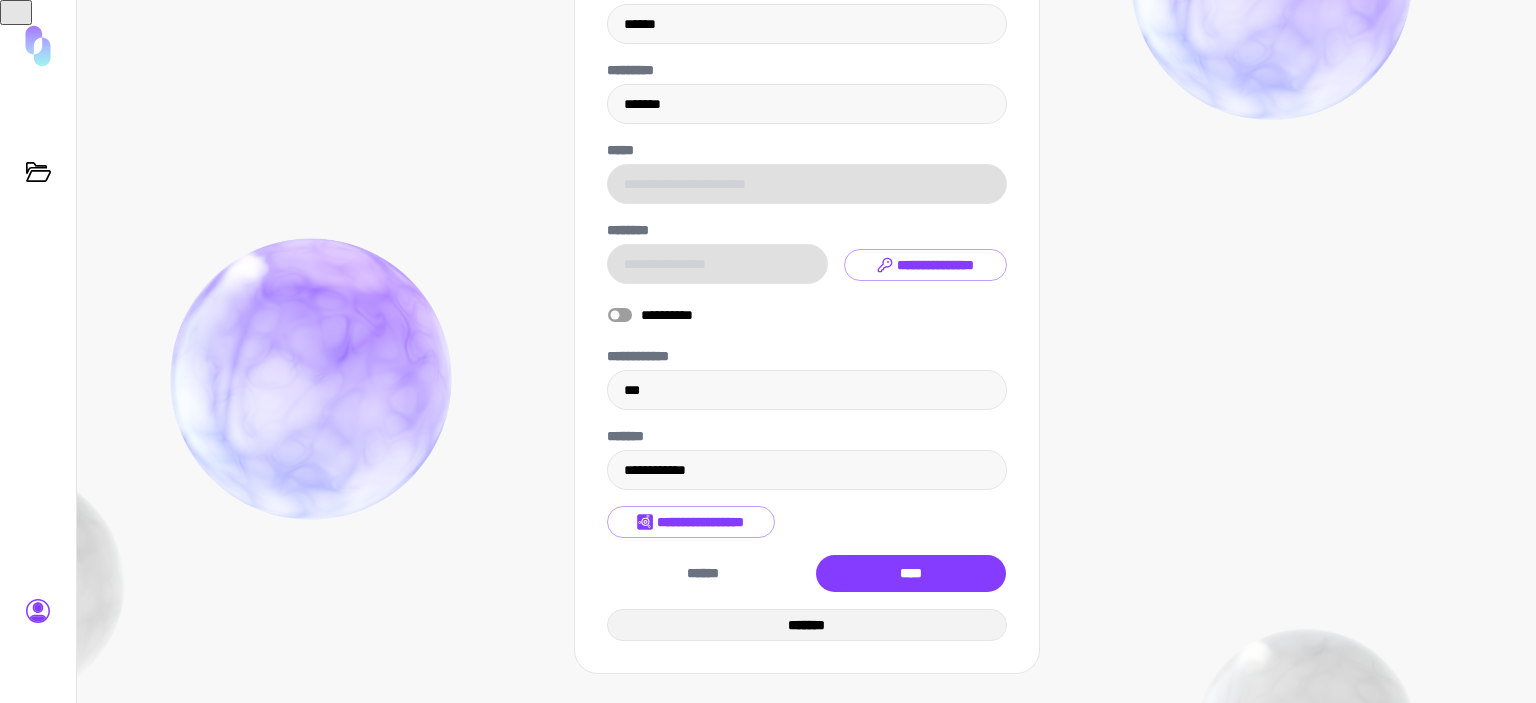 click on "*******" at bounding box center (807, 625) 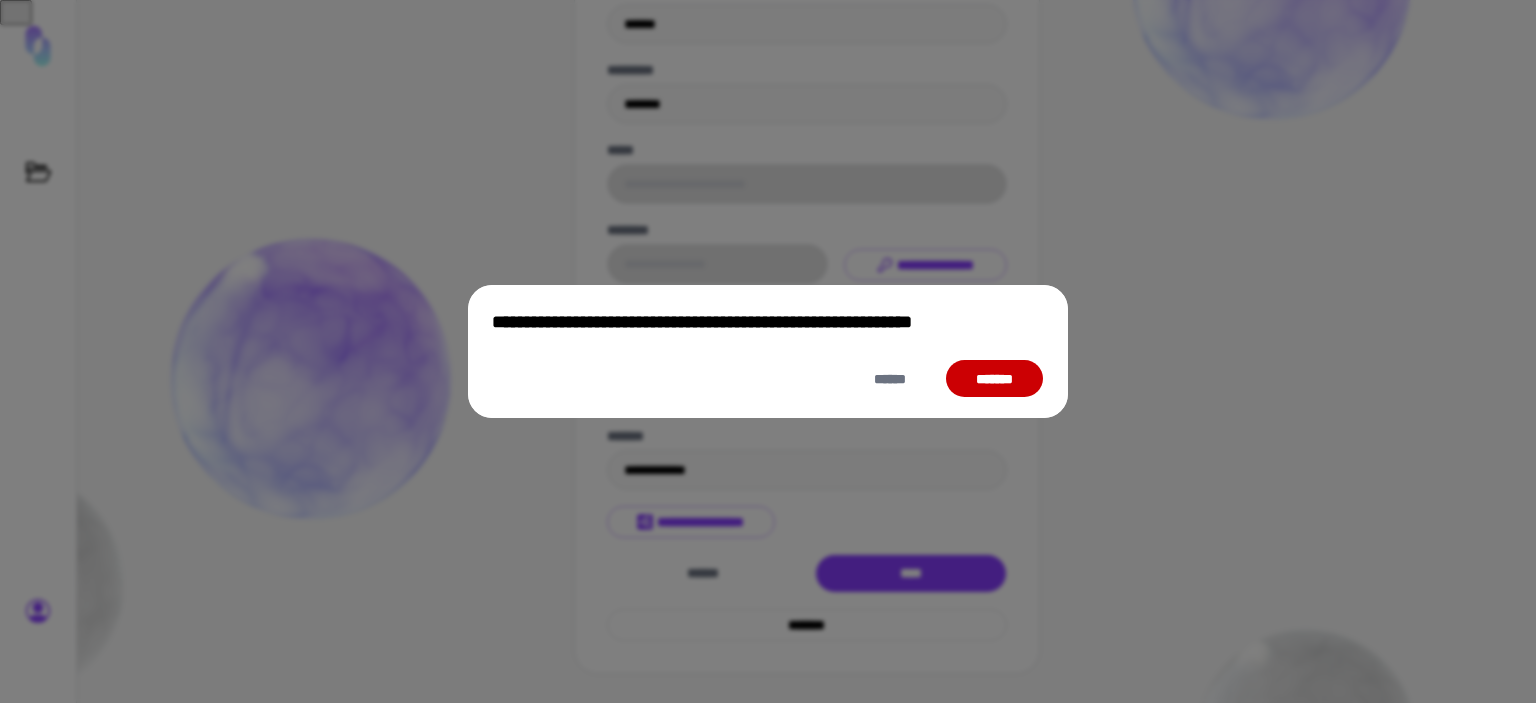click on "*******" at bounding box center [994, 379] 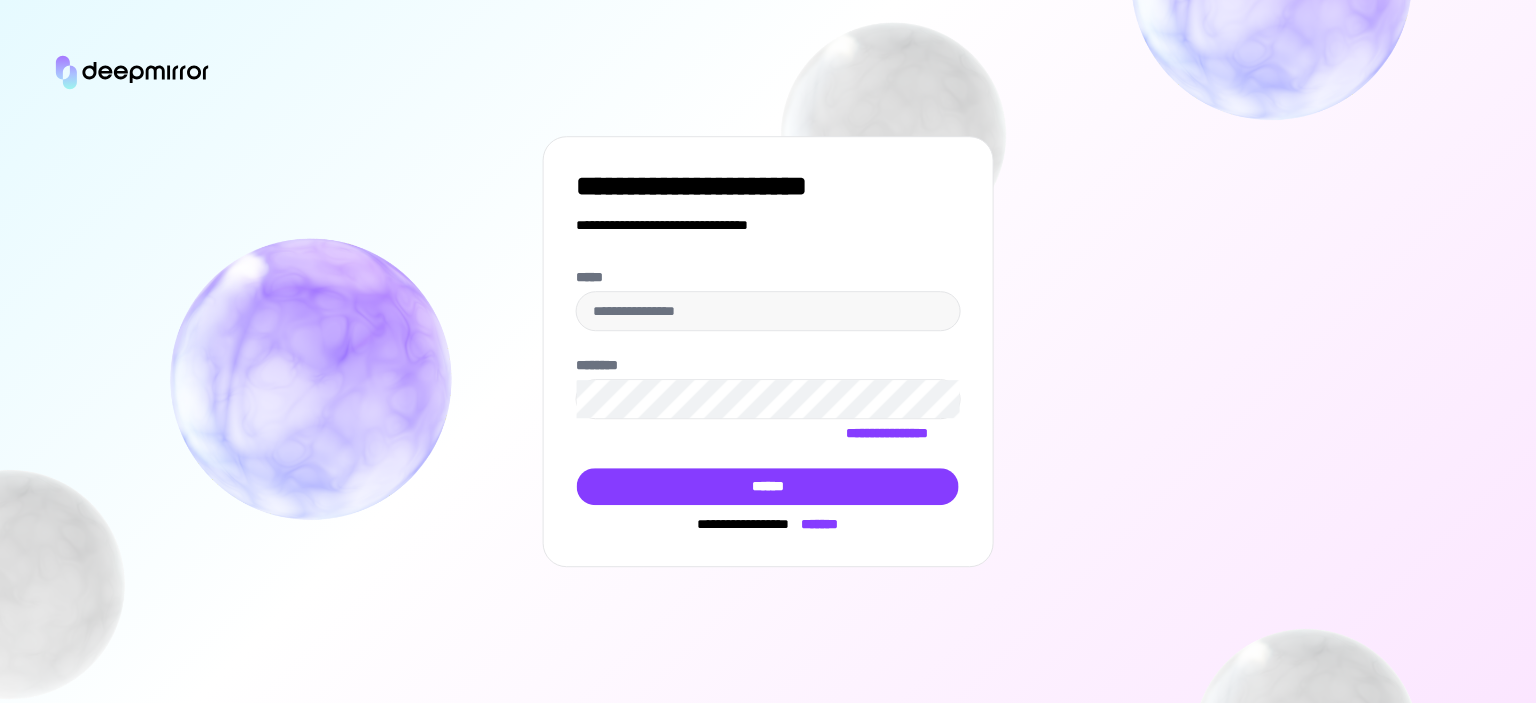 type on "**********" 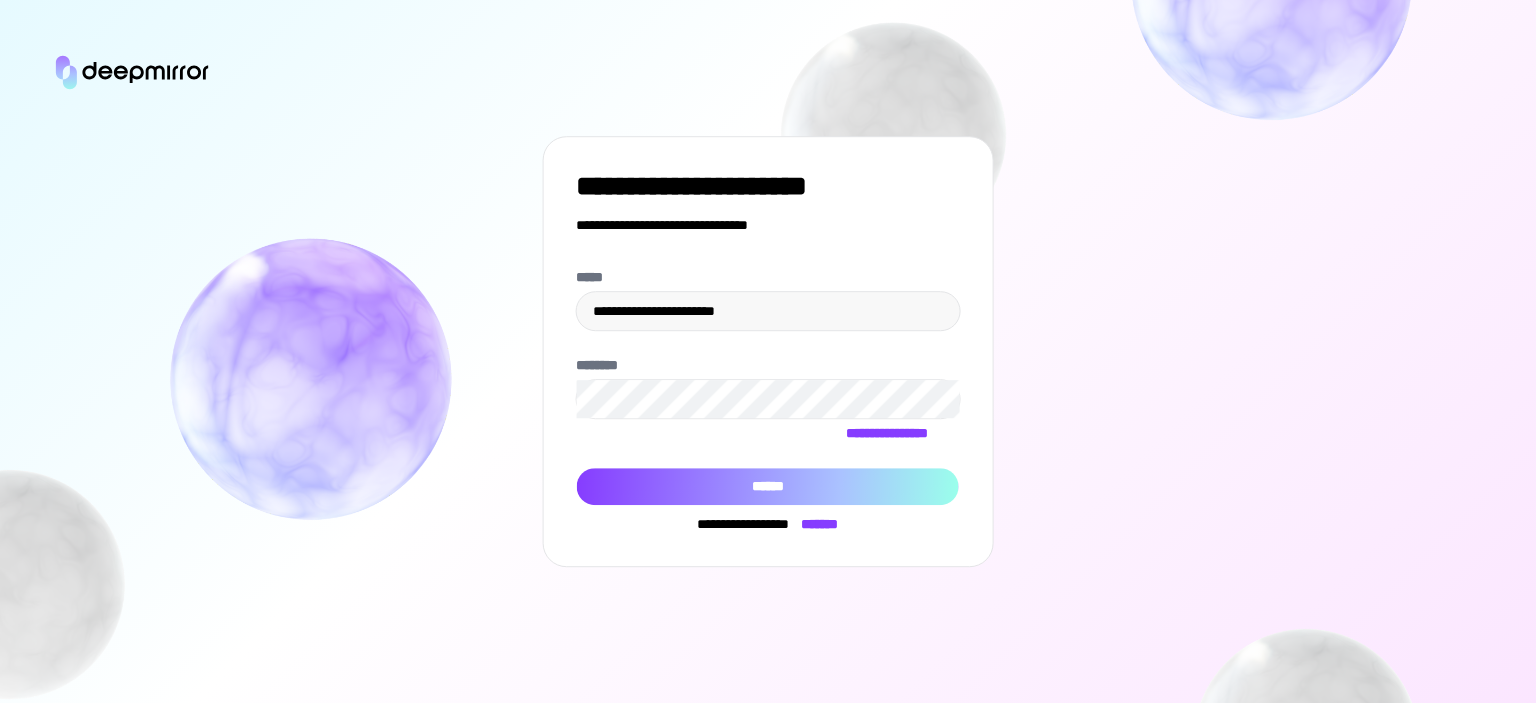 click on "******" at bounding box center (768, 487) 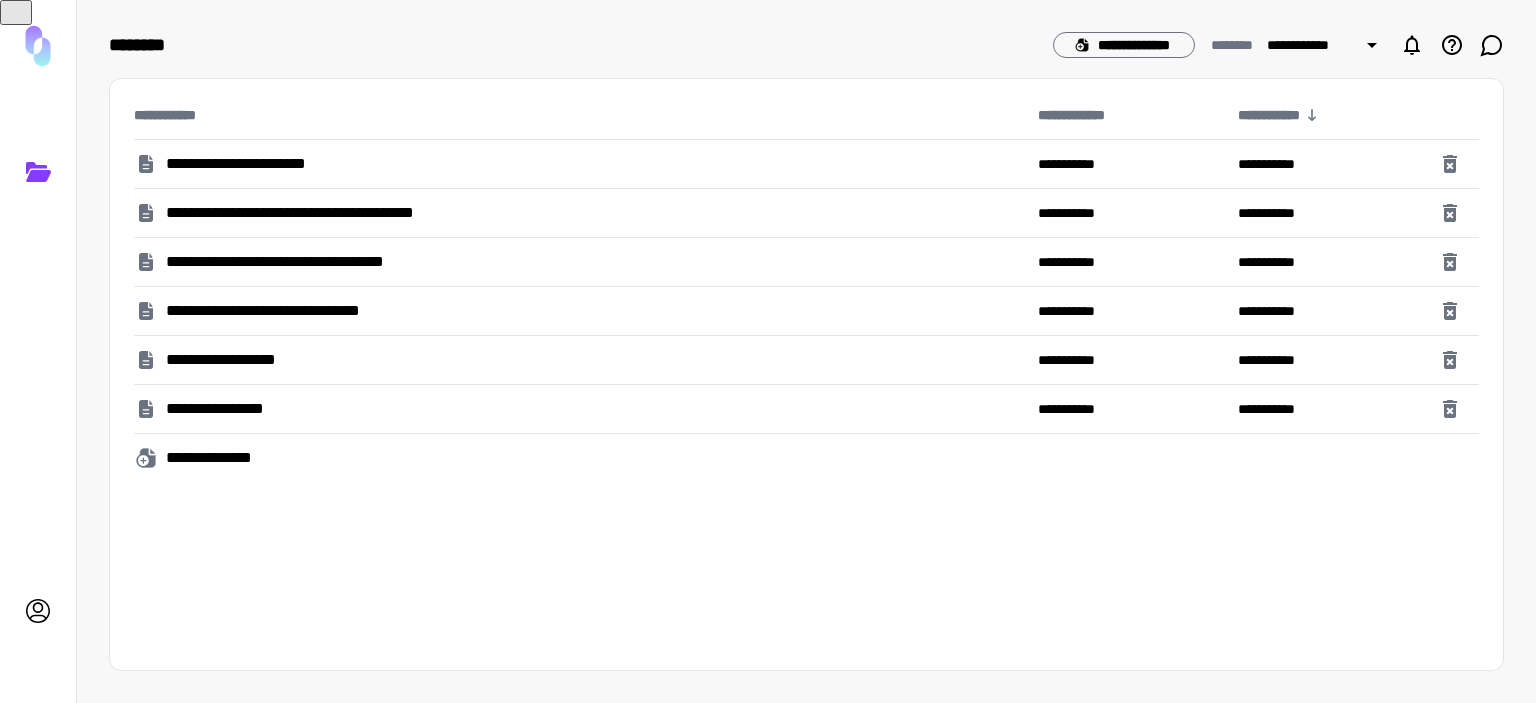 click on "**********" at bounding box center [264, 164] 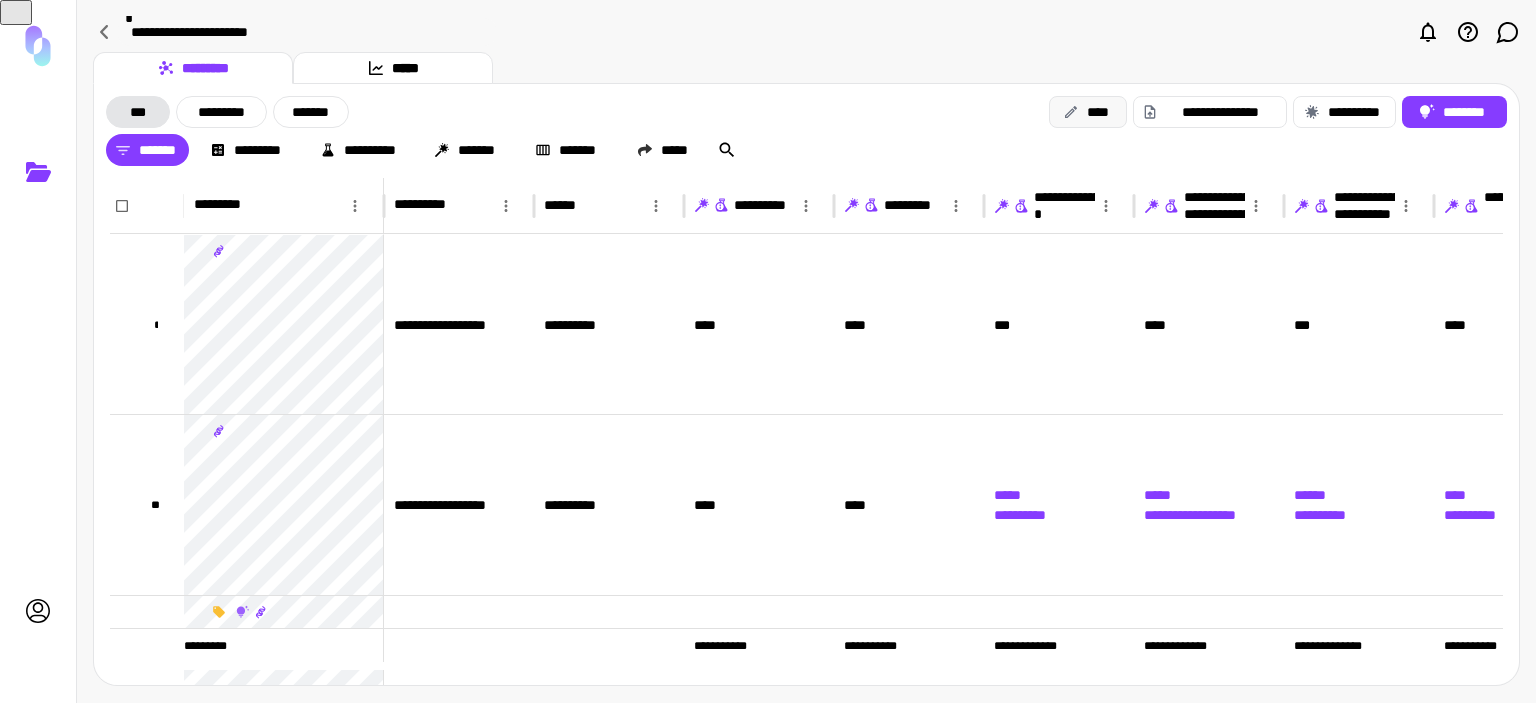 click 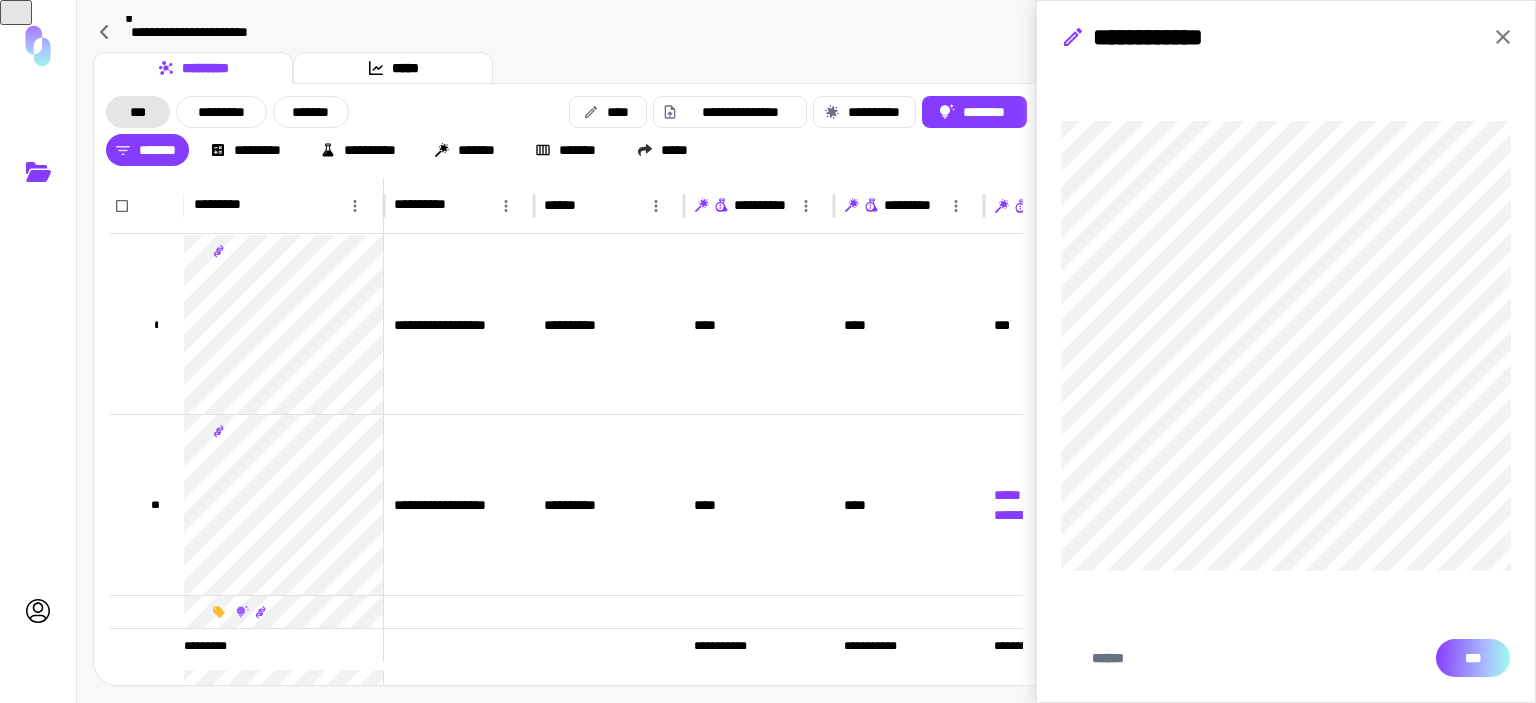 click on "***" at bounding box center (1473, 658) 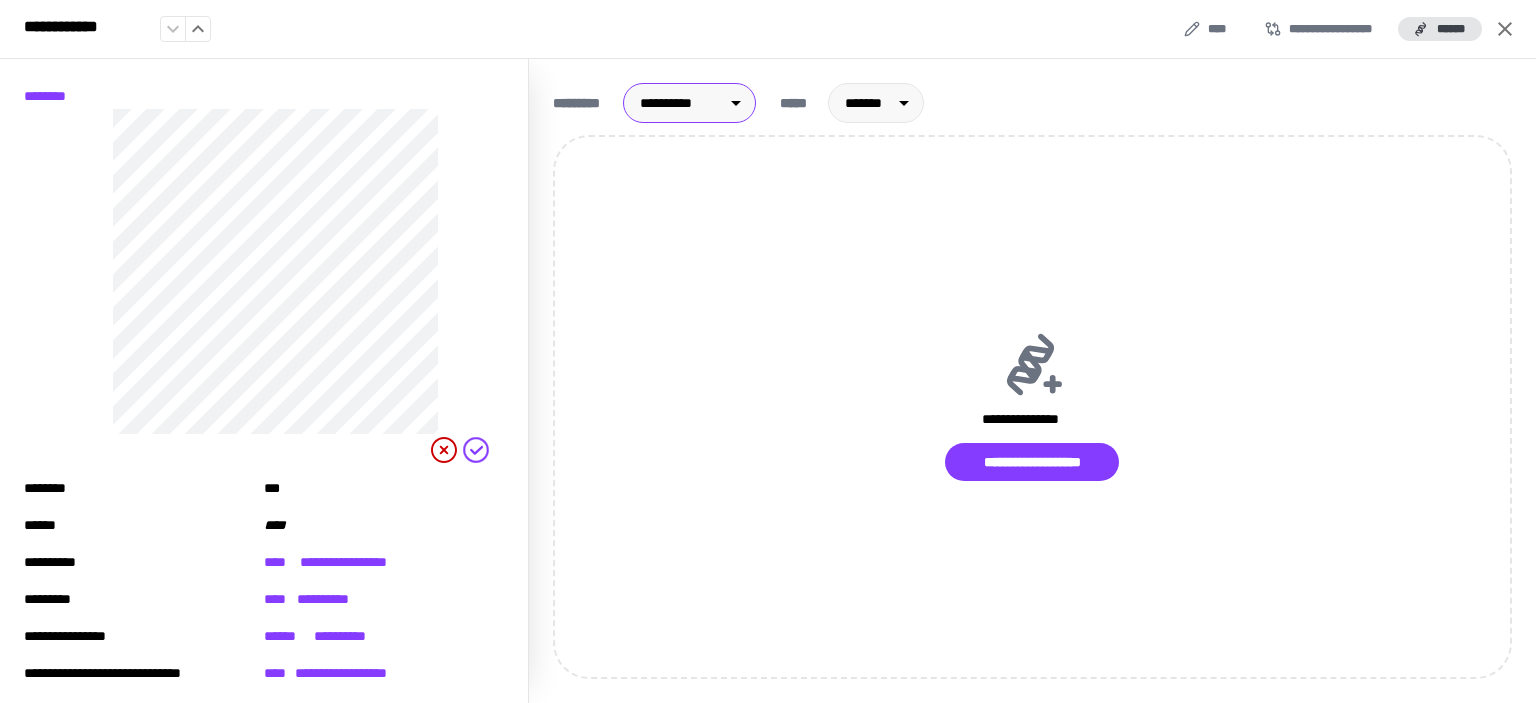 click on "[FIRST] [LAST] [STREET] [CITY] [STATE] [ZIP] [COUNTRY] [PHONE] [EMAIL]" at bounding box center (768, 351) 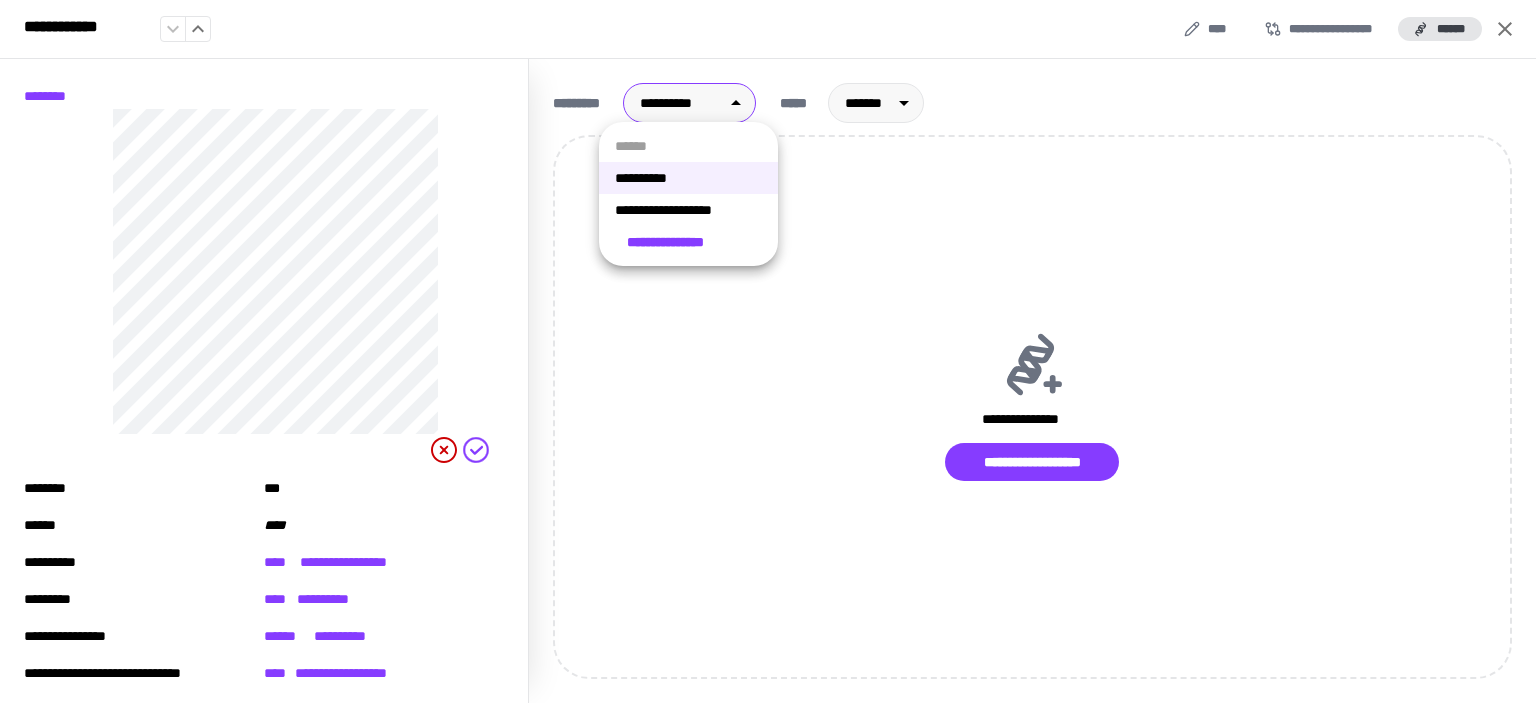 click on "**********" at bounding box center (688, 210) 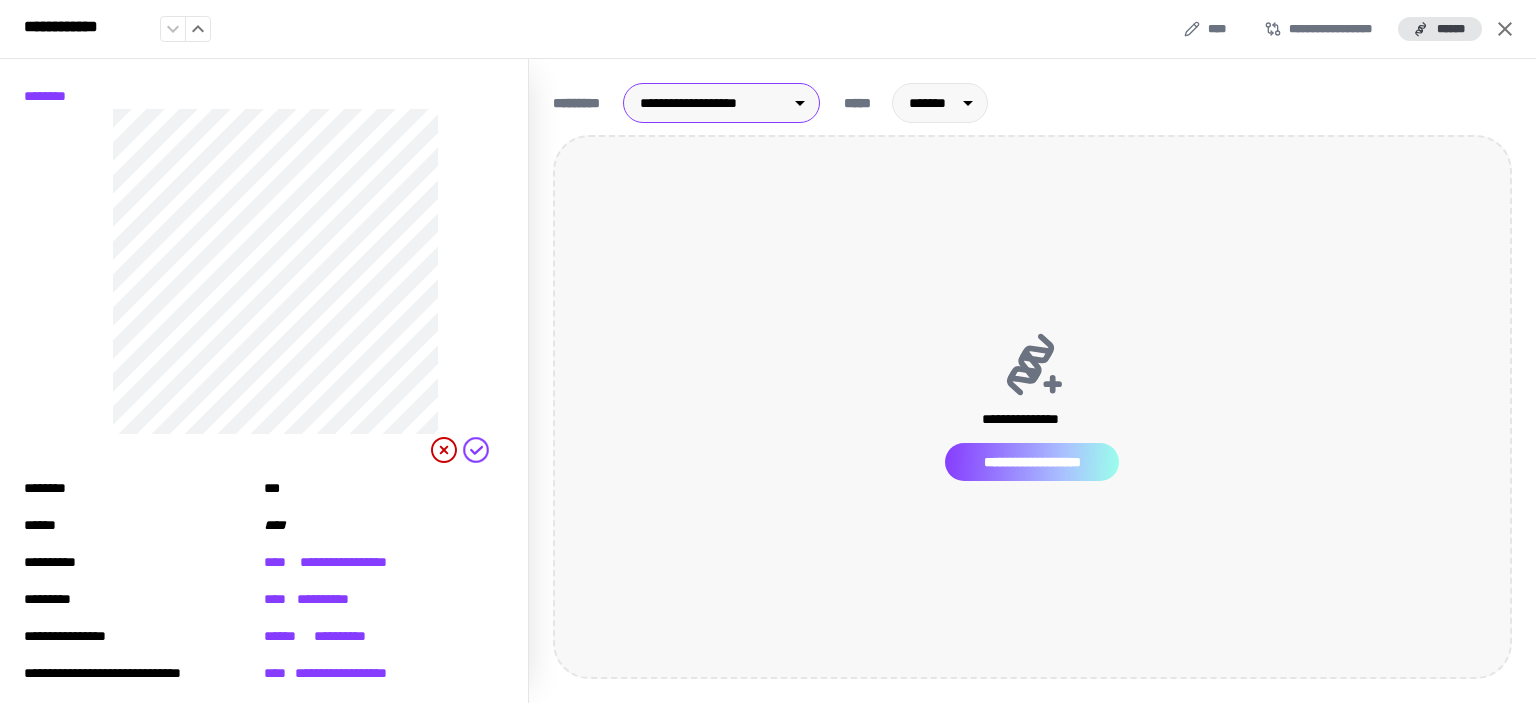 click on "**********" at bounding box center [1032, 462] 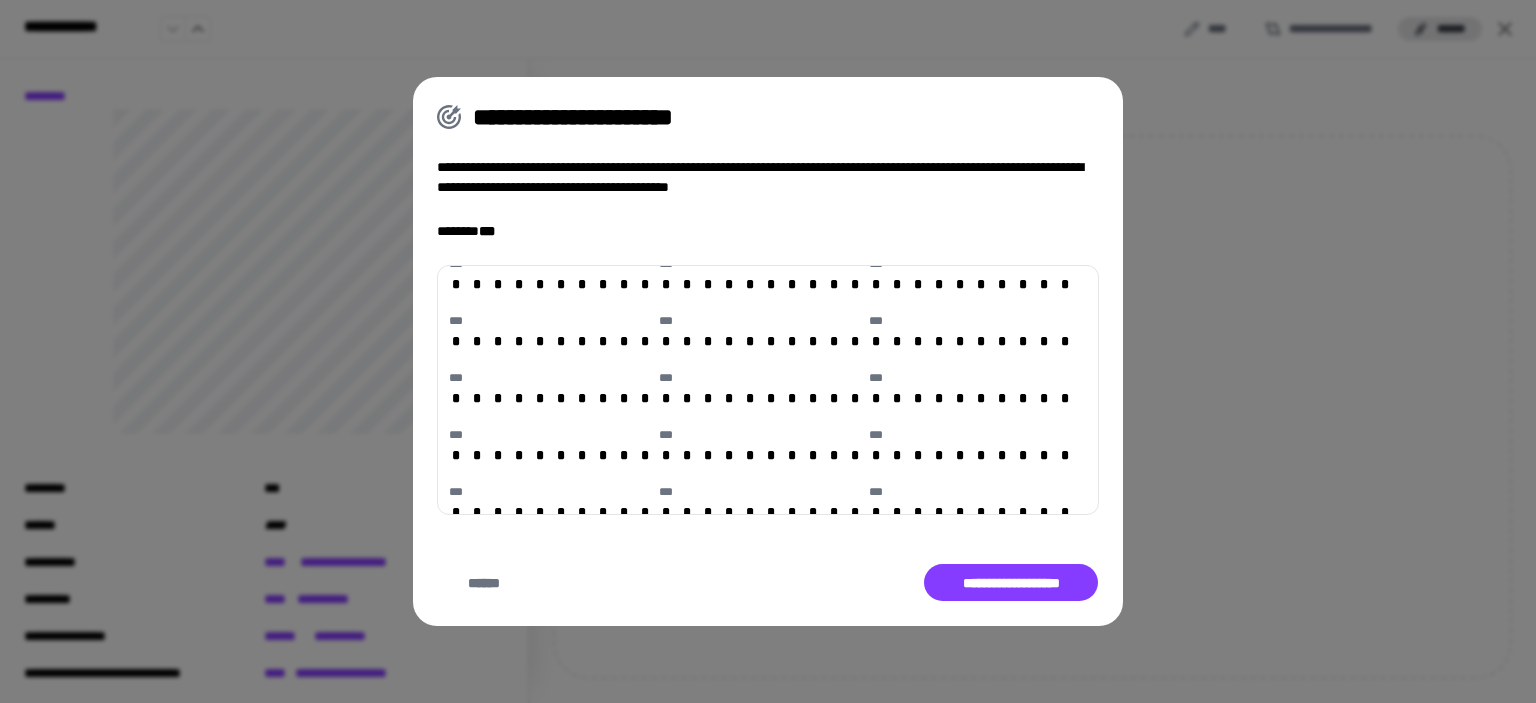 scroll, scrollTop: 944, scrollLeft: 0, axis: vertical 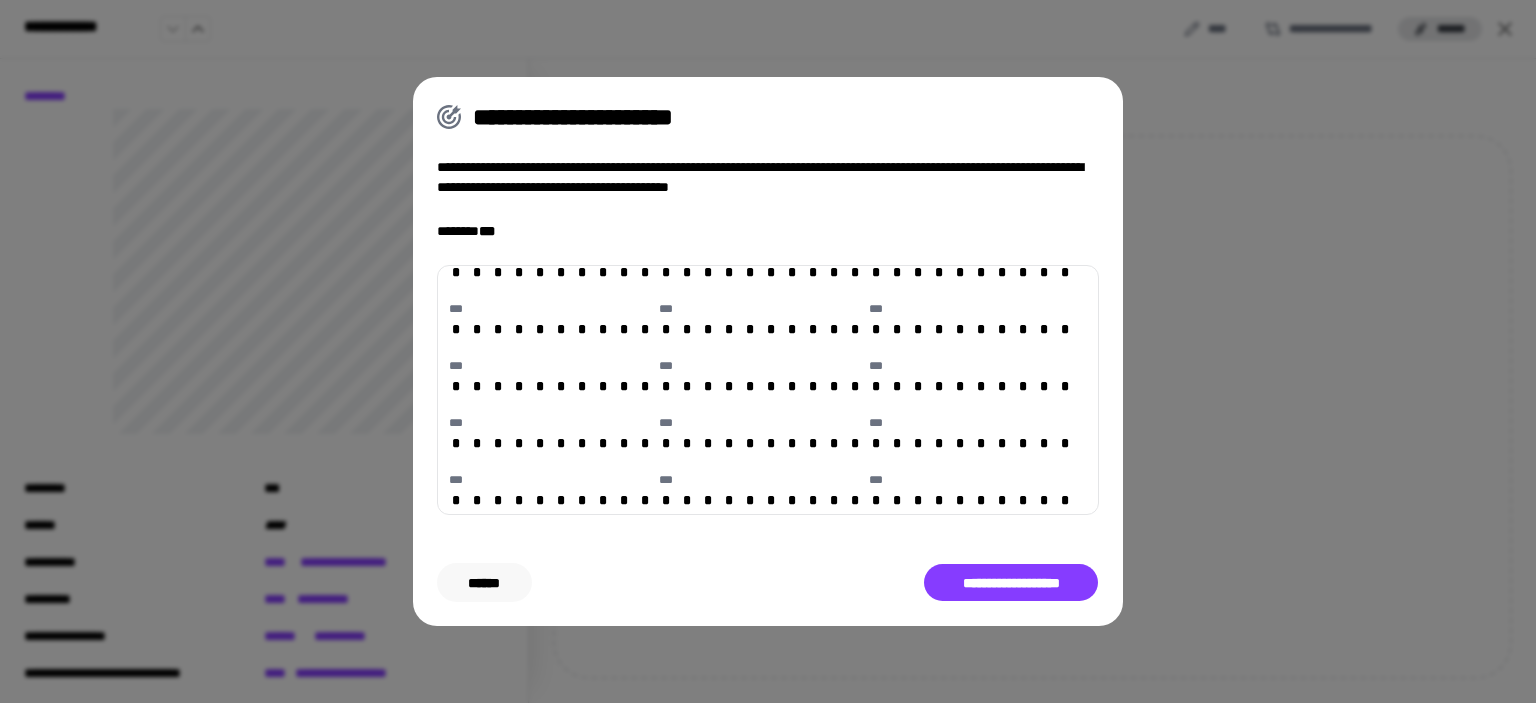click on "******" at bounding box center (484, 583) 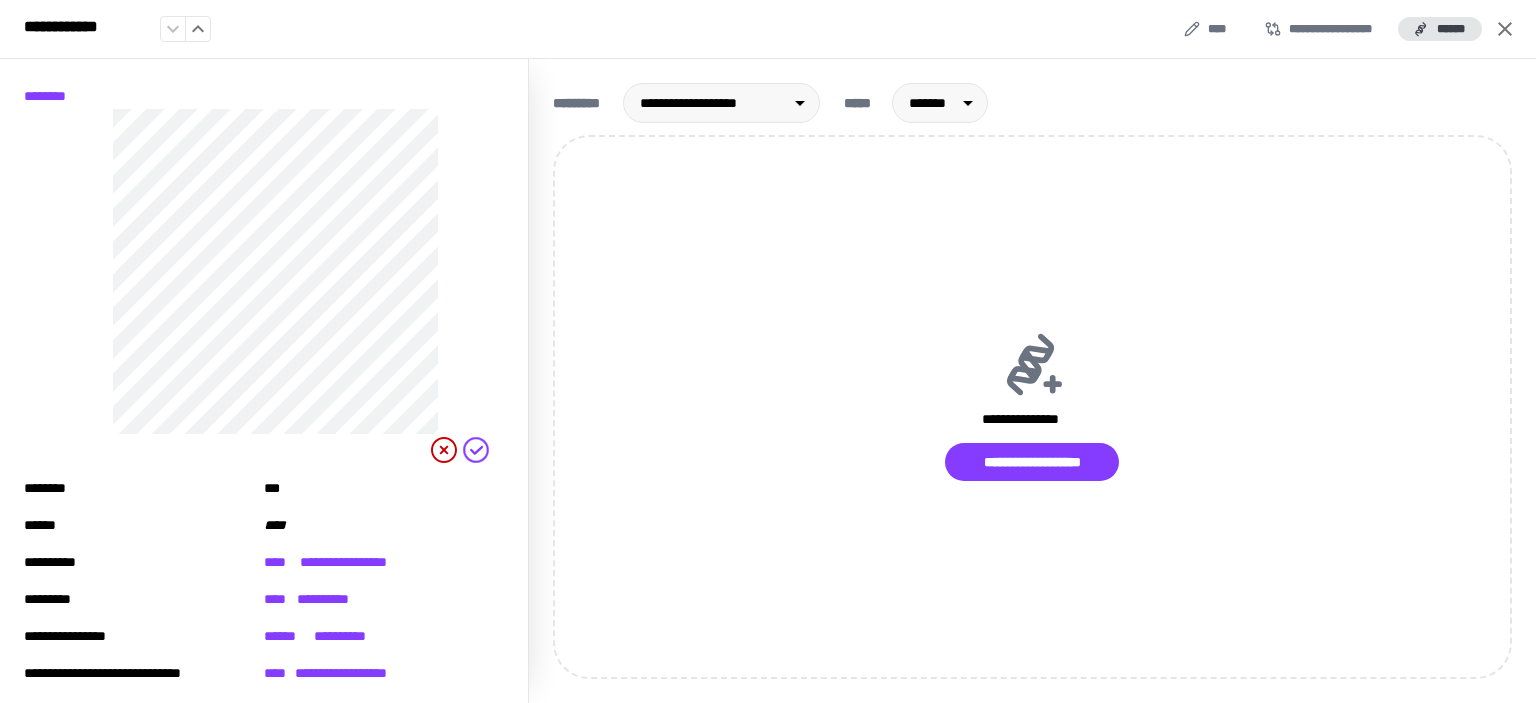 click 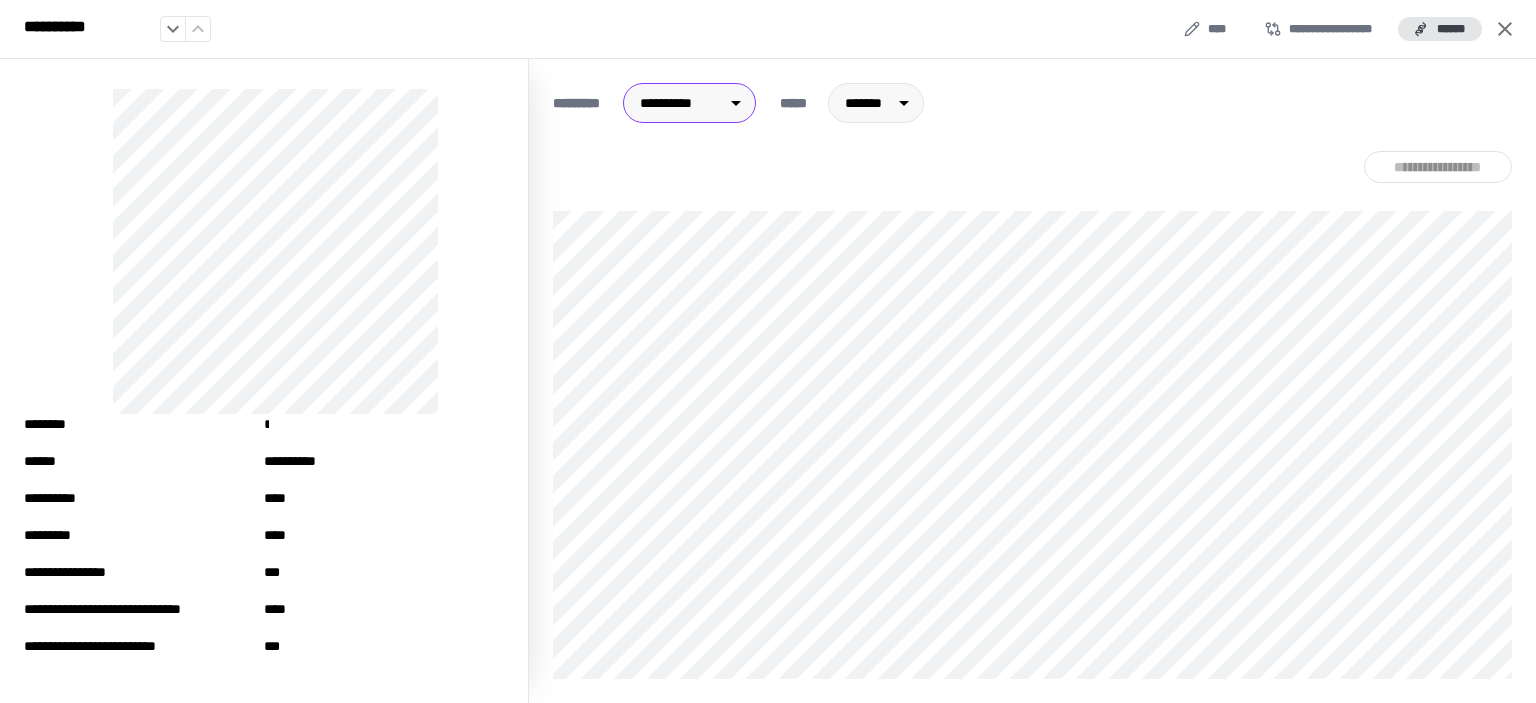 click on "[FIRST] [LAST] [STREET] [CITY] [STATE] [ZIP] [COUNTRY] [PHONE] [EMAIL]" at bounding box center [768, 351] 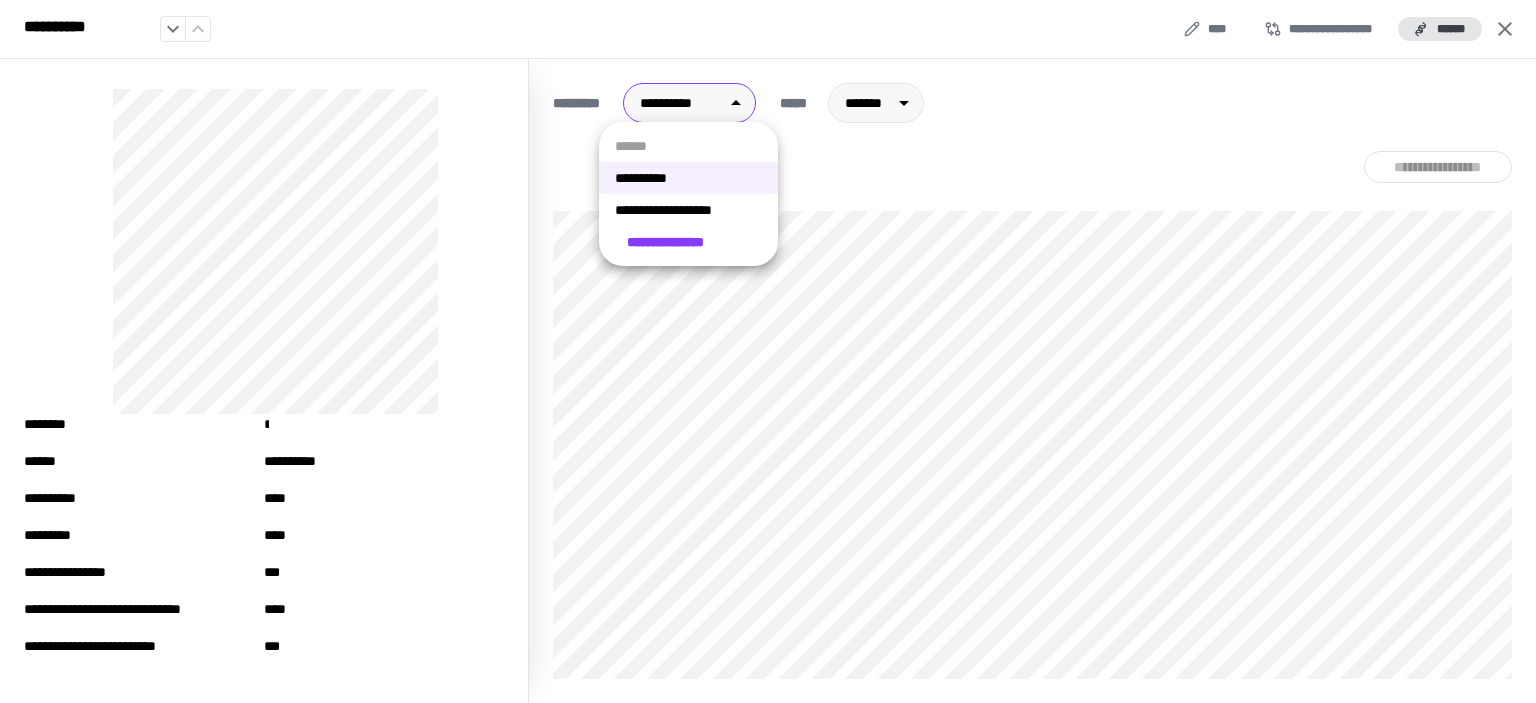 click on "**********" at bounding box center [688, 210] 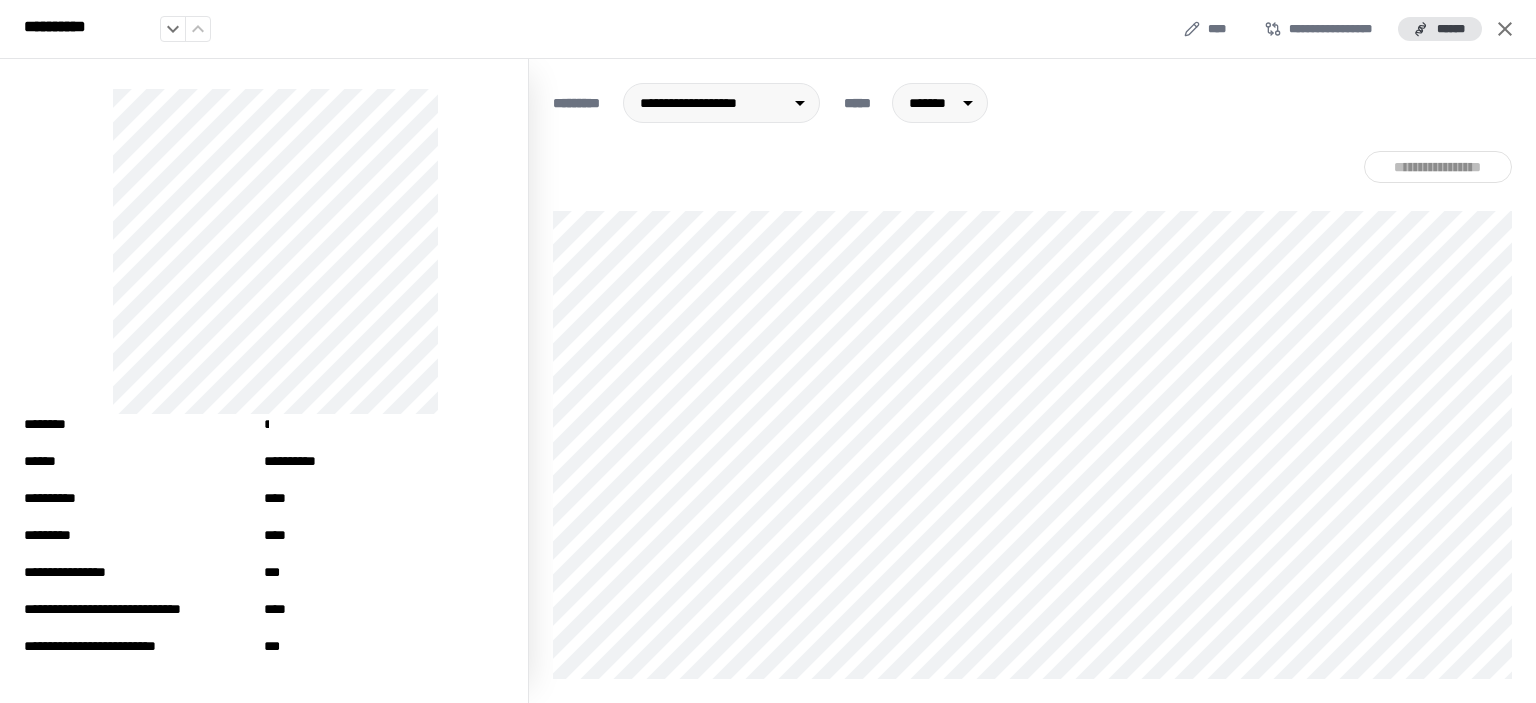 click 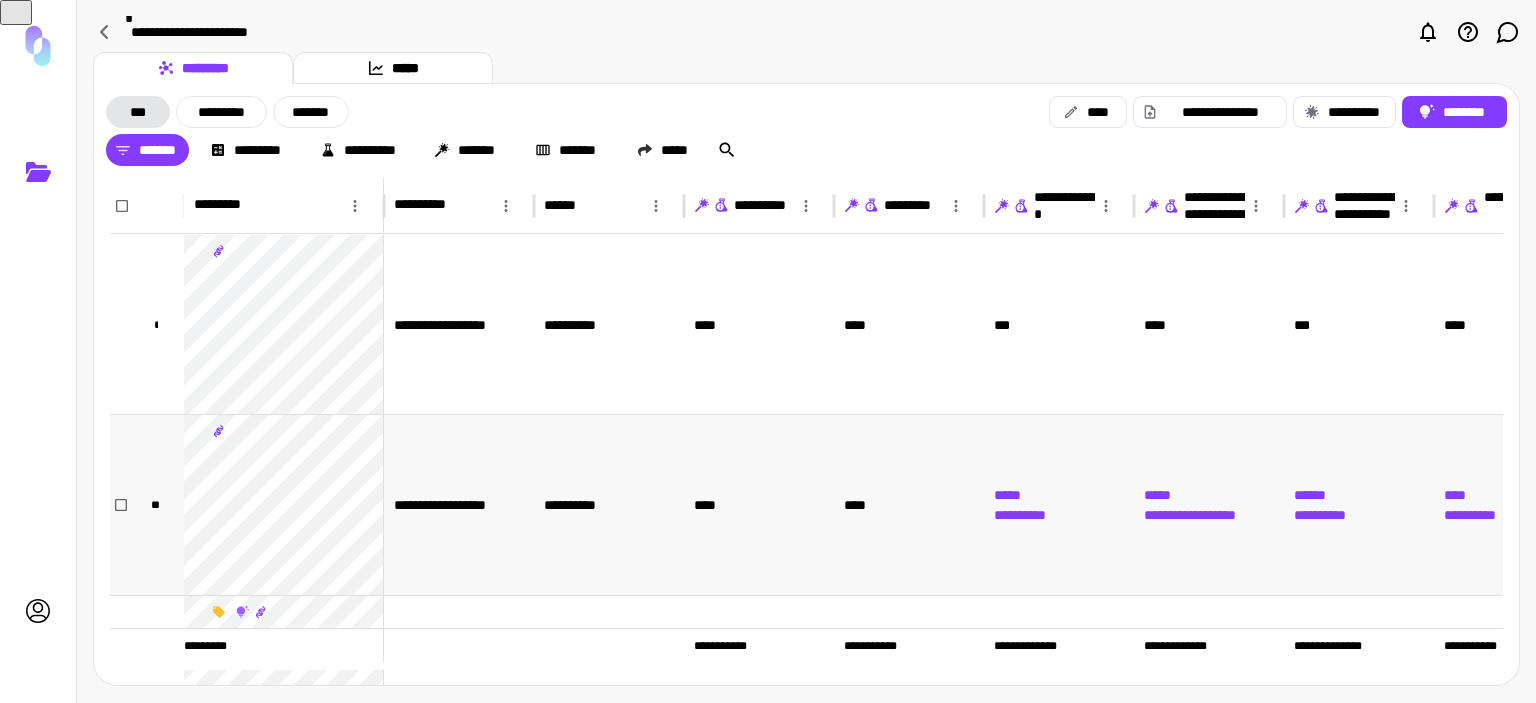 scroll, scrollTop: 312, scrollLeft: 0, axis: vertical 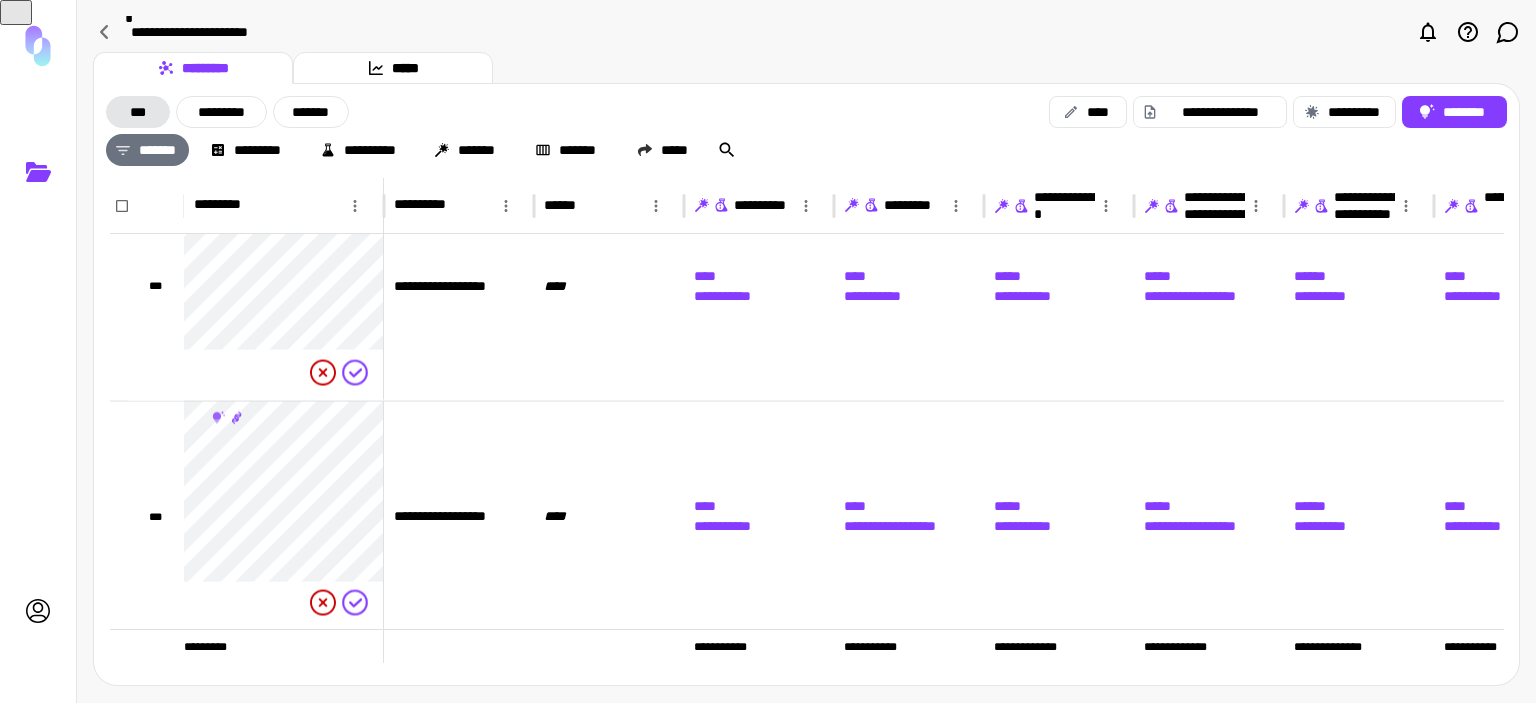 click on "*******" at bounding box center [147, 150] 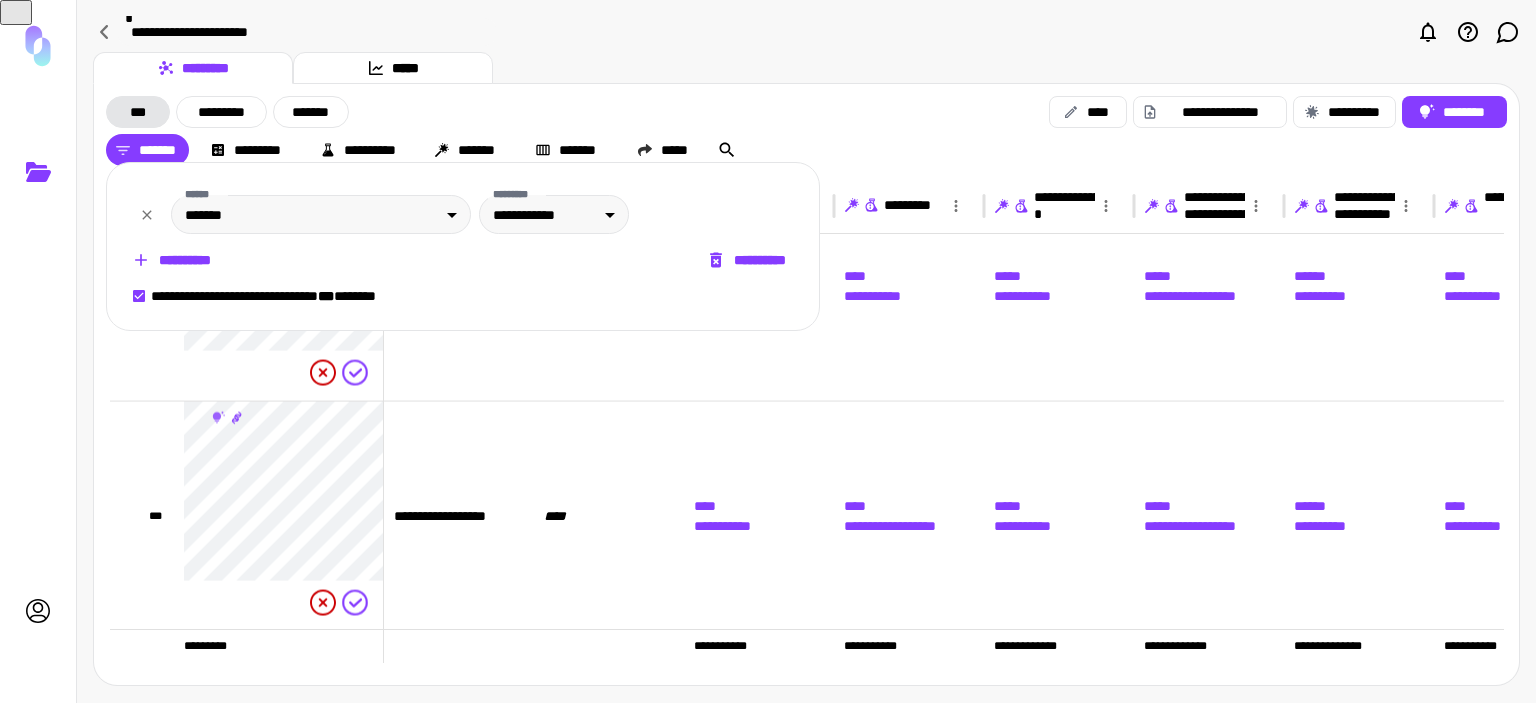 click on "**********" at bounding box center (748, 260) 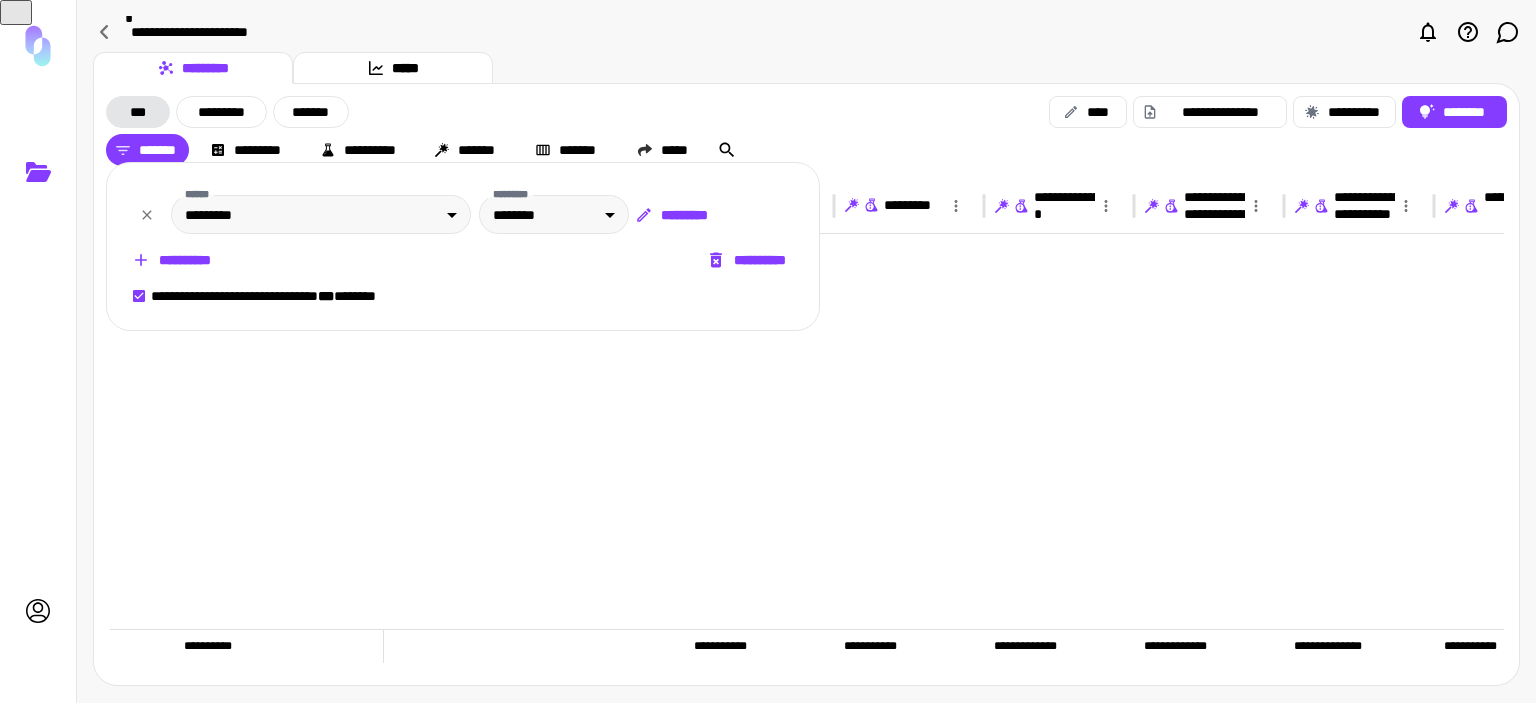 scroll, scrollTop: 0, scrollLeft: 0, axis: both 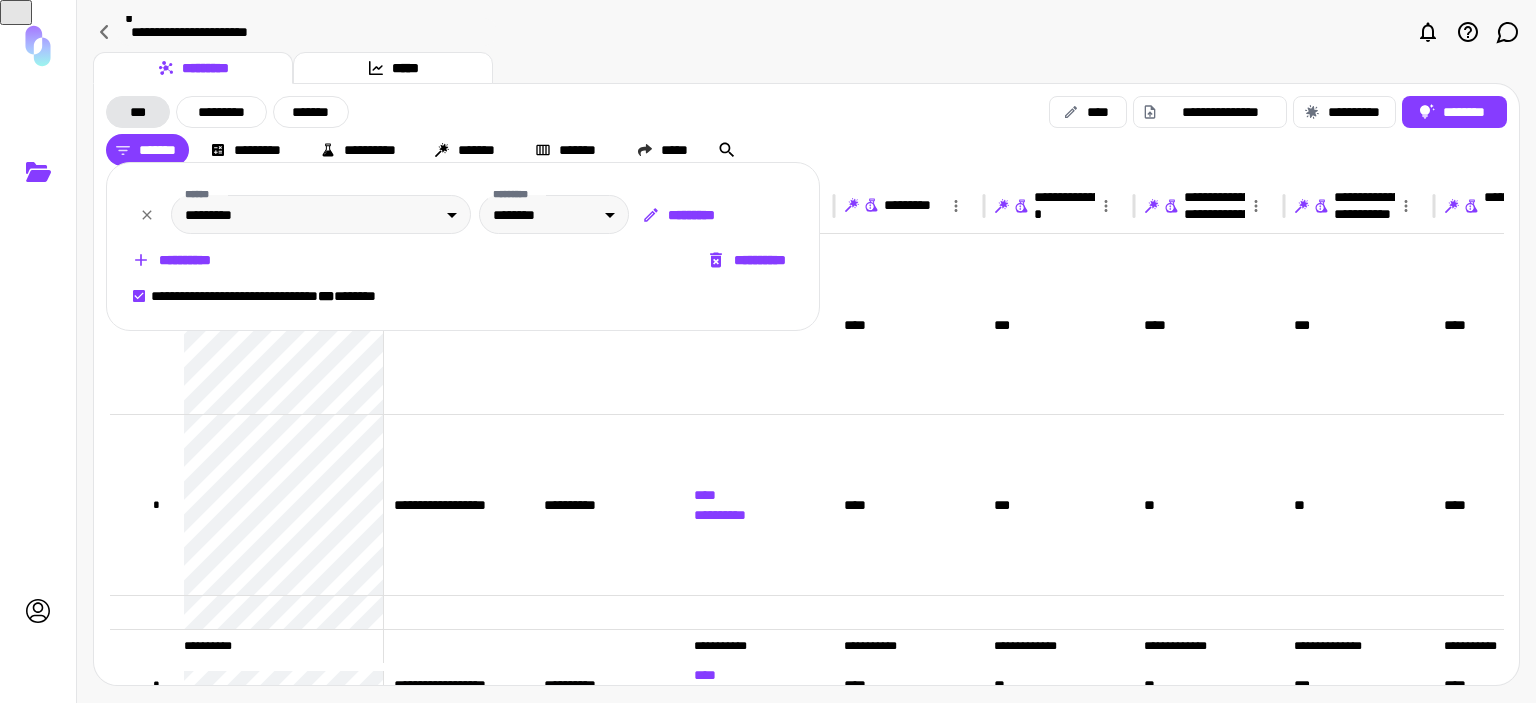 click at bounding box center [768, 351] 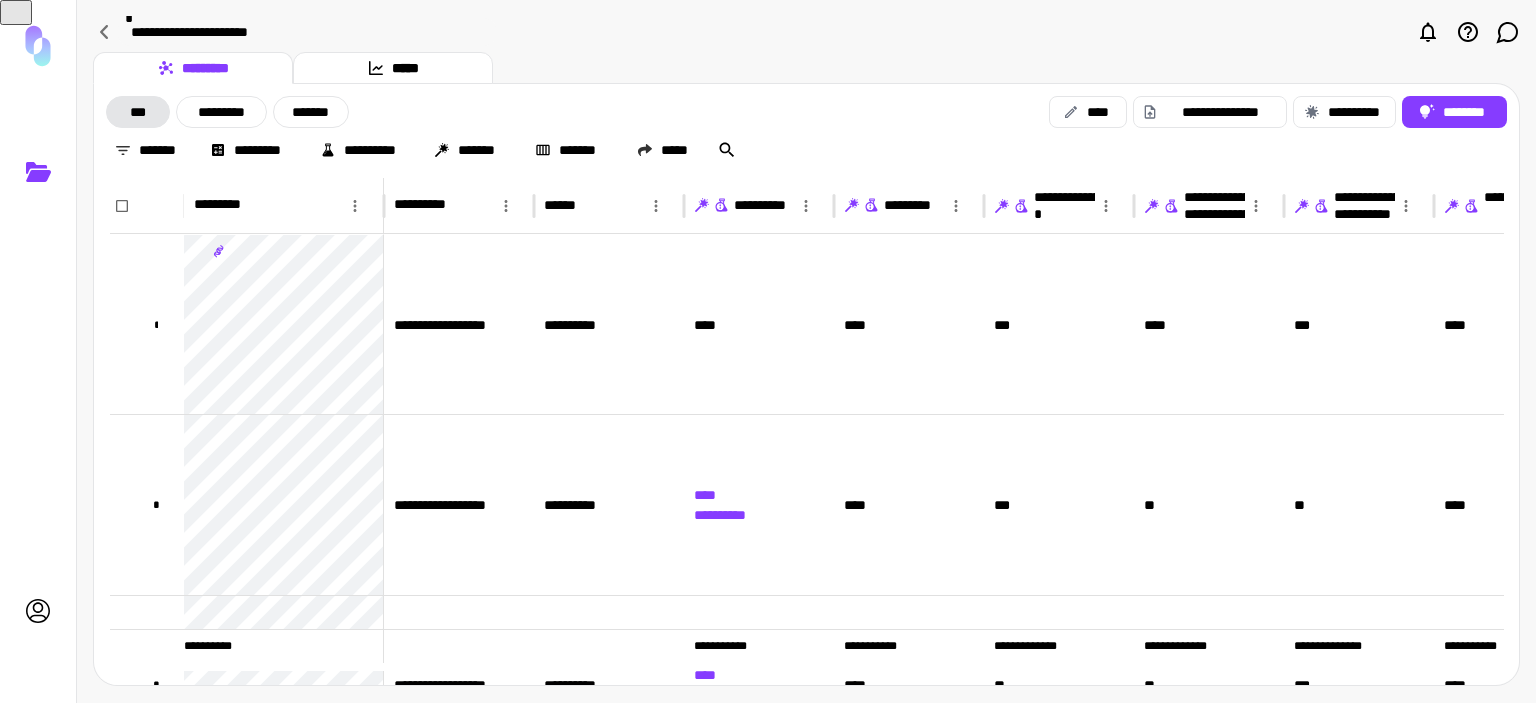 click 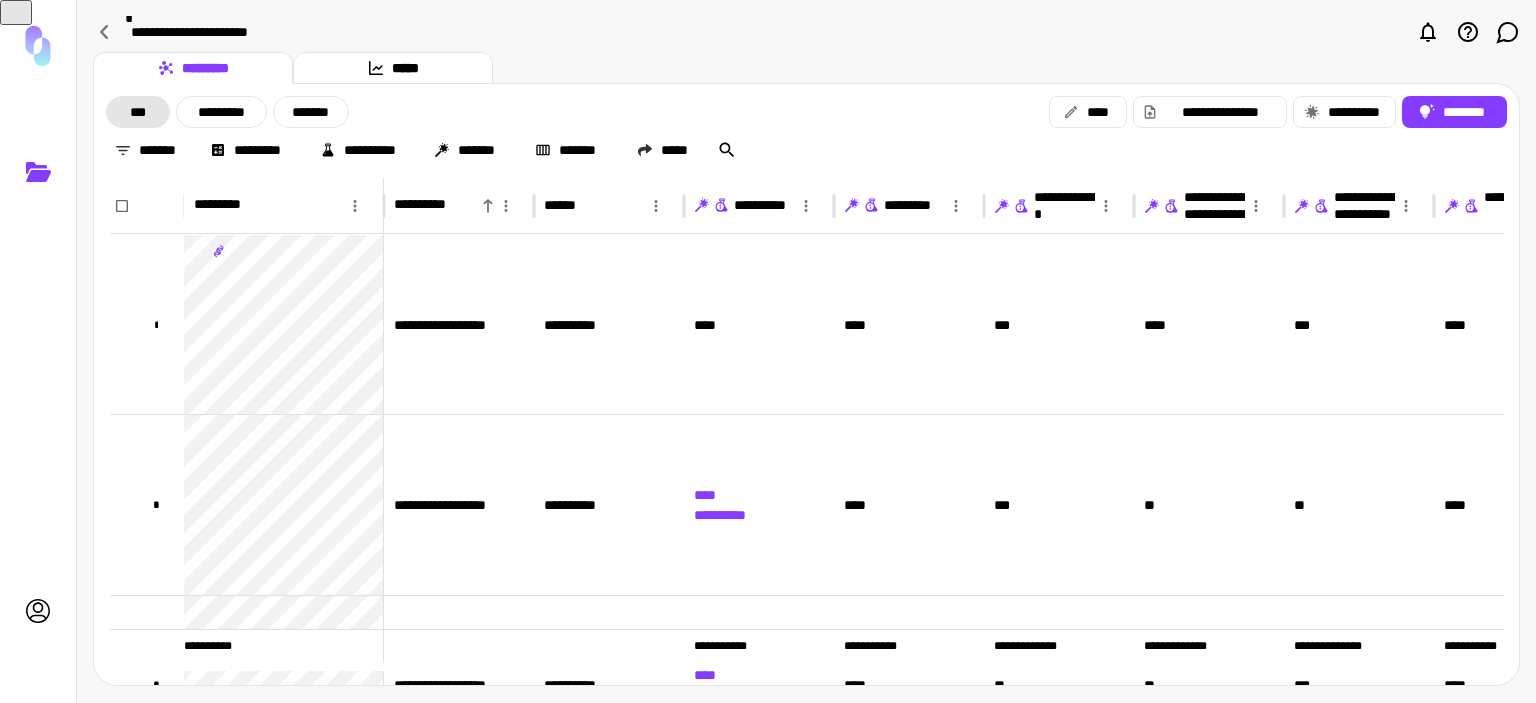 click 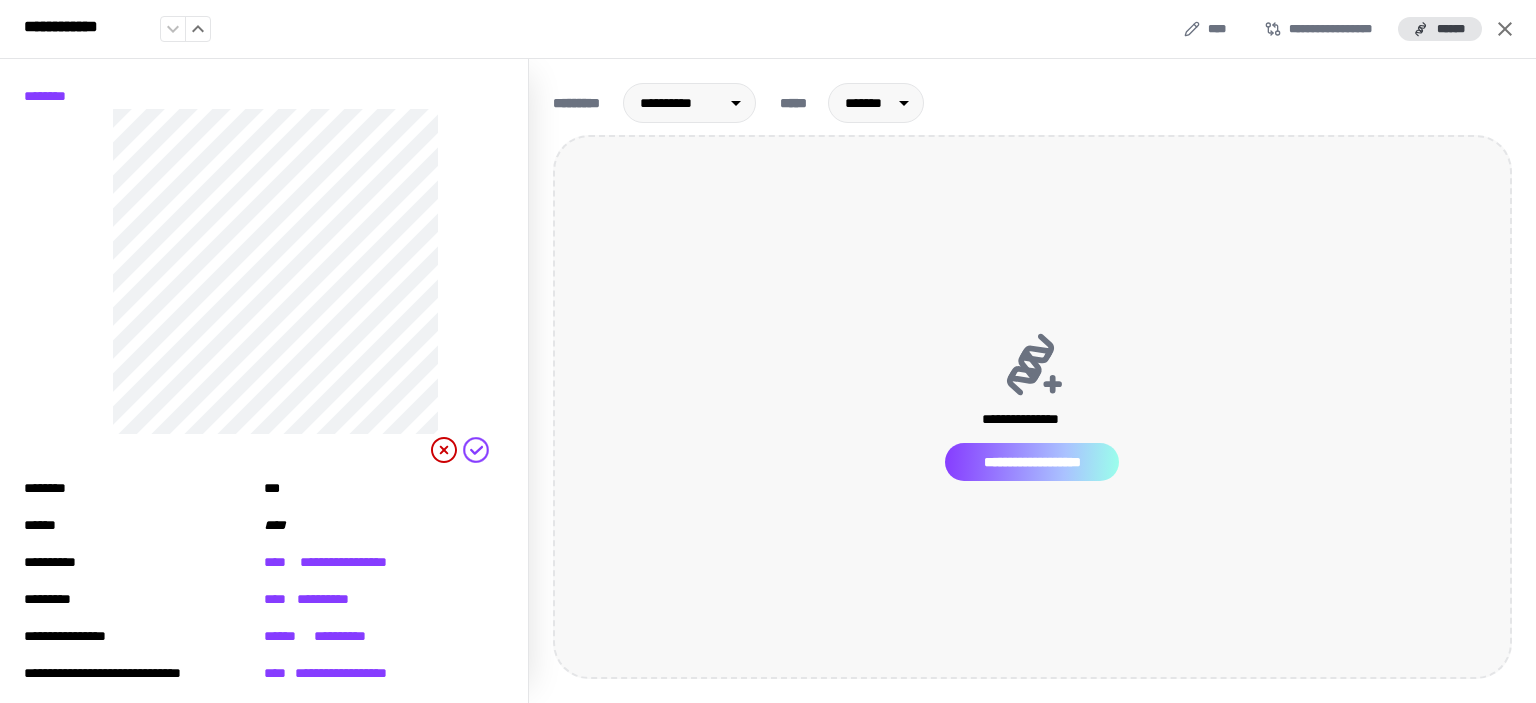 click on "**********" at bounding box center (1032, 462) 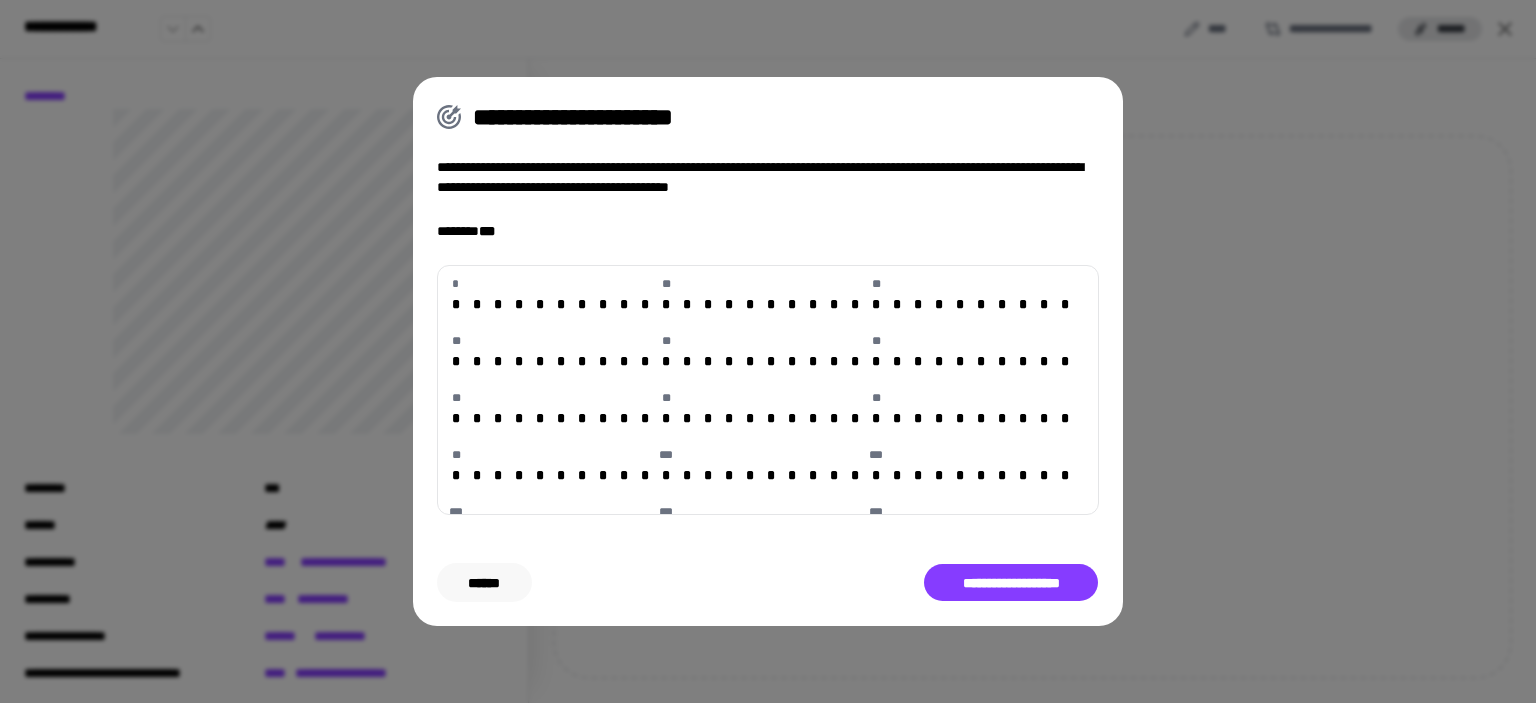 click on "******" at bounding box center [484, 583] 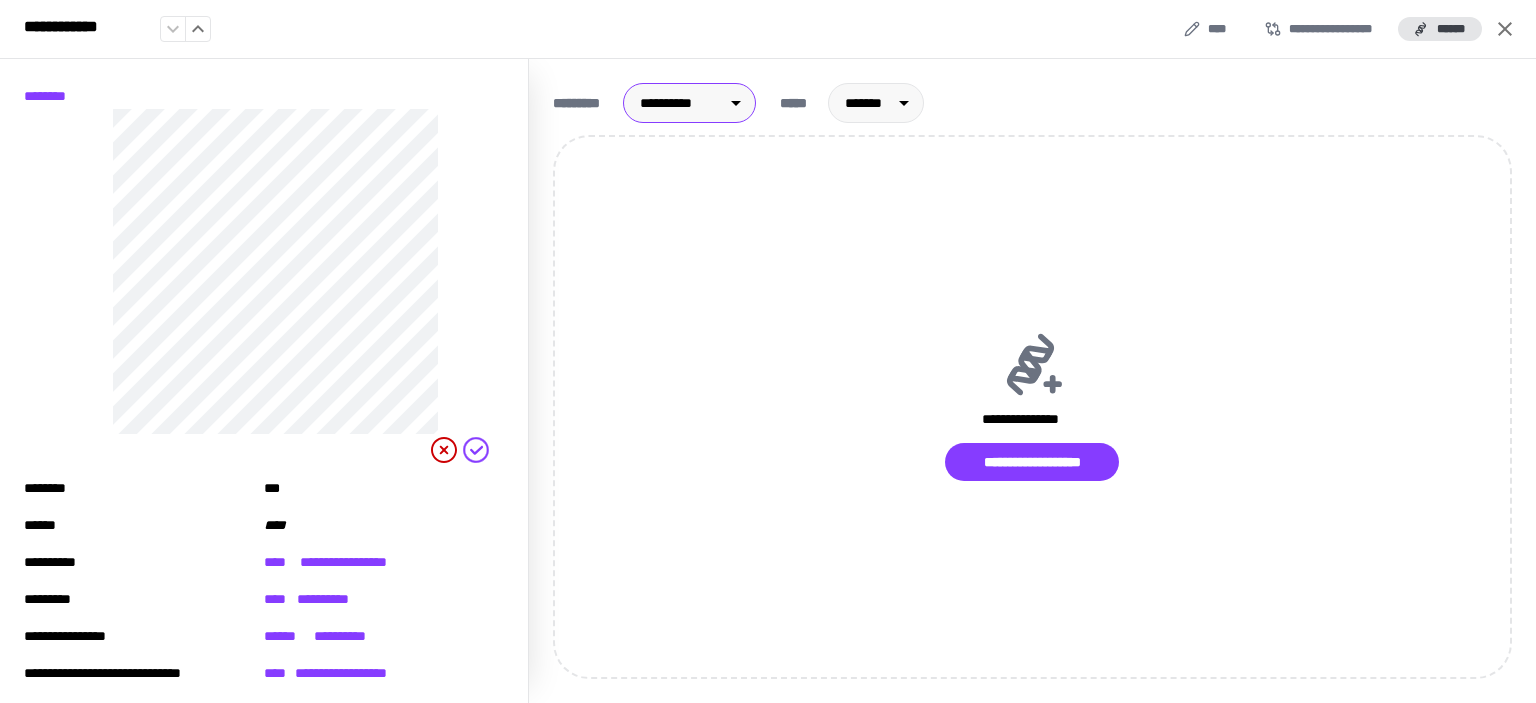 click on "[FIRST] [LAST] [STREET] [CITY] [STATE] [ZIP] [COUNTRY] [PHONE] [EMAIL]" at bounding box center [768, 351] 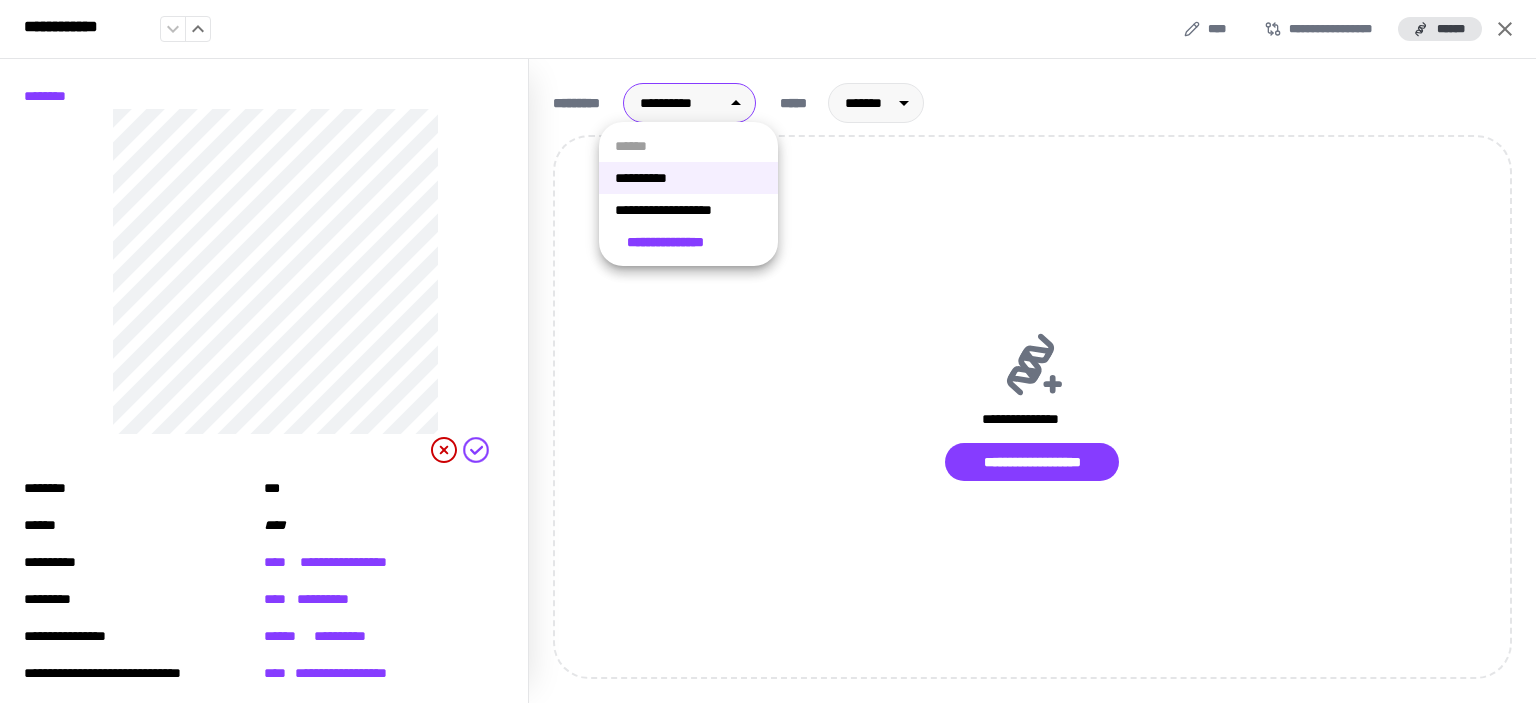 click on "**********" at bounding box center [688, 210] 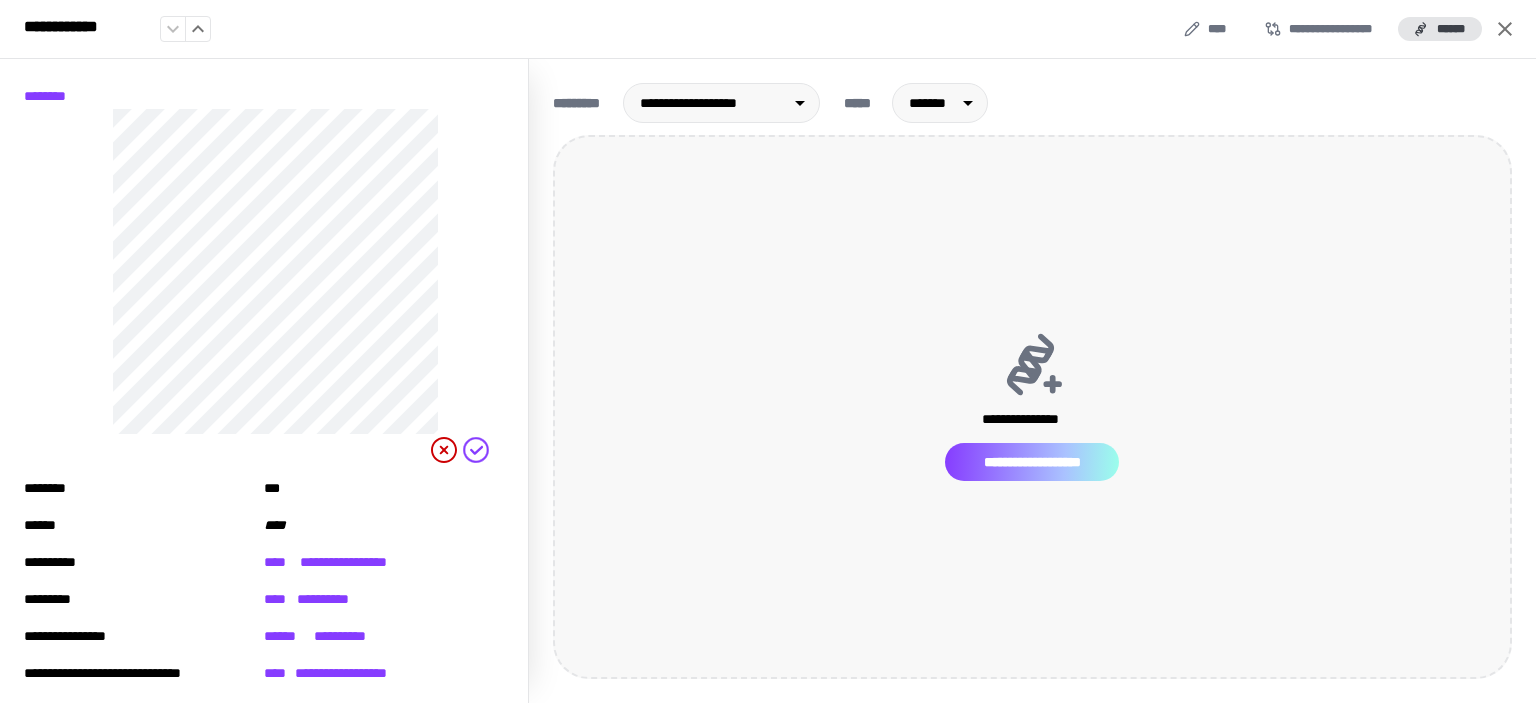 click on "**********" at bounding box center [1032, 462] 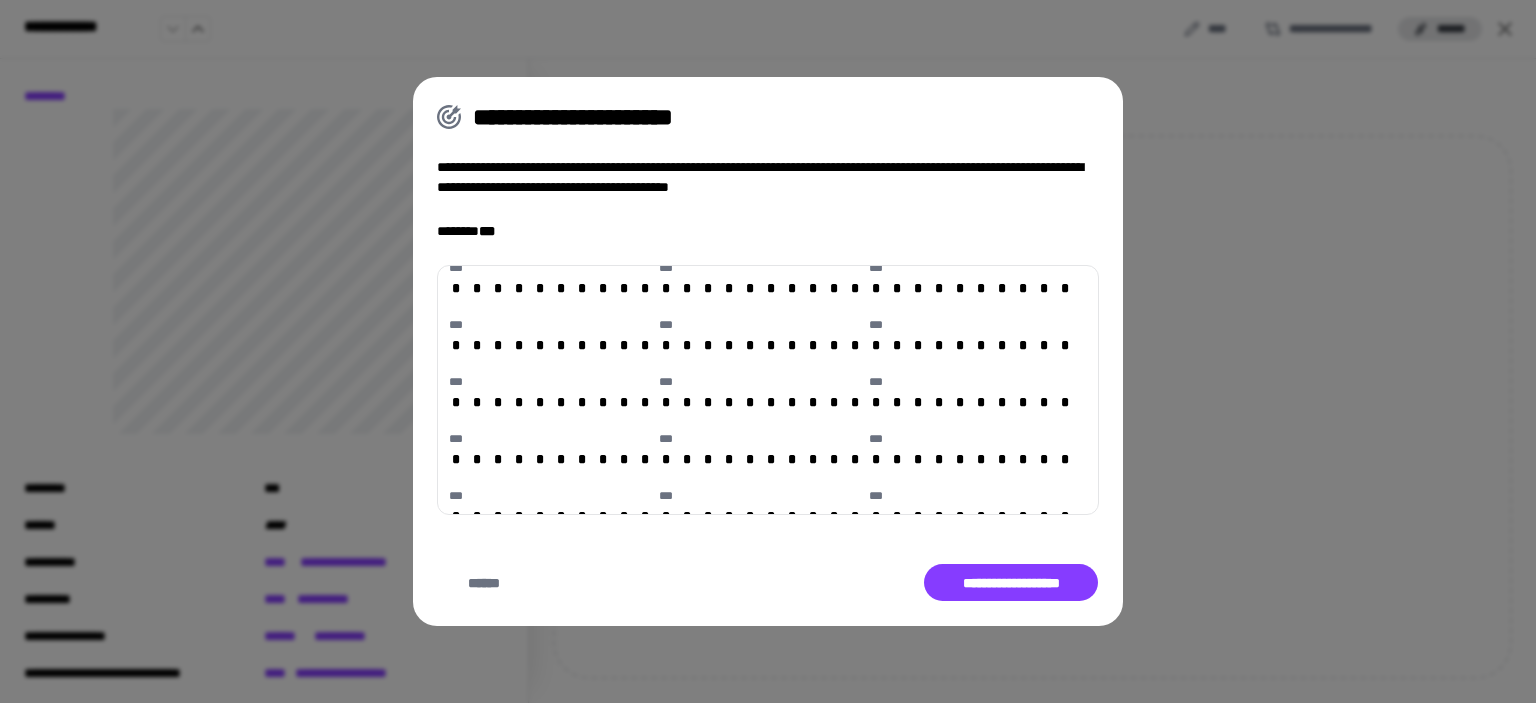 scroll, scrollTop: 1100, scrollLeft: 0, axis: vertical 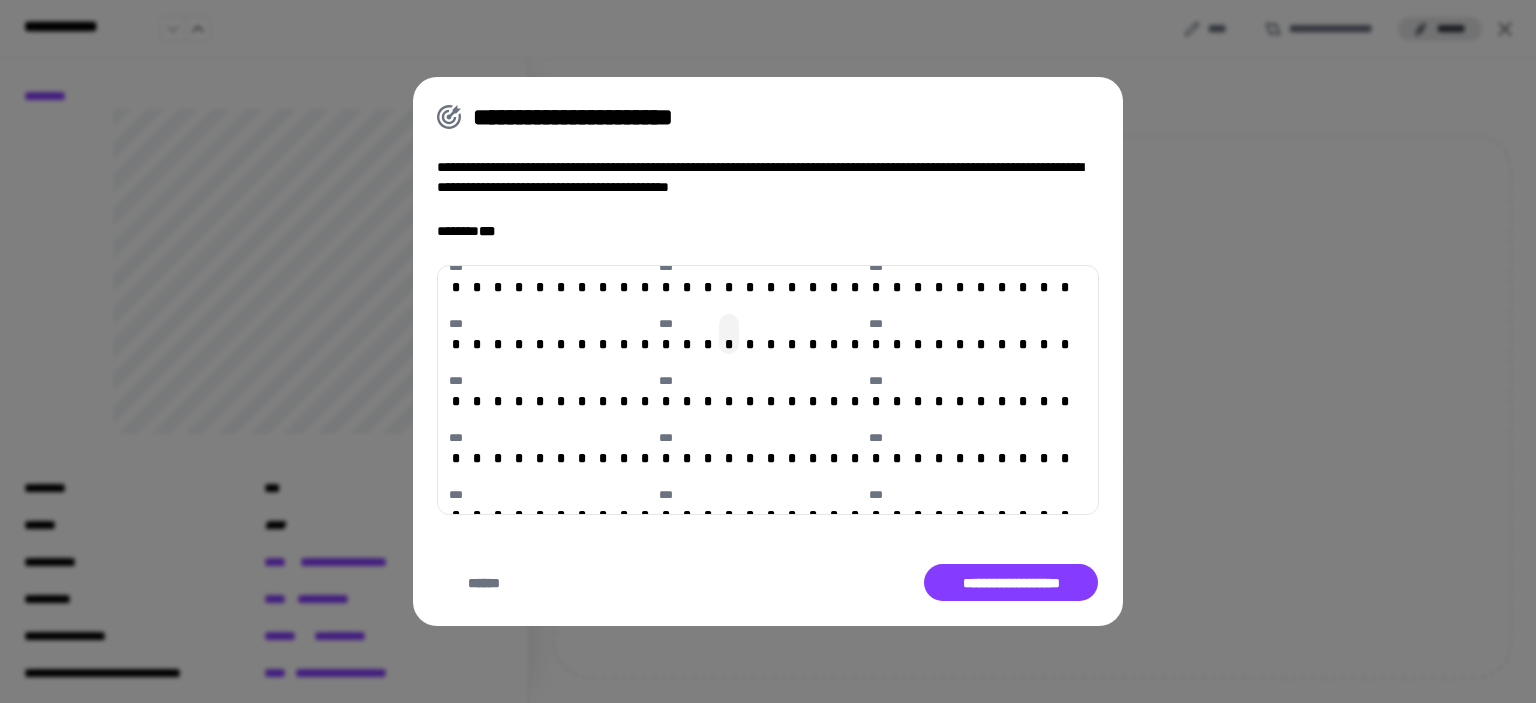 click on "*" at bounding box center (729, 344) 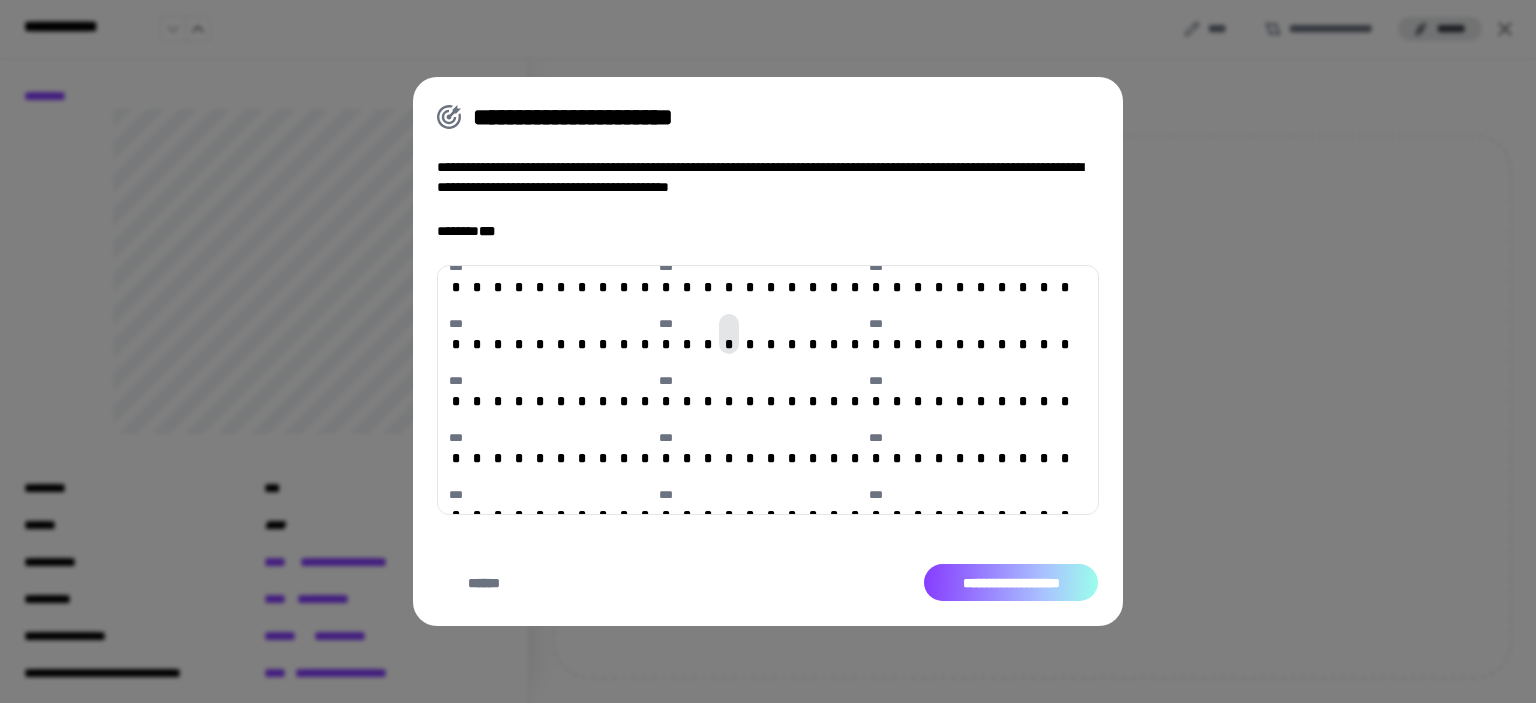 click on "**********" at bounding box center [1011, 583] 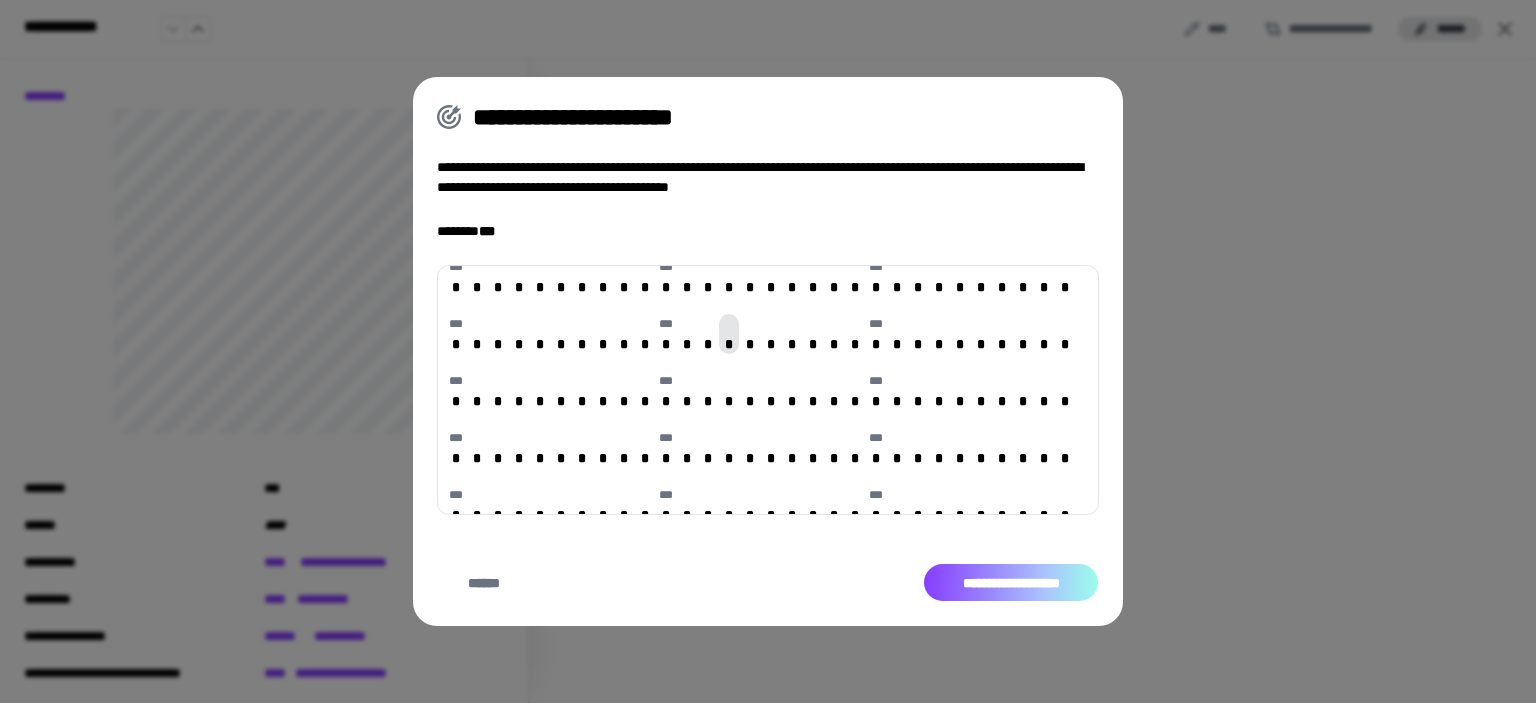 click on "**********" at bounding box center [1011, 583] 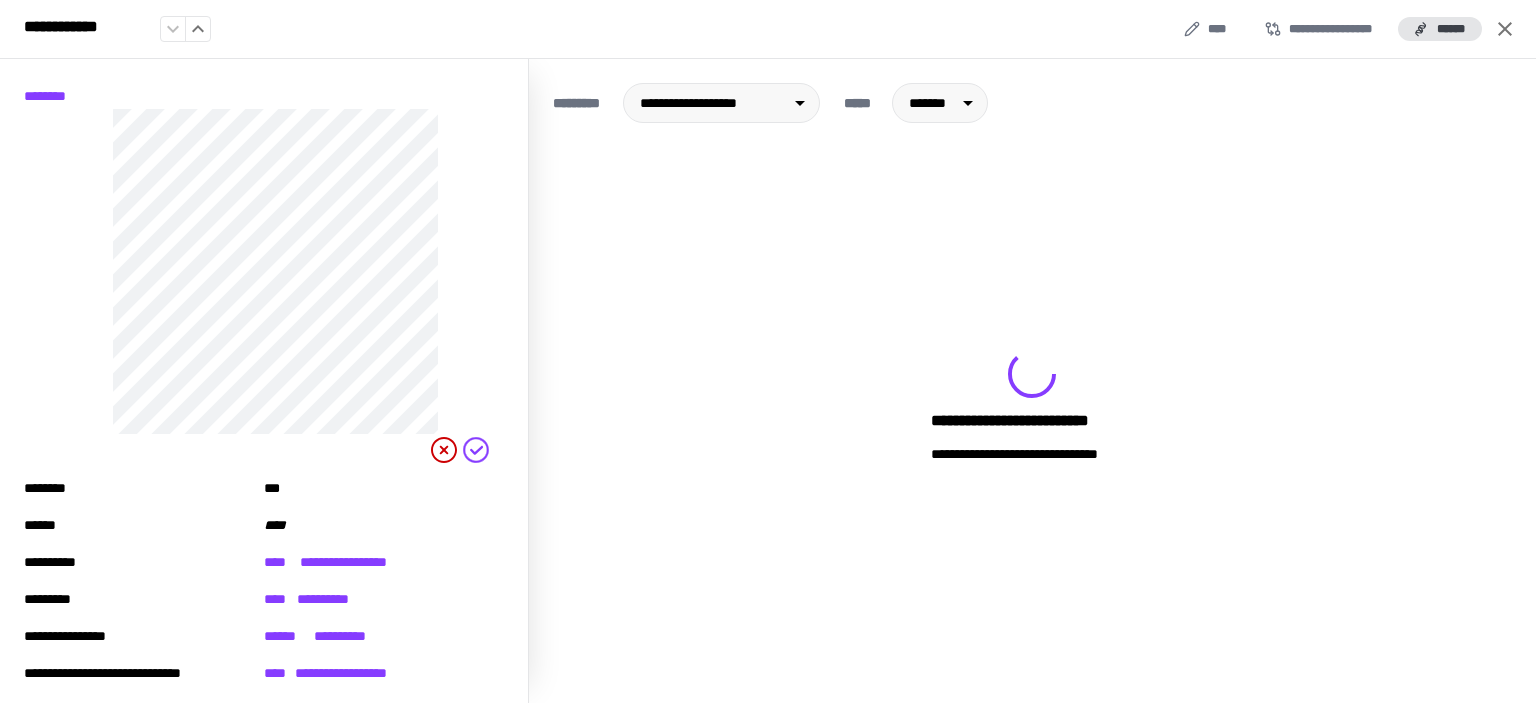 click 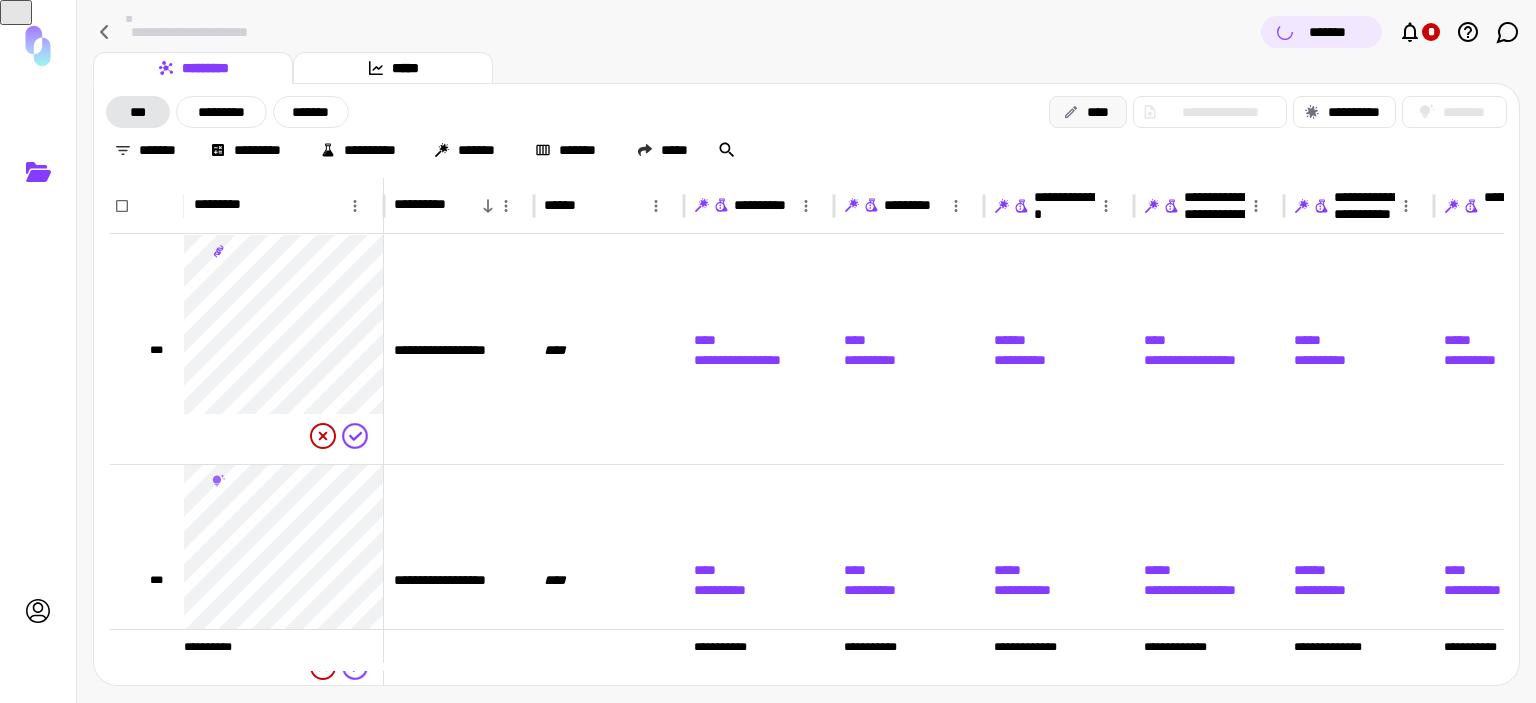 click on "****" at bounding box center [1088, 112] 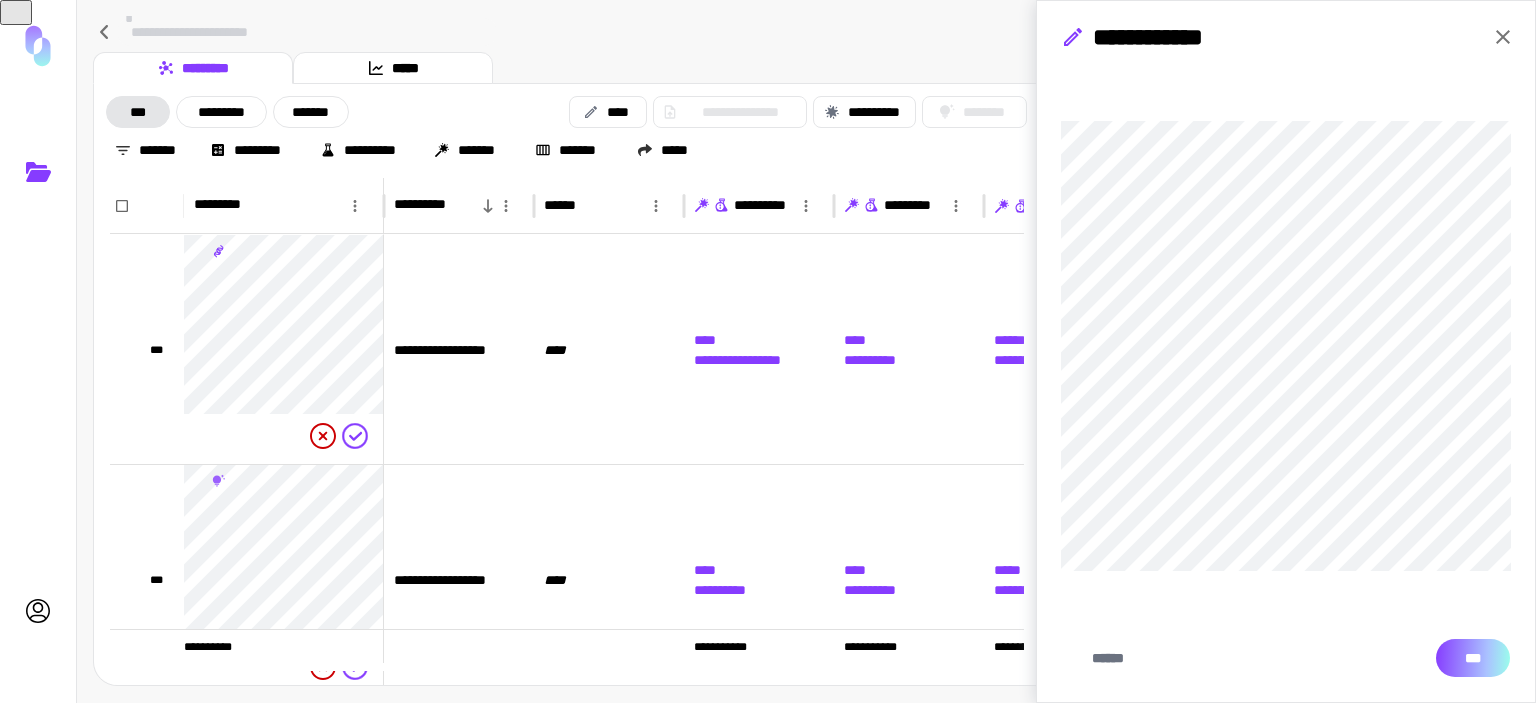 click on "***" at bounding box center [1473, 658] 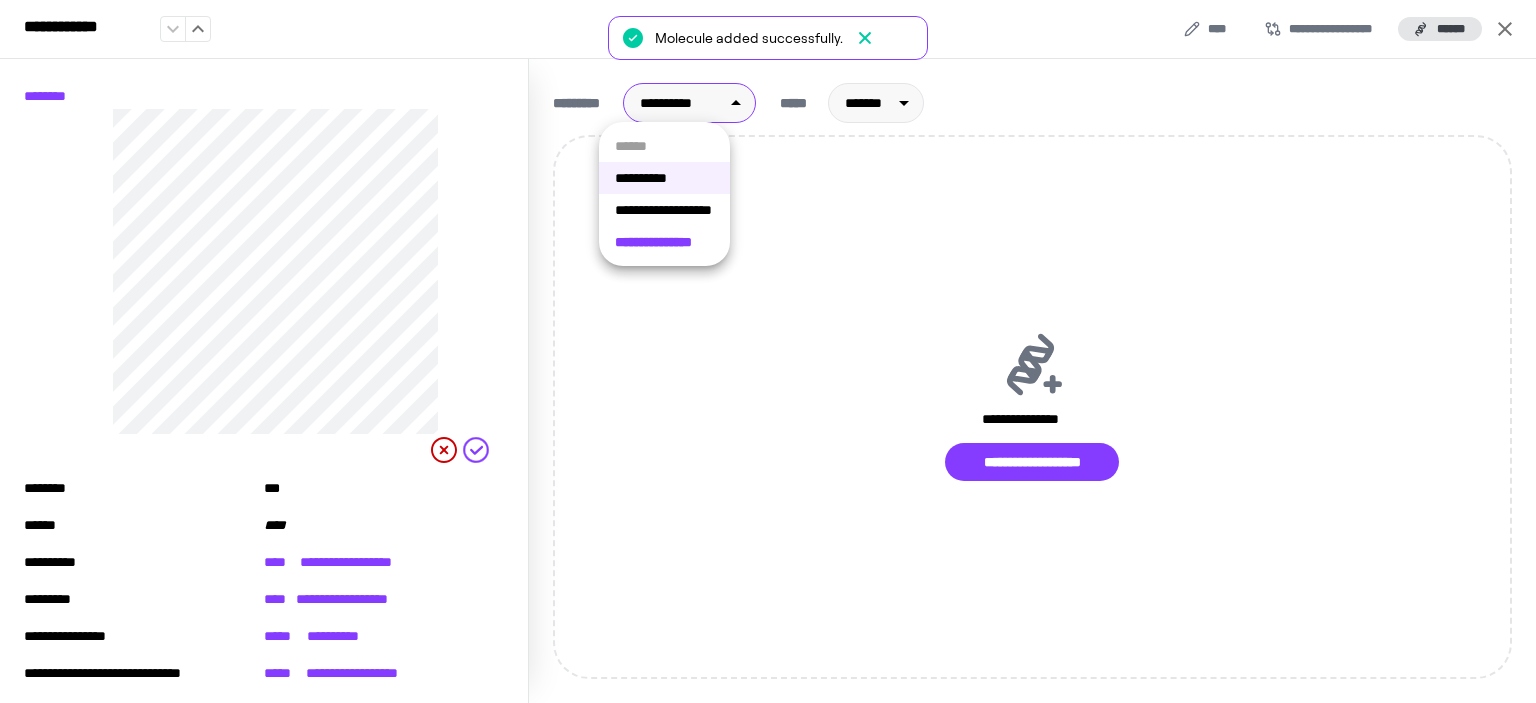 click on "[FIRST] [LAST] [STREET] [CITY] [STATE] [ZIP] [COUNTRY] [PHONE] [EMAIL]" at bounding box center [768, 351] 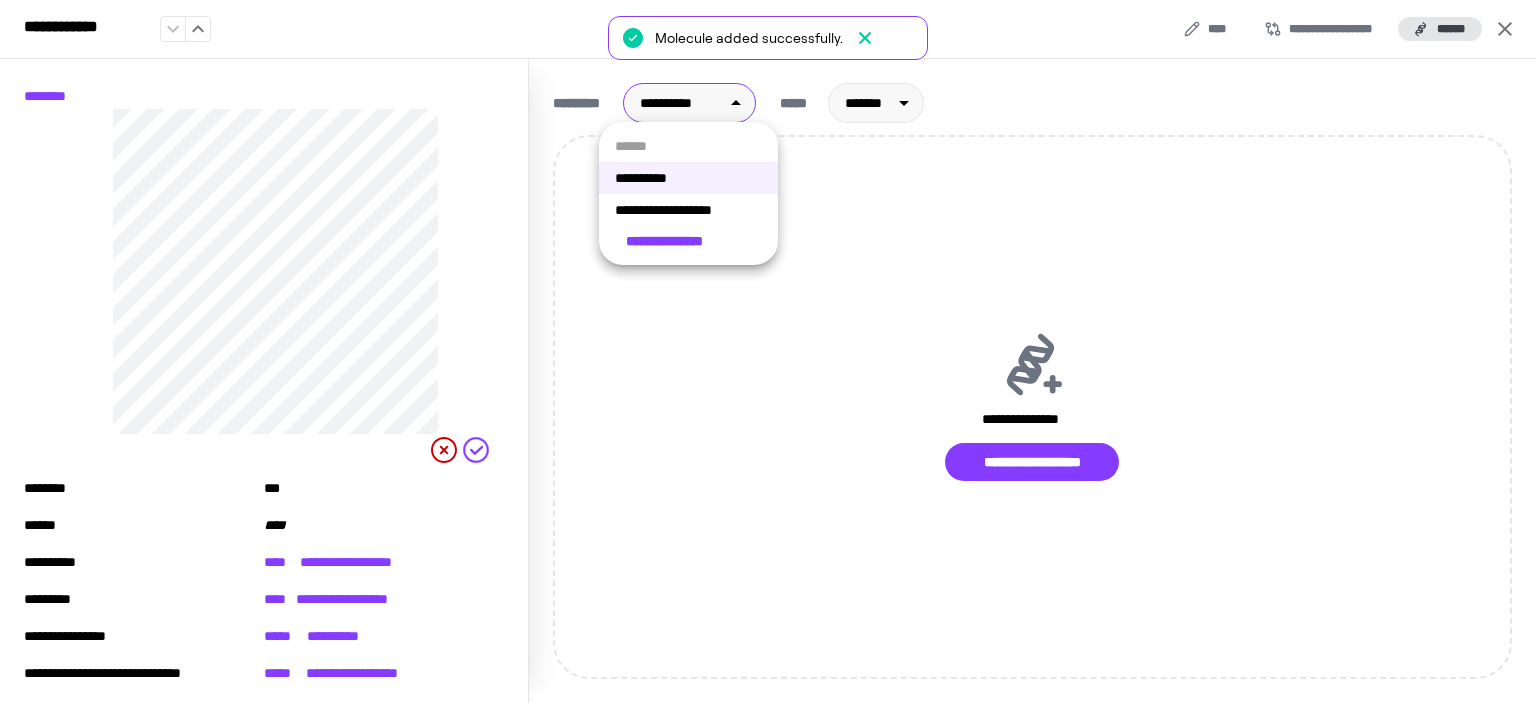 click on "**********" at bounding box center [688, 210] 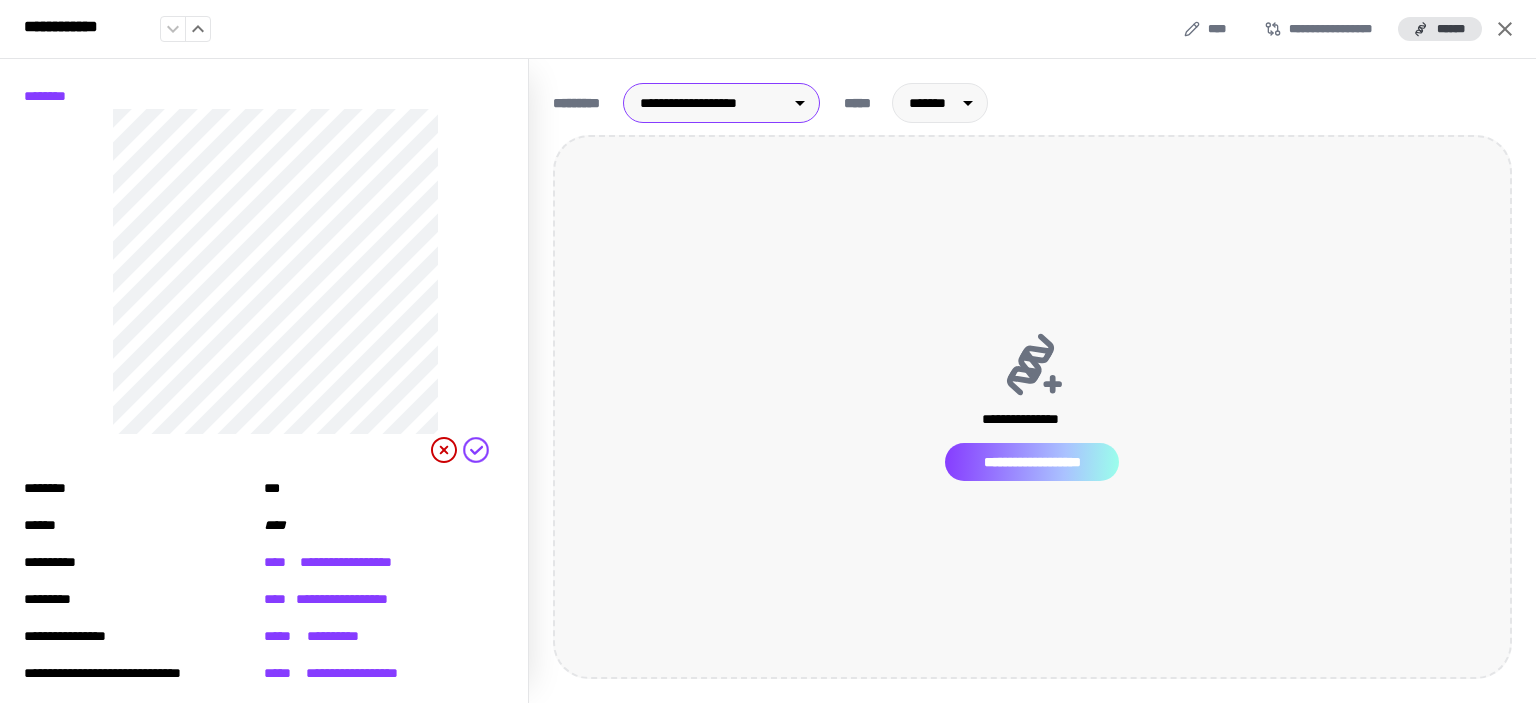 click on "**********" at bounding box center (1032, 462) 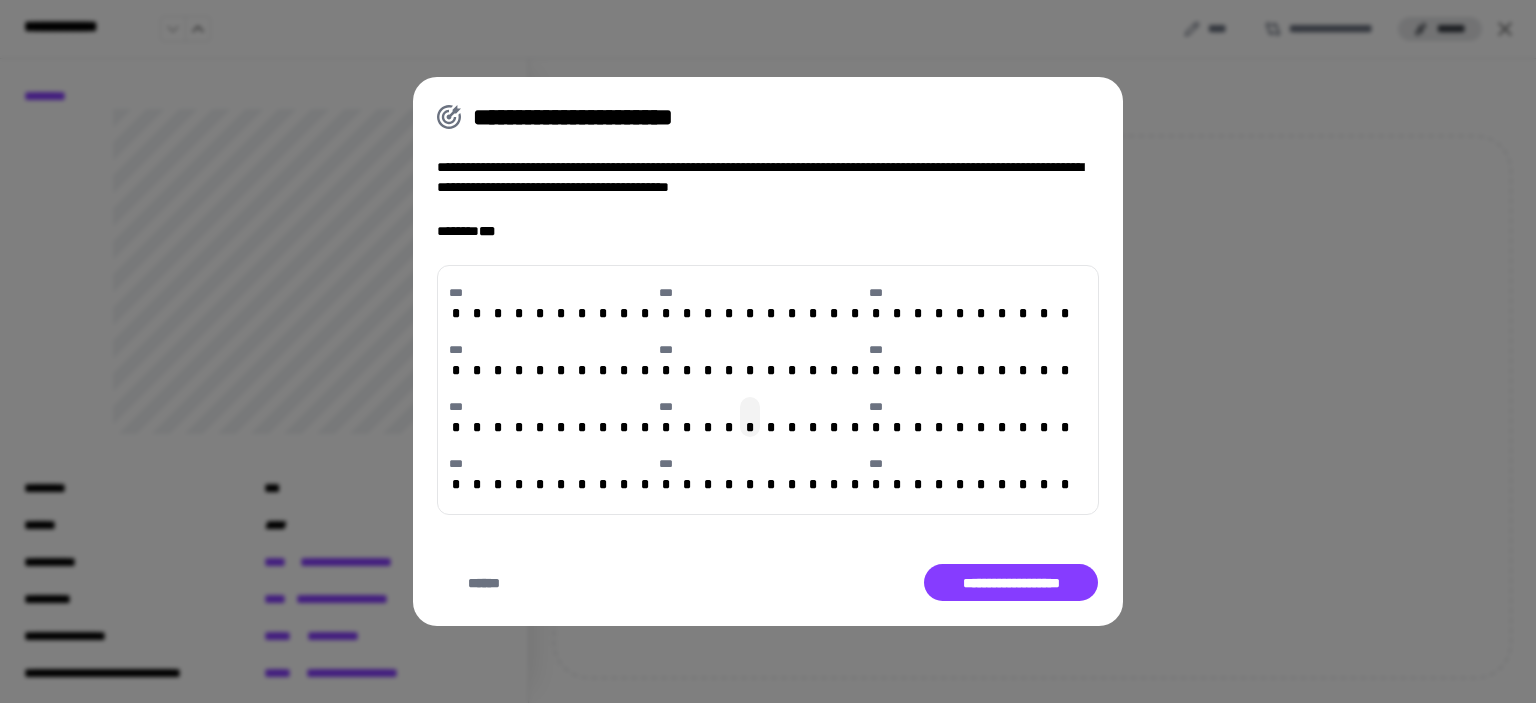 scroll, scrollTop: 1100, scrollLeft: 0, axis: vertical 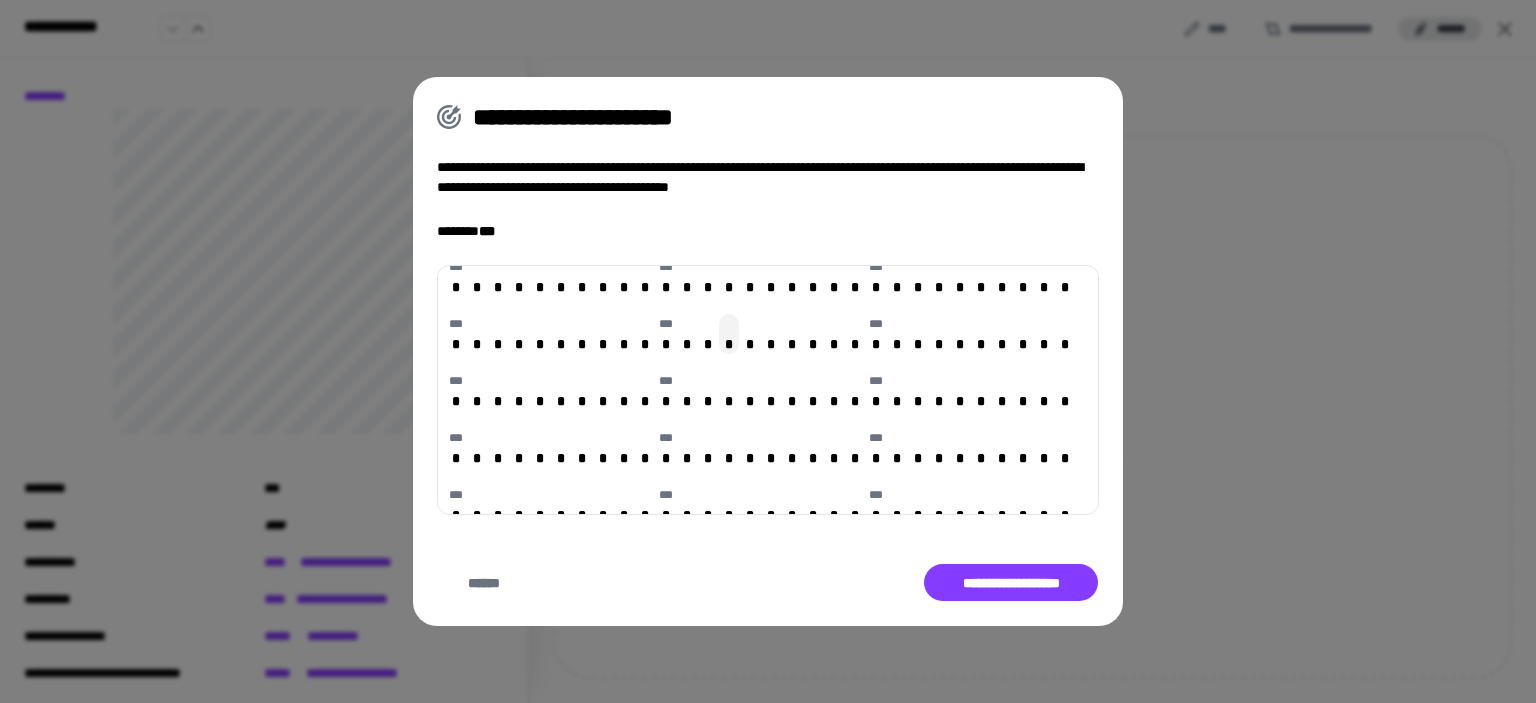 click on "*" at bounding box center (729, 334) 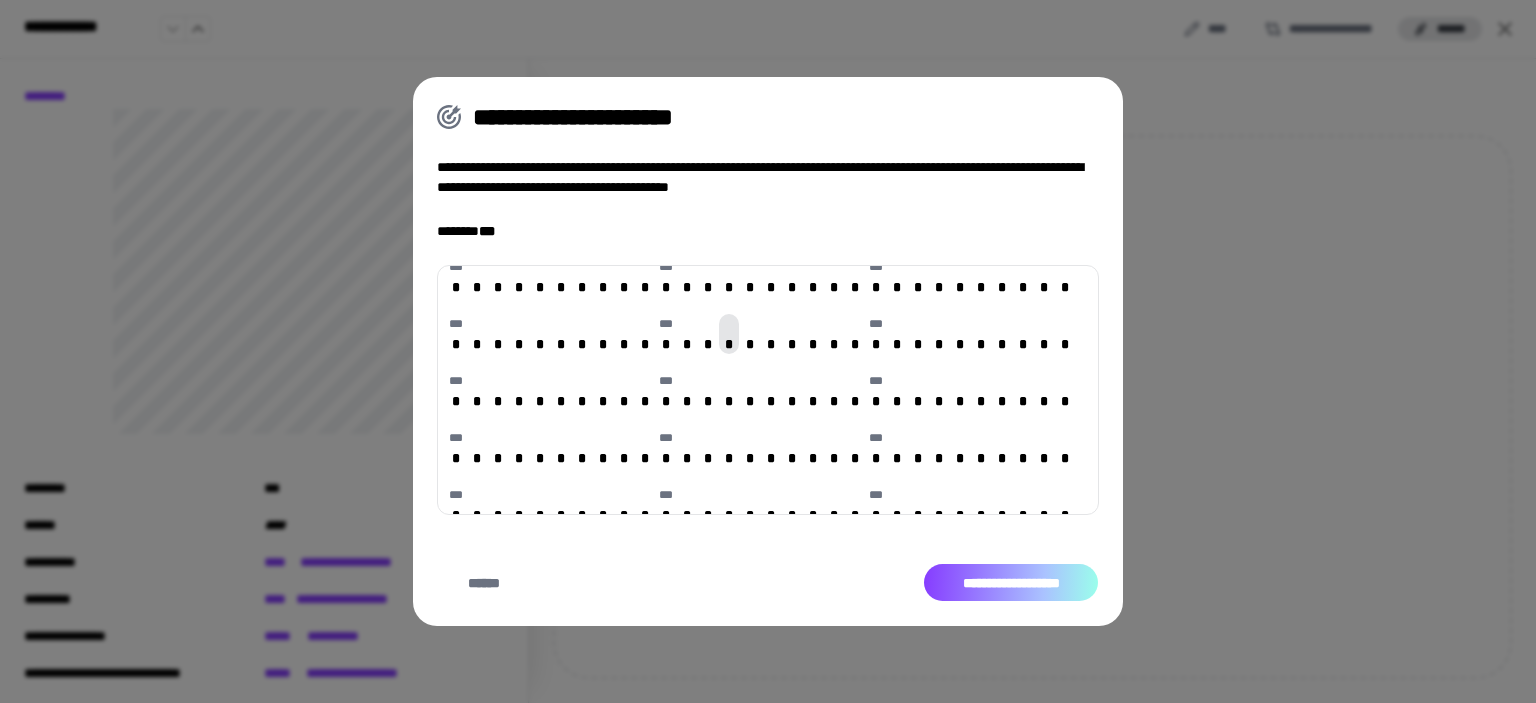 click on "**********" at bounding box center [1011, 583] 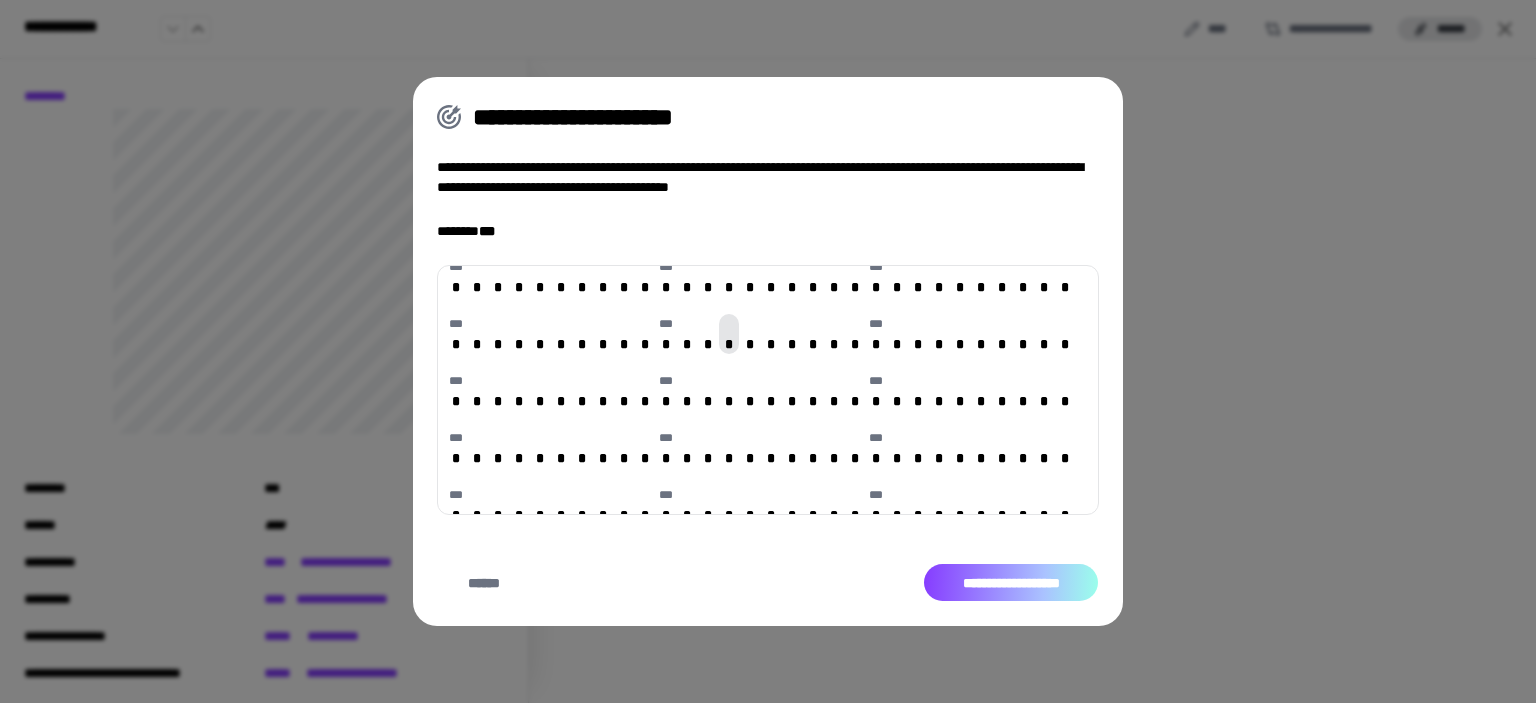 click on "**********" at bounding box center [1011, 583] 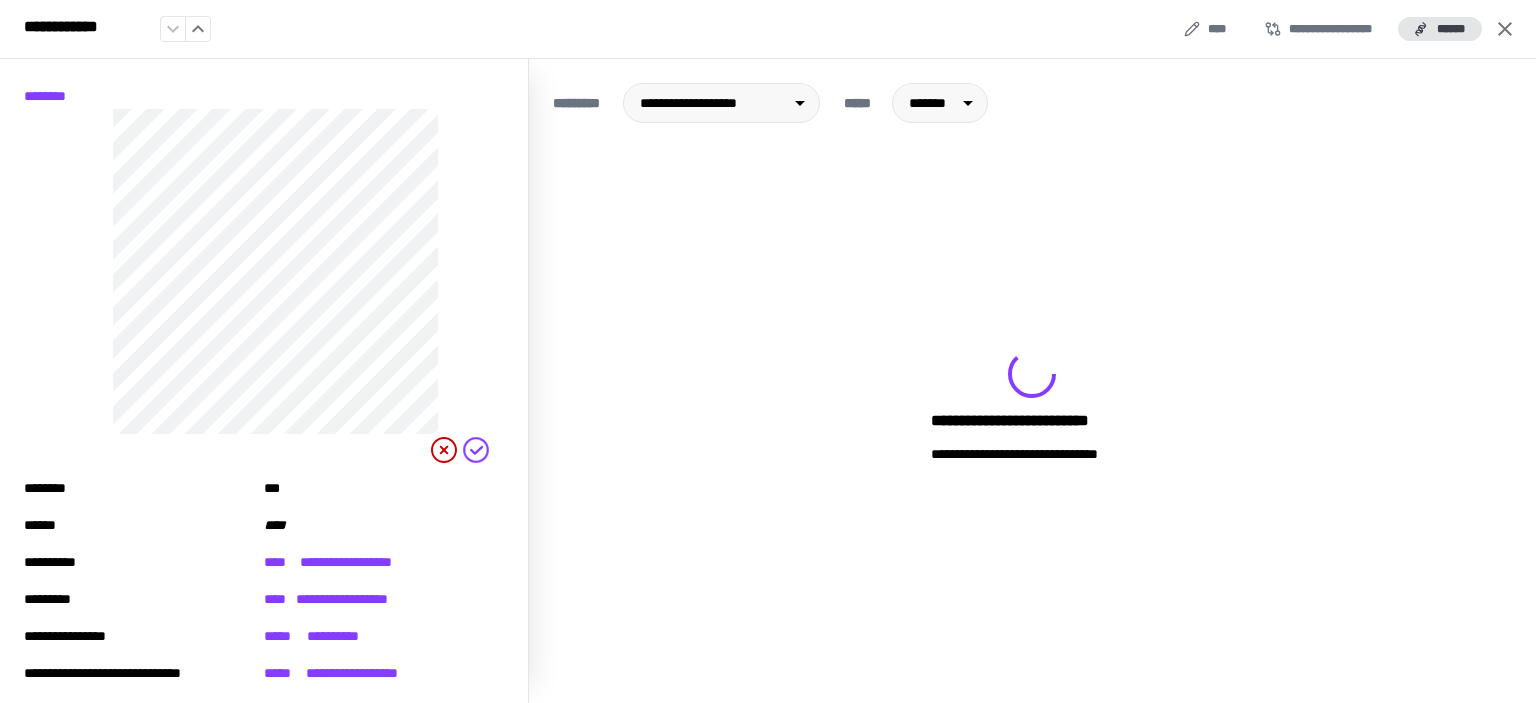 drag, startPoint x: 1507, startPoint y: 24, endPoint x: 1358, endPoint y: 143, distance: 190.68823 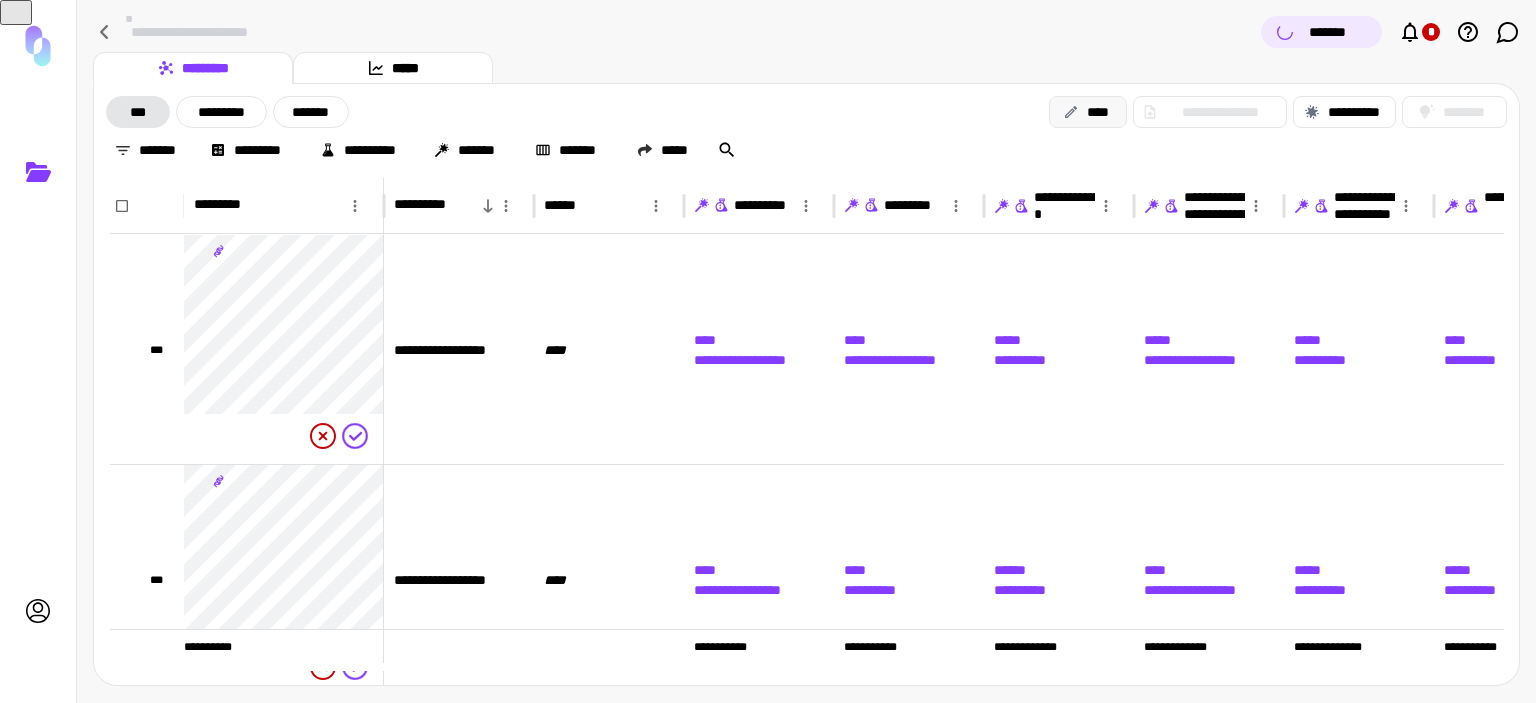 click on "****" at bounding box center (1088, 112) 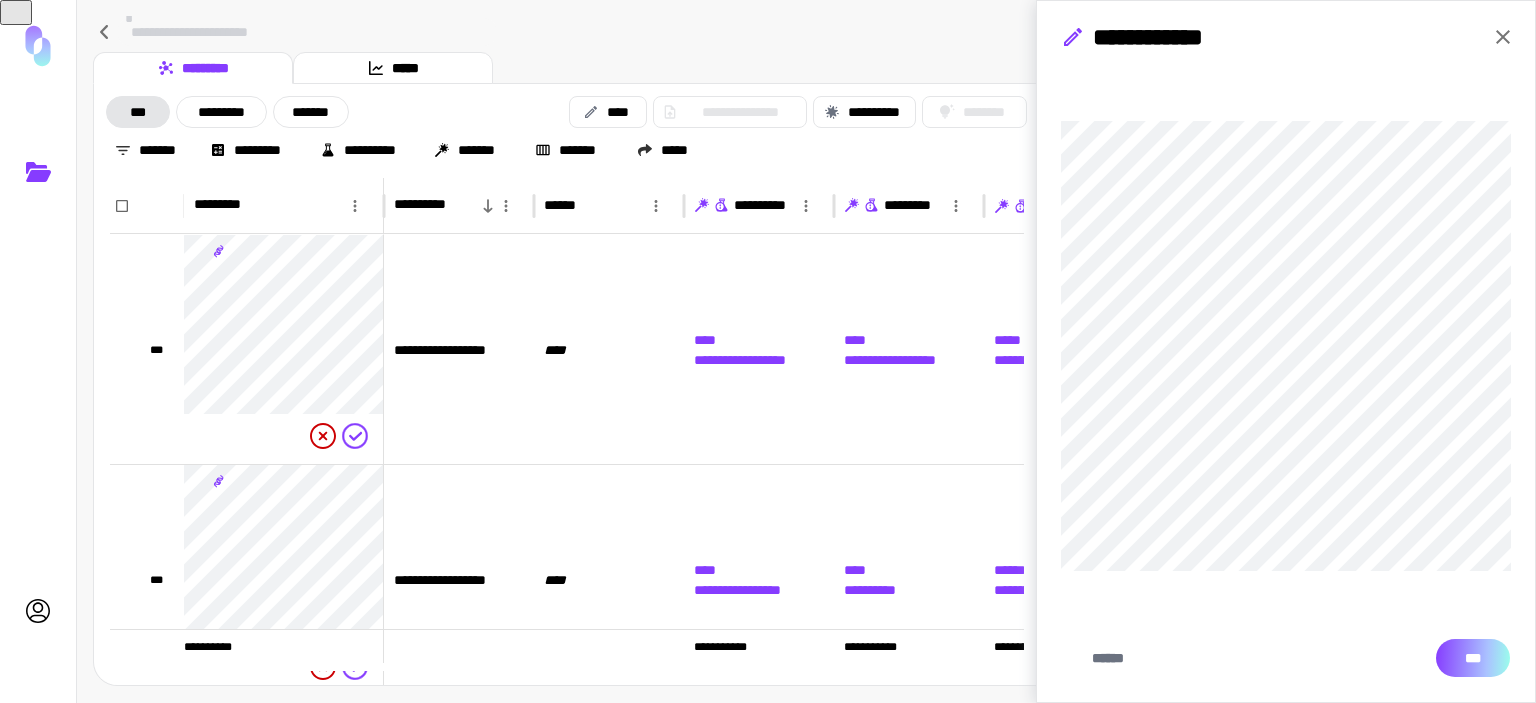 click on "***" at bounding box center [1473, 658] 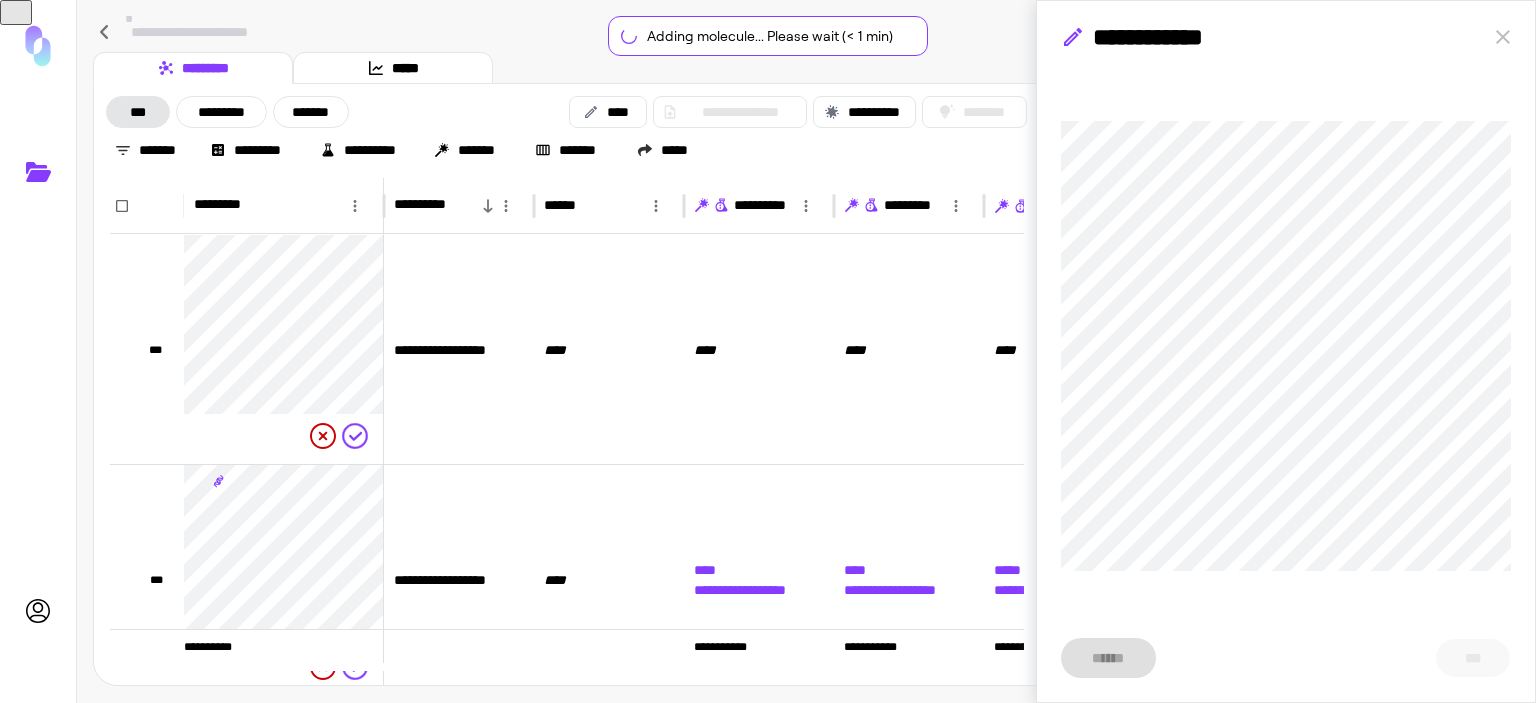 click on "**********" at bounding box center [1286, 39] 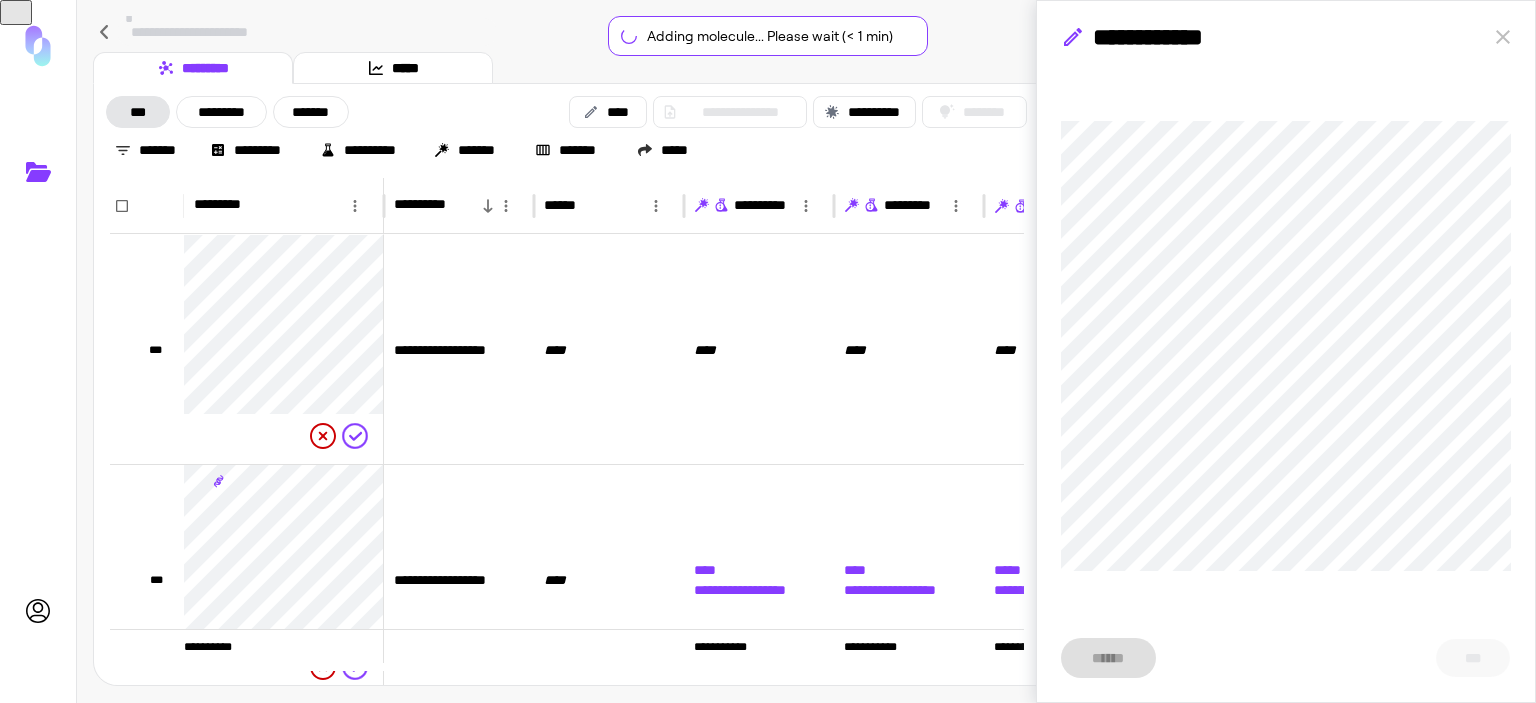 click on "********* *****" at bounding box center [806, 68] 